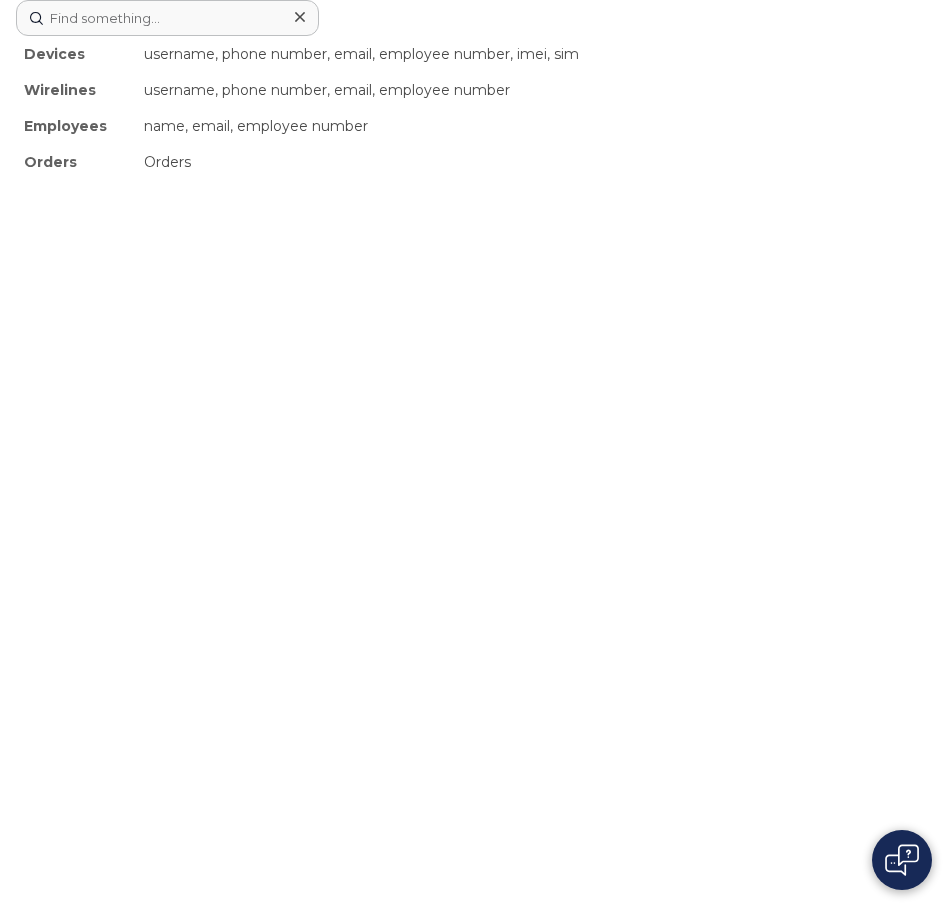 scroll, scrollTop: 0, scrollLeft: 0, axis: both 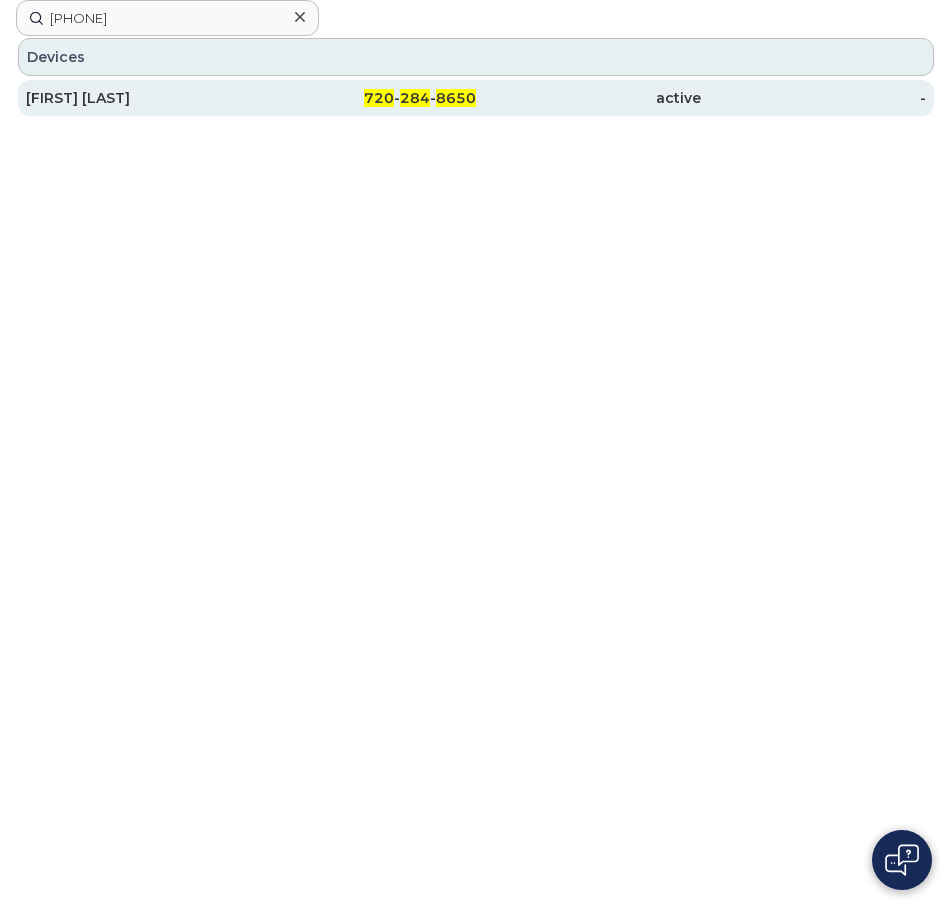 type on "[PHONE]" 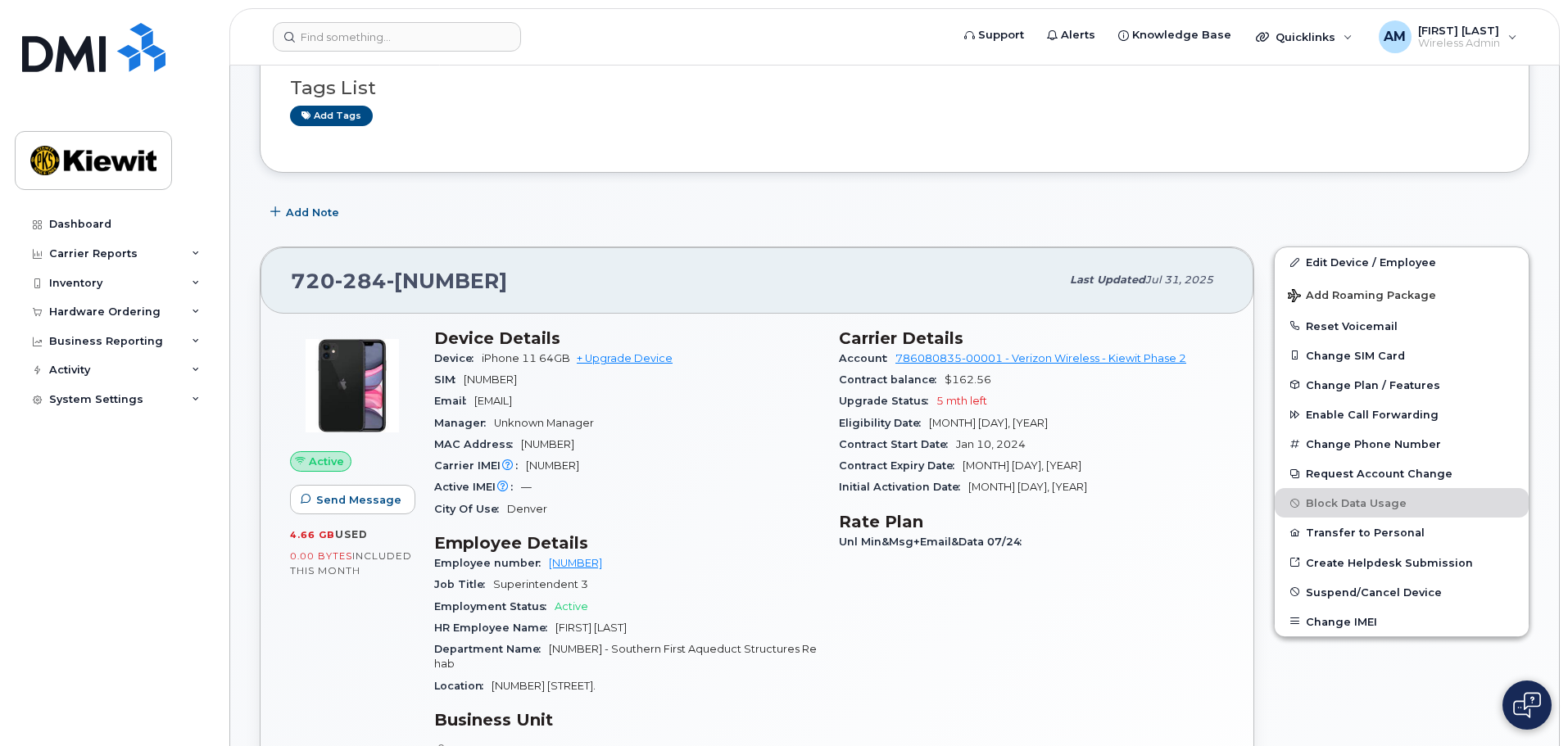 scroll, scrollTop: 164, scrollLeft: 0, axis: vertical 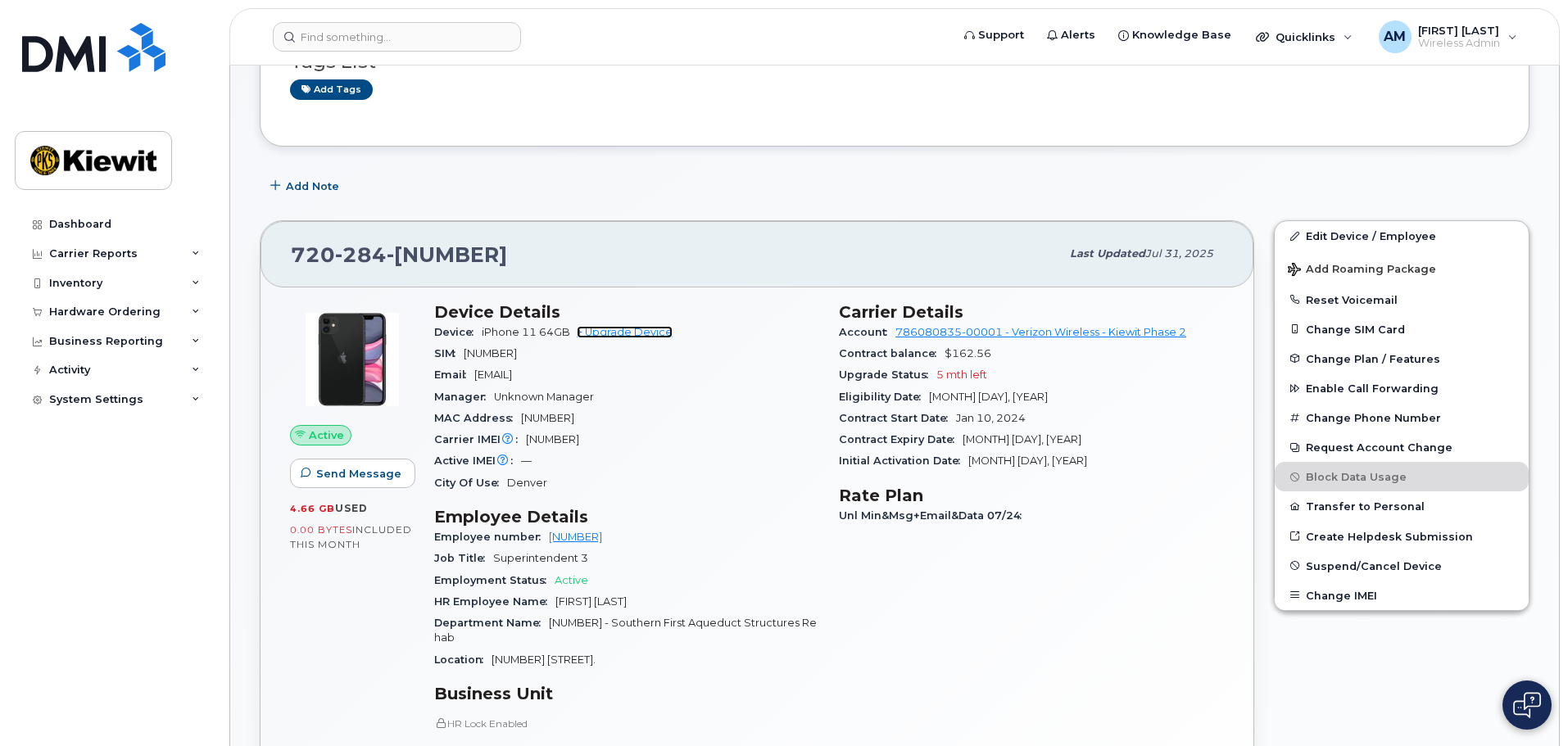 click on "+ Upgrade Device" 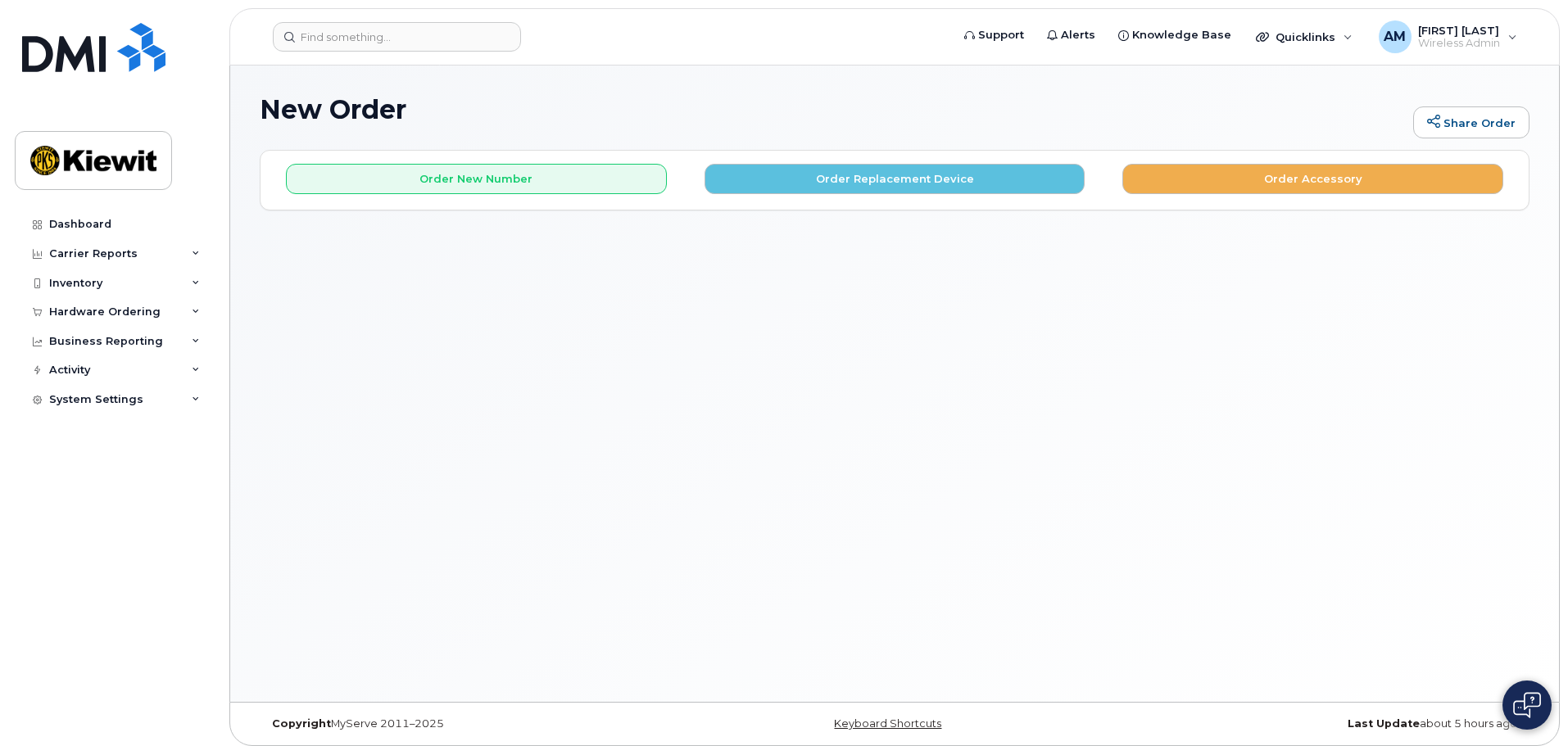 scroll, scrollTop: 0, scrollLeft: 0, axis: both 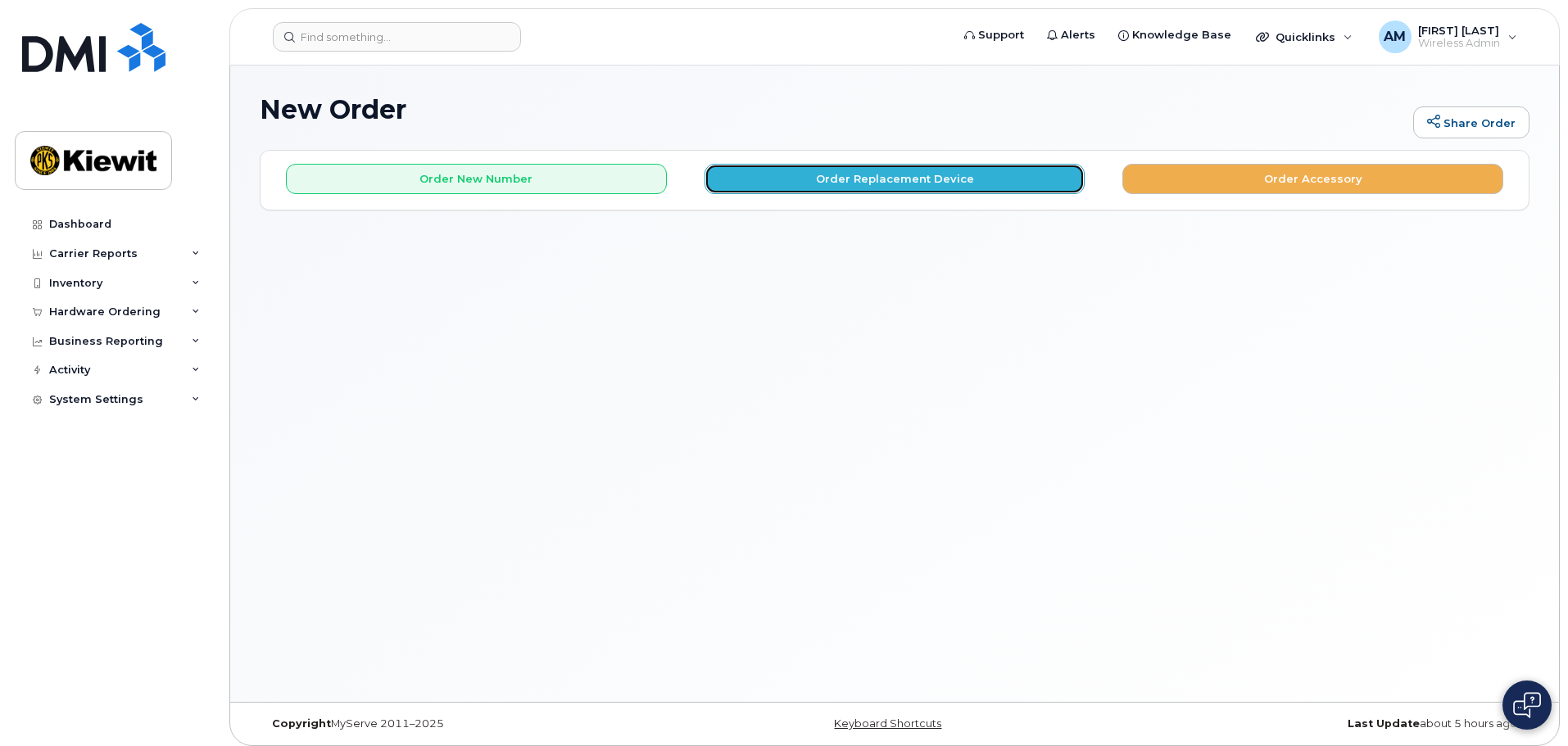 click on "Order Replacement Device" at bounding box center (895, 179) 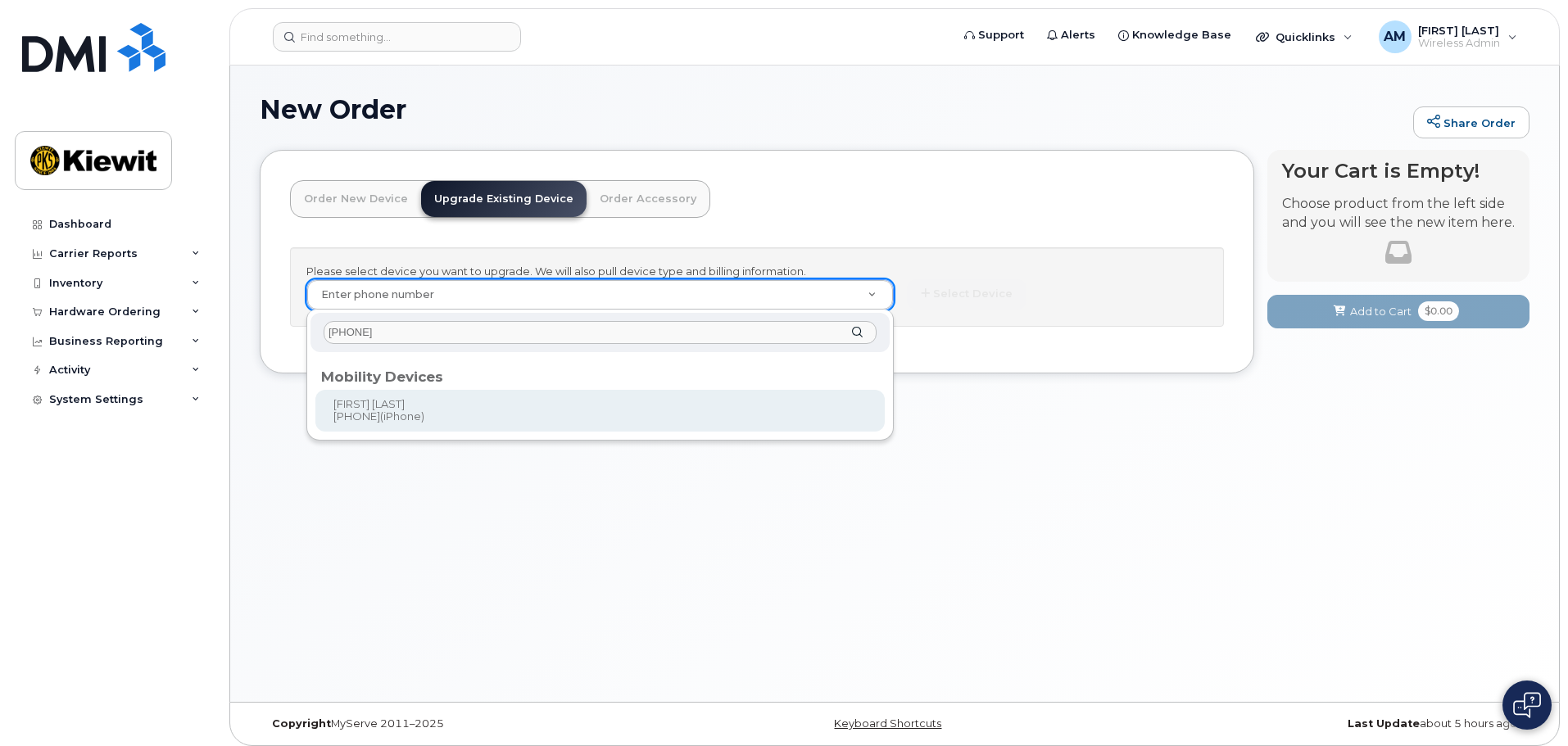 type on "[PHONE]" 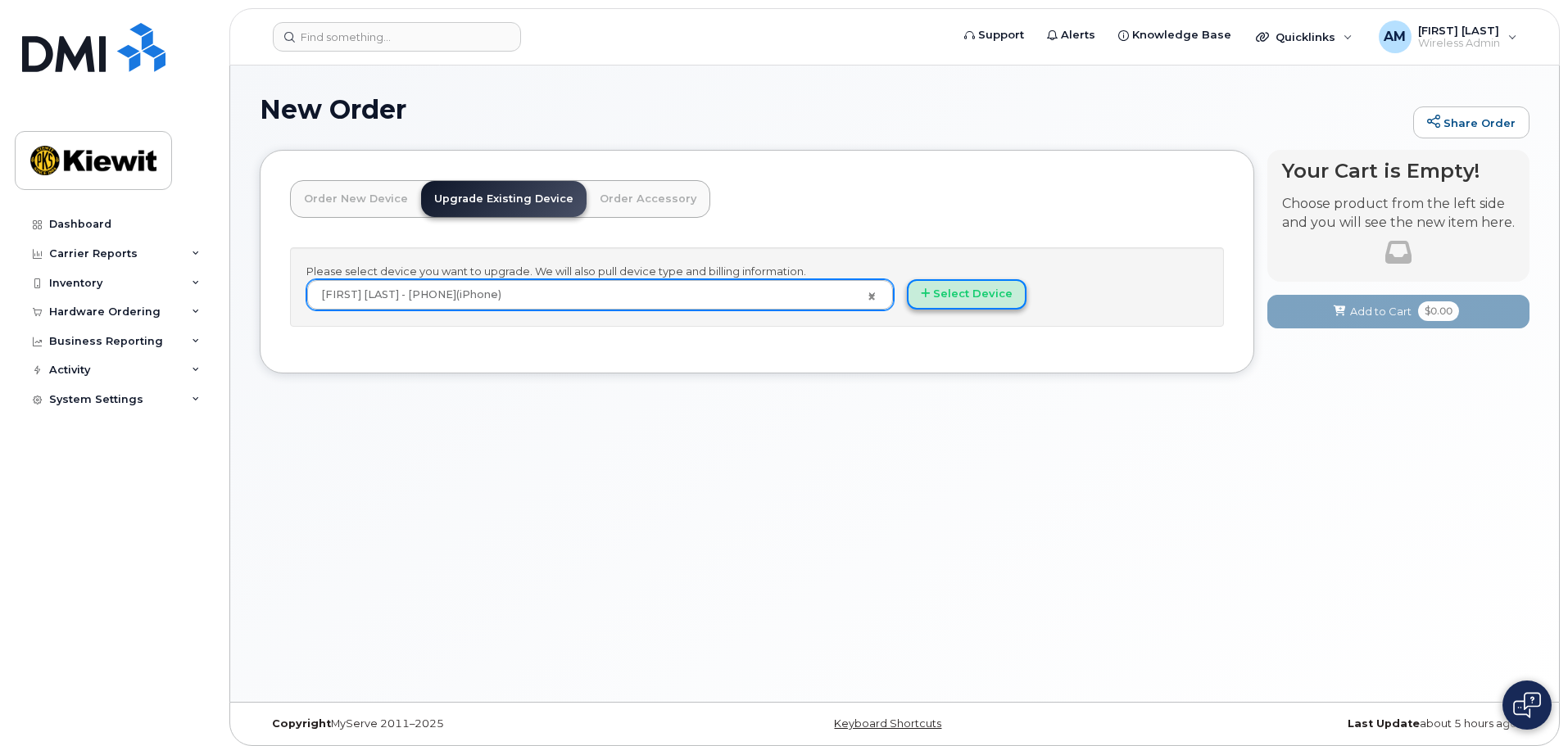 click on "Select Device" at bounding box center (967, 294) 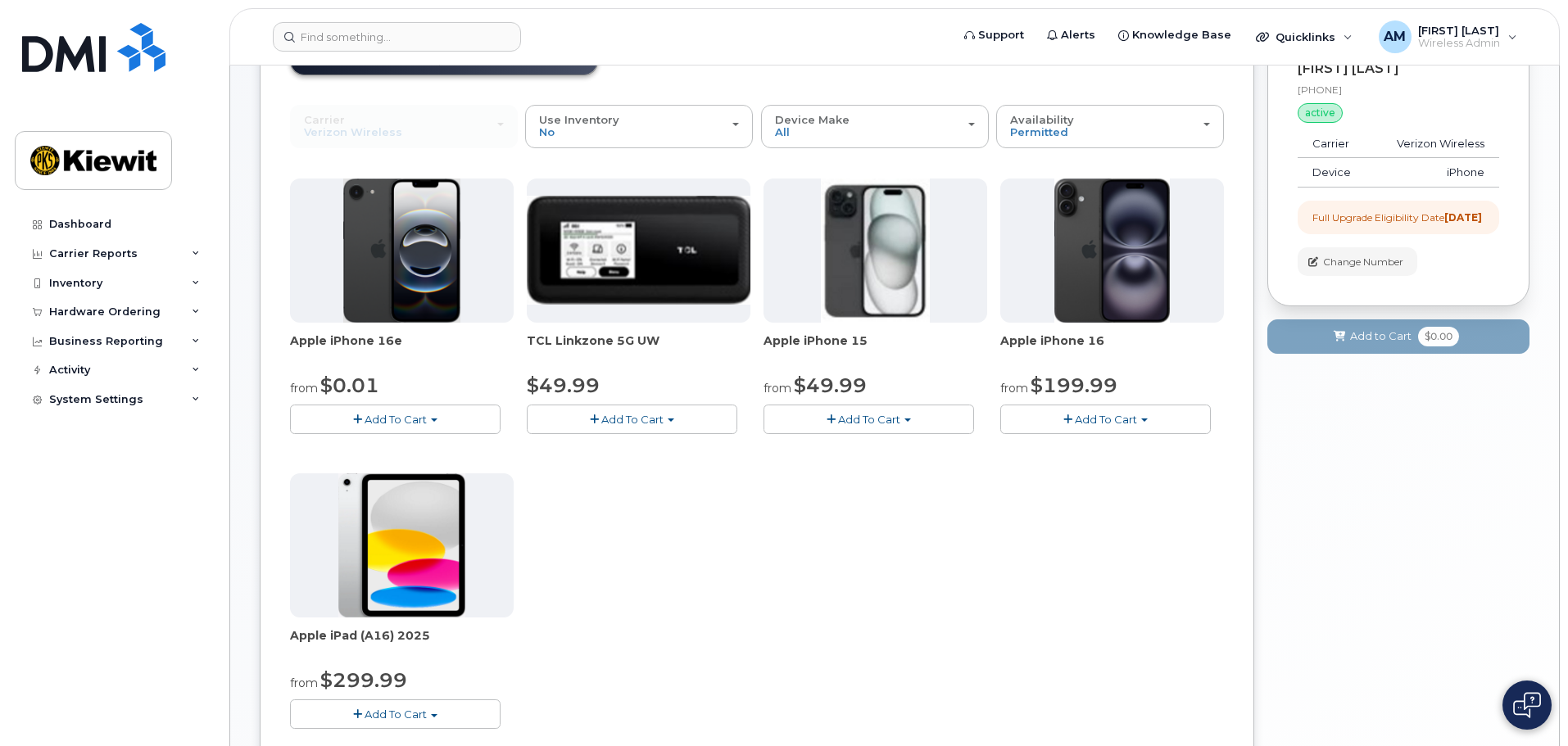 scroll, scrollTop: 164, scrollLeft: 0, axis: vertical 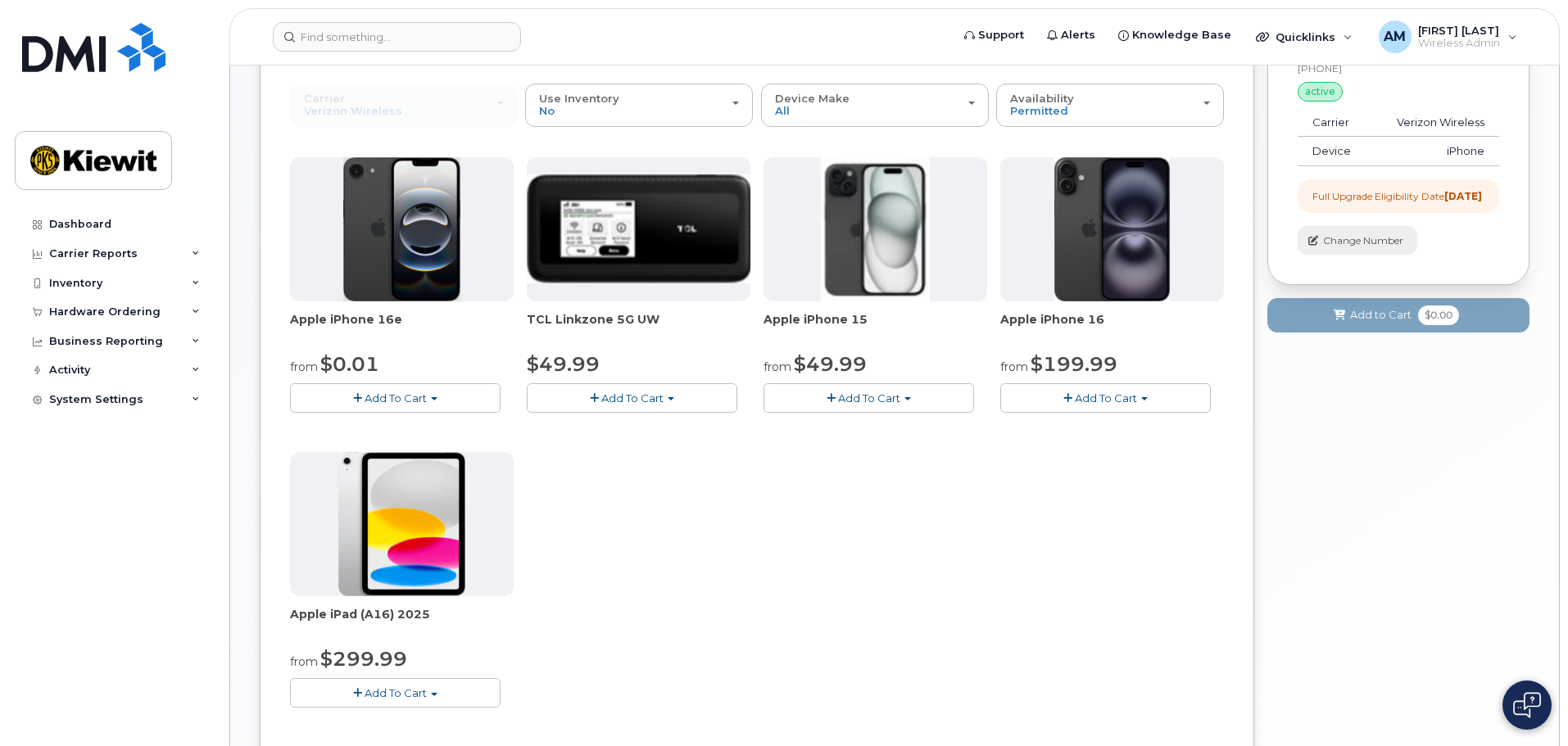 click at bounding box center (1313, 241) 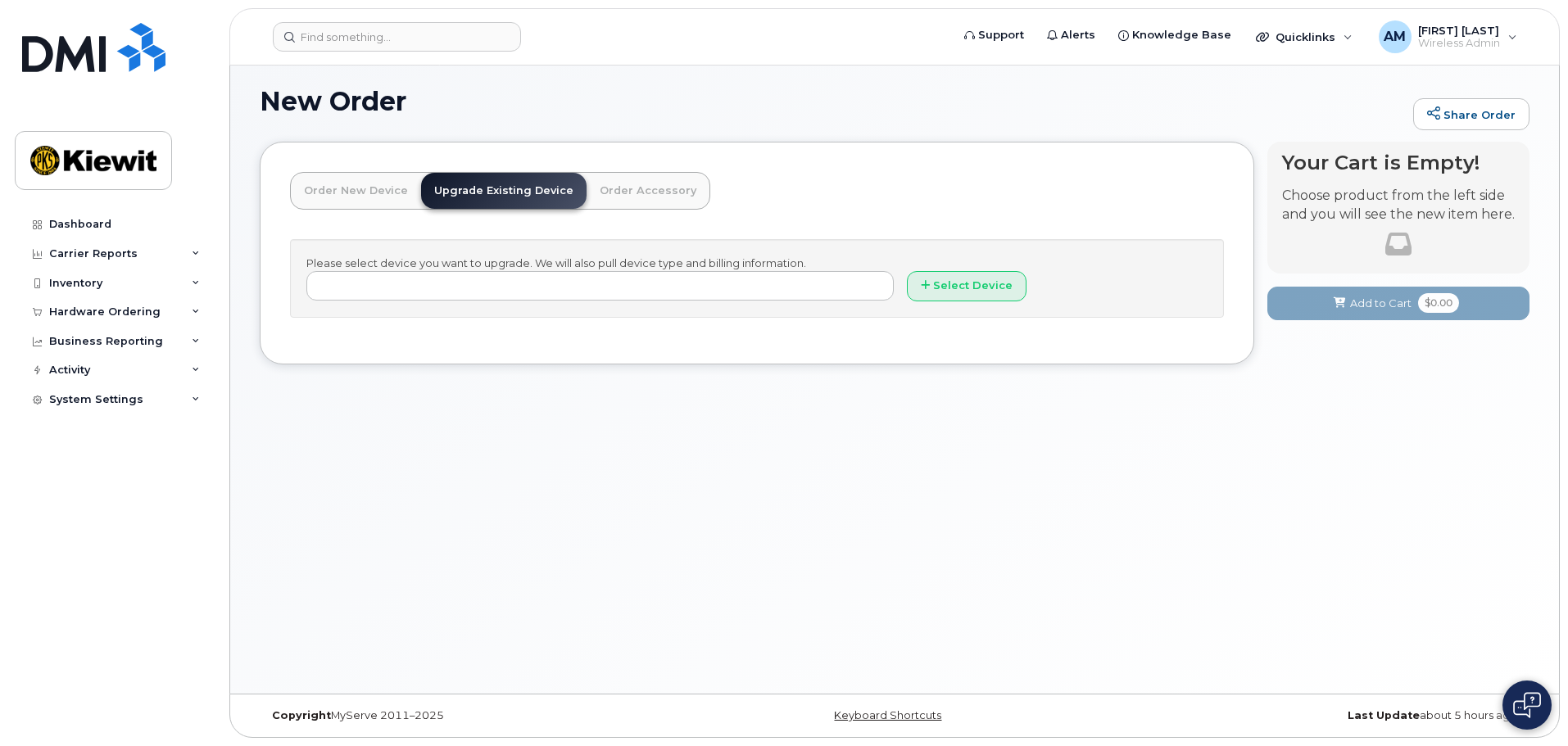 type on "[NUMBER]" 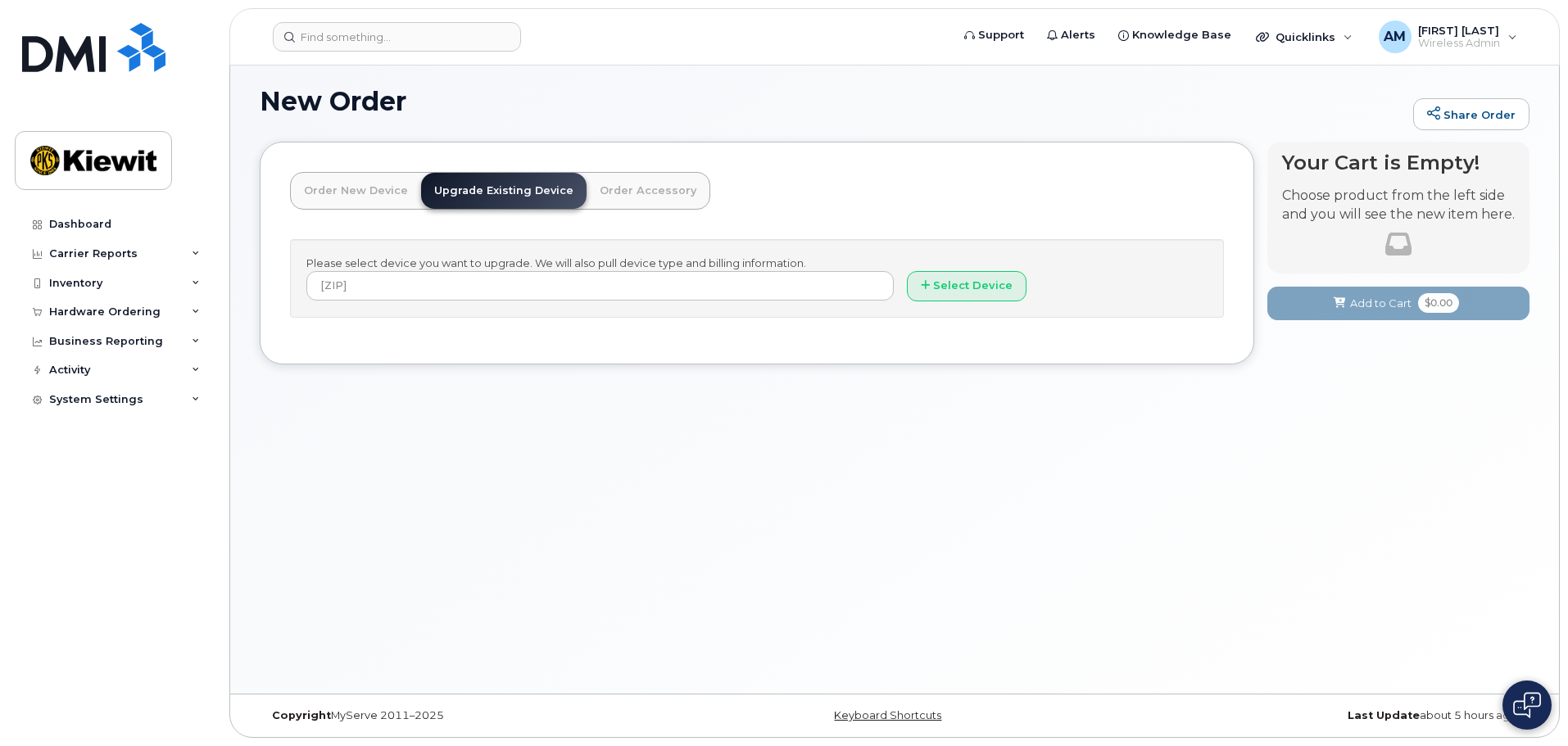 scroll, scrollTop: 8, scrollLeft: 0, axis: vertical 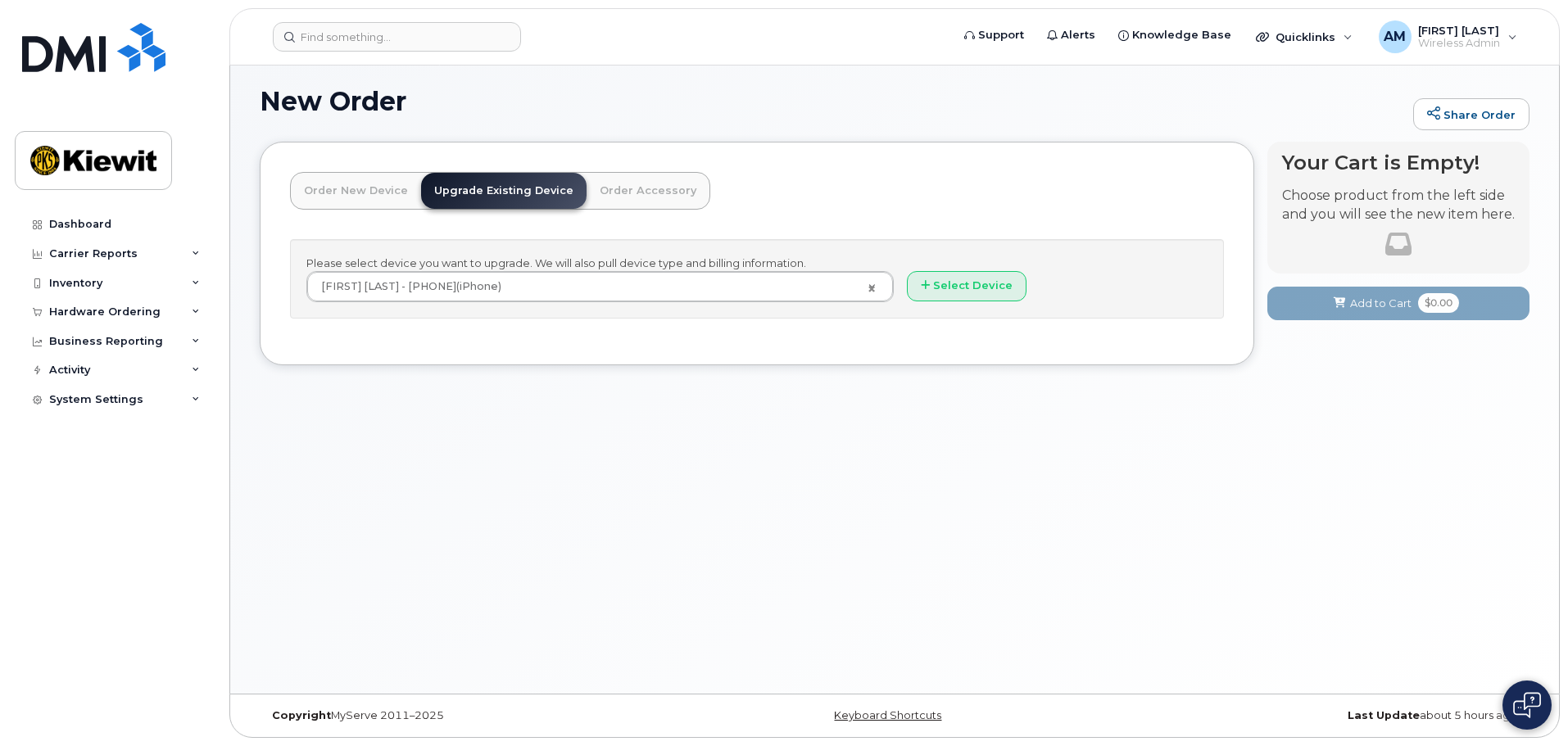 click on "Order New Device" at bounding box center [356, 191] 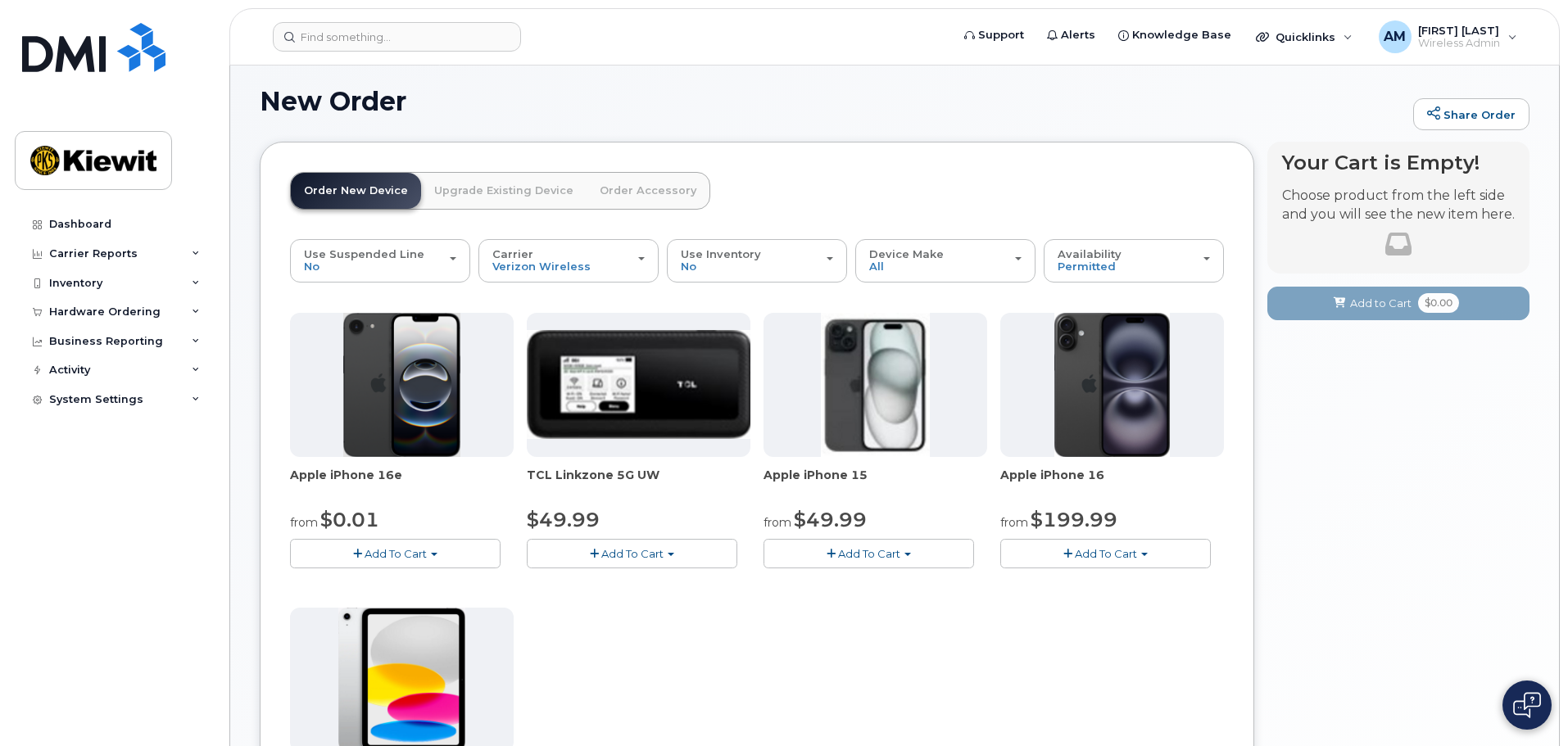scroll, scrollTop: 90, scrollLeft: 0, axis: vertical 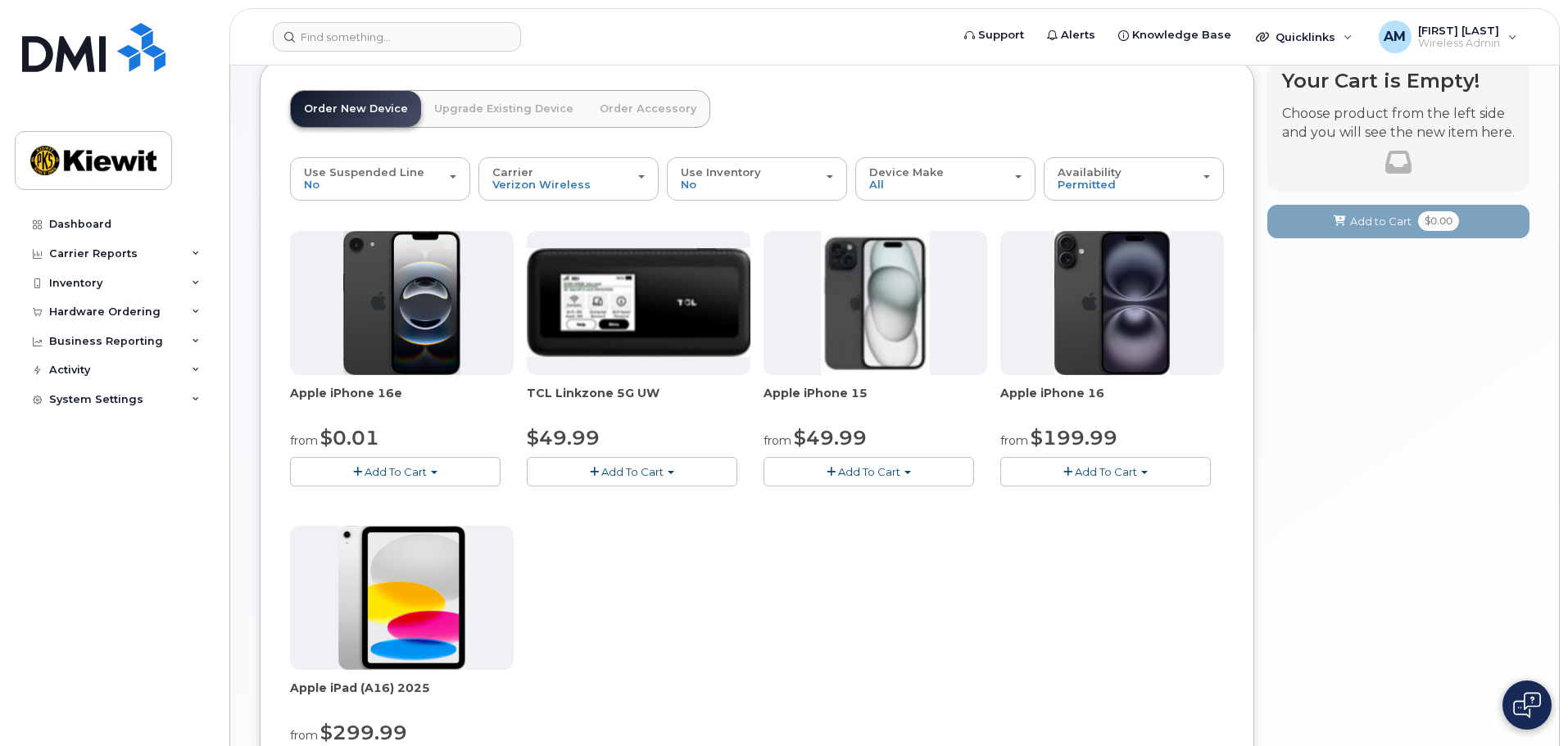 click on "Upgrade Existing Device" at bounding box center (504, 109) 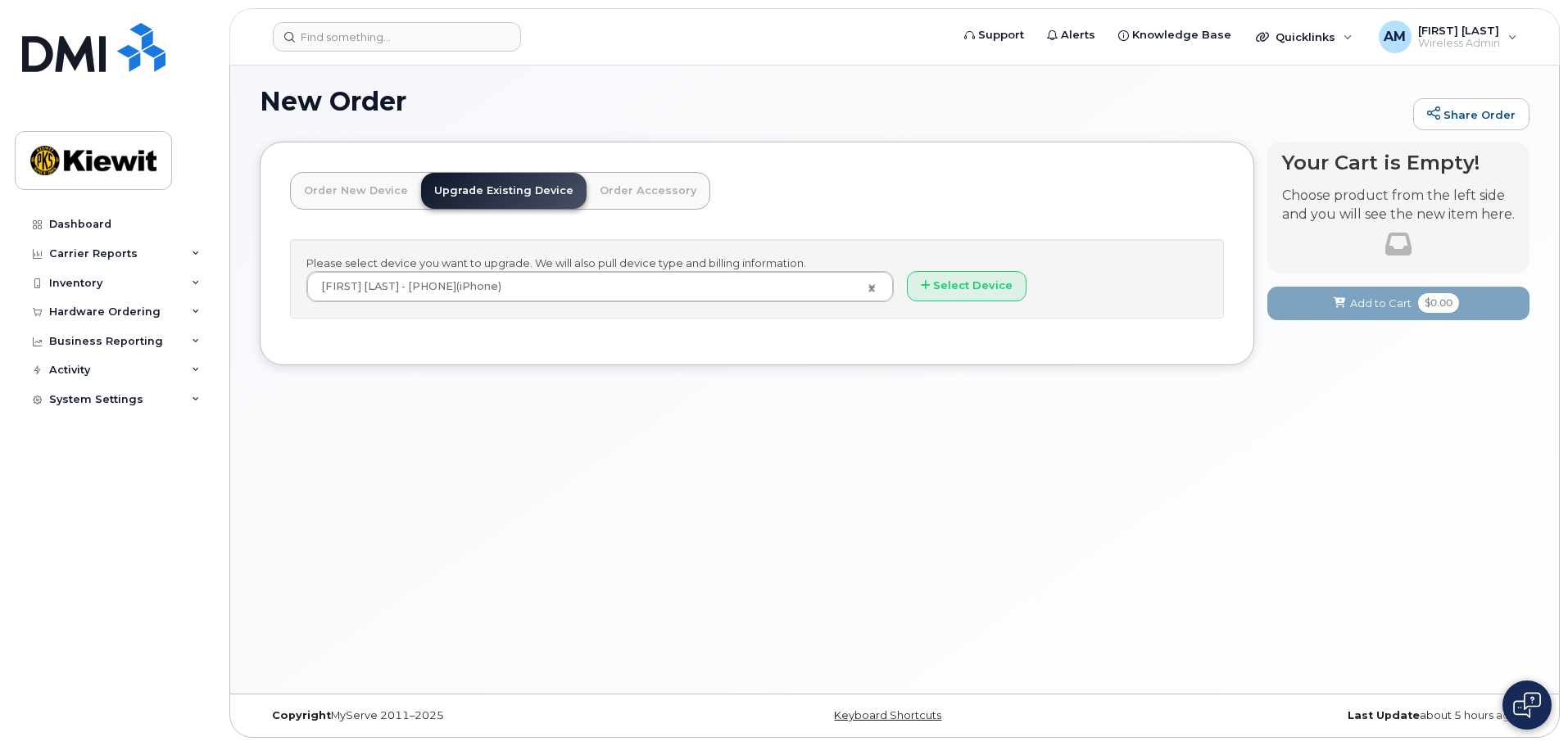 scroll, scrollTop: 8, scrollLeft: 0, axis: vertical 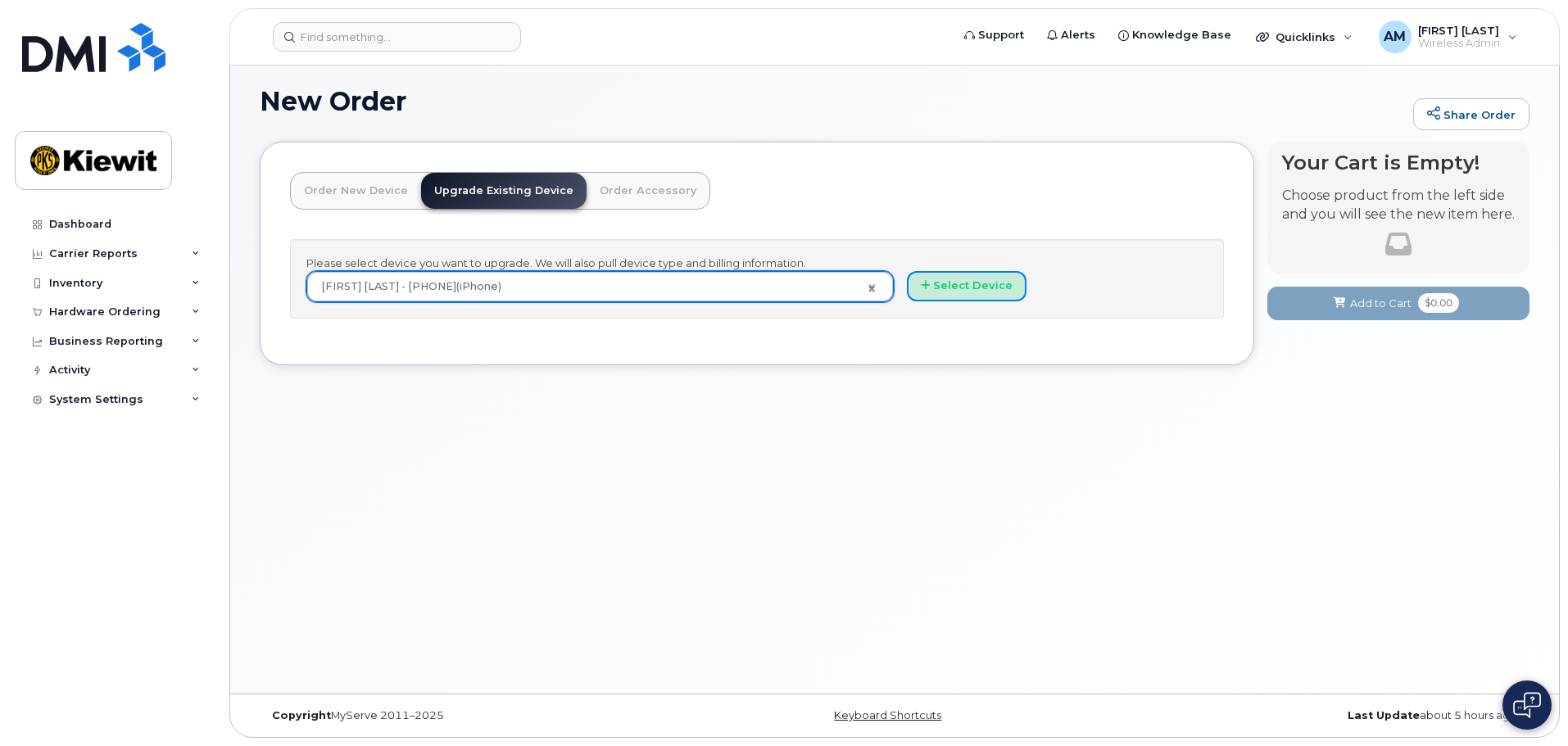 click on "Select Device" at bounding box center [967, 286] 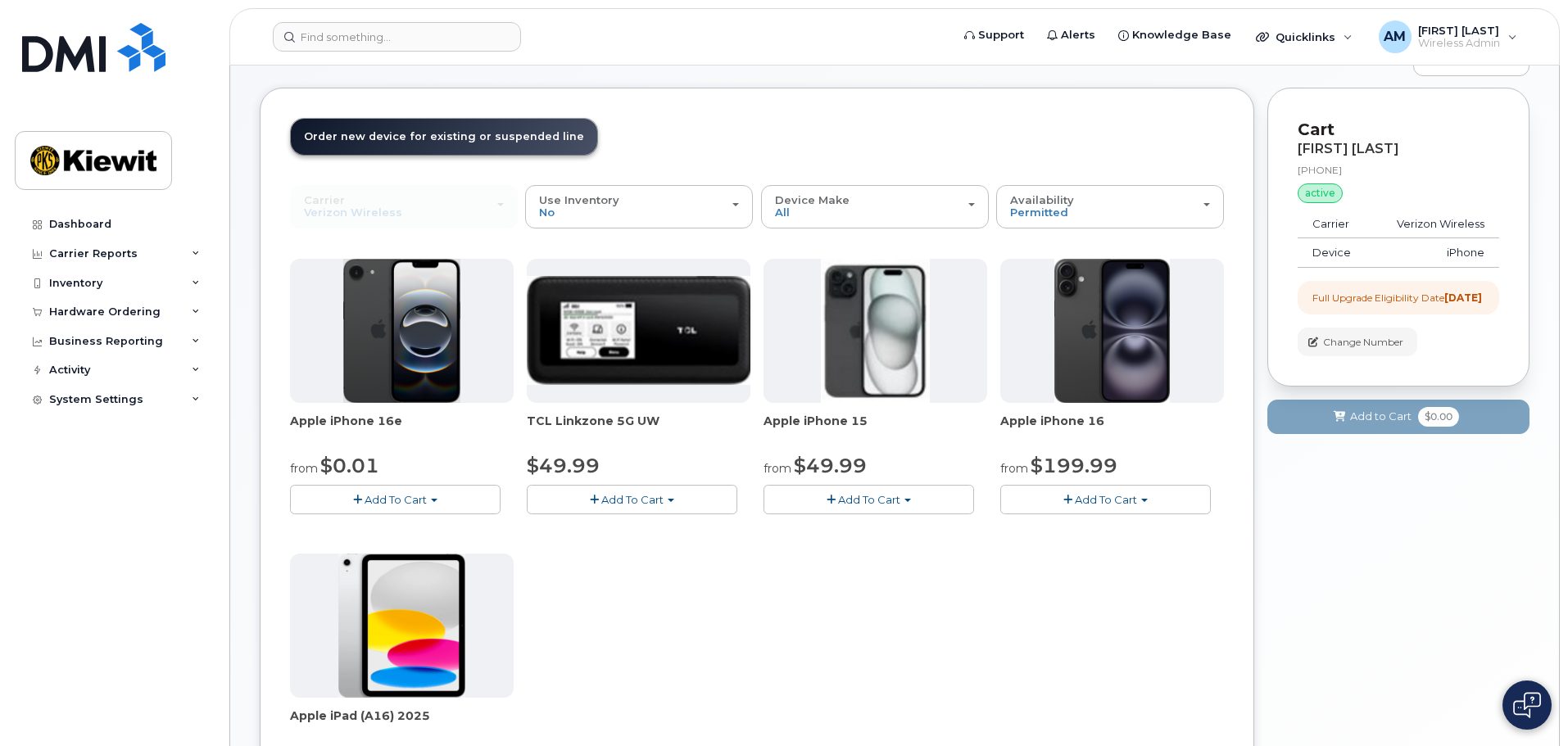 scroll, scrollTop: 90, scrollLeft: 0, axis: vertical 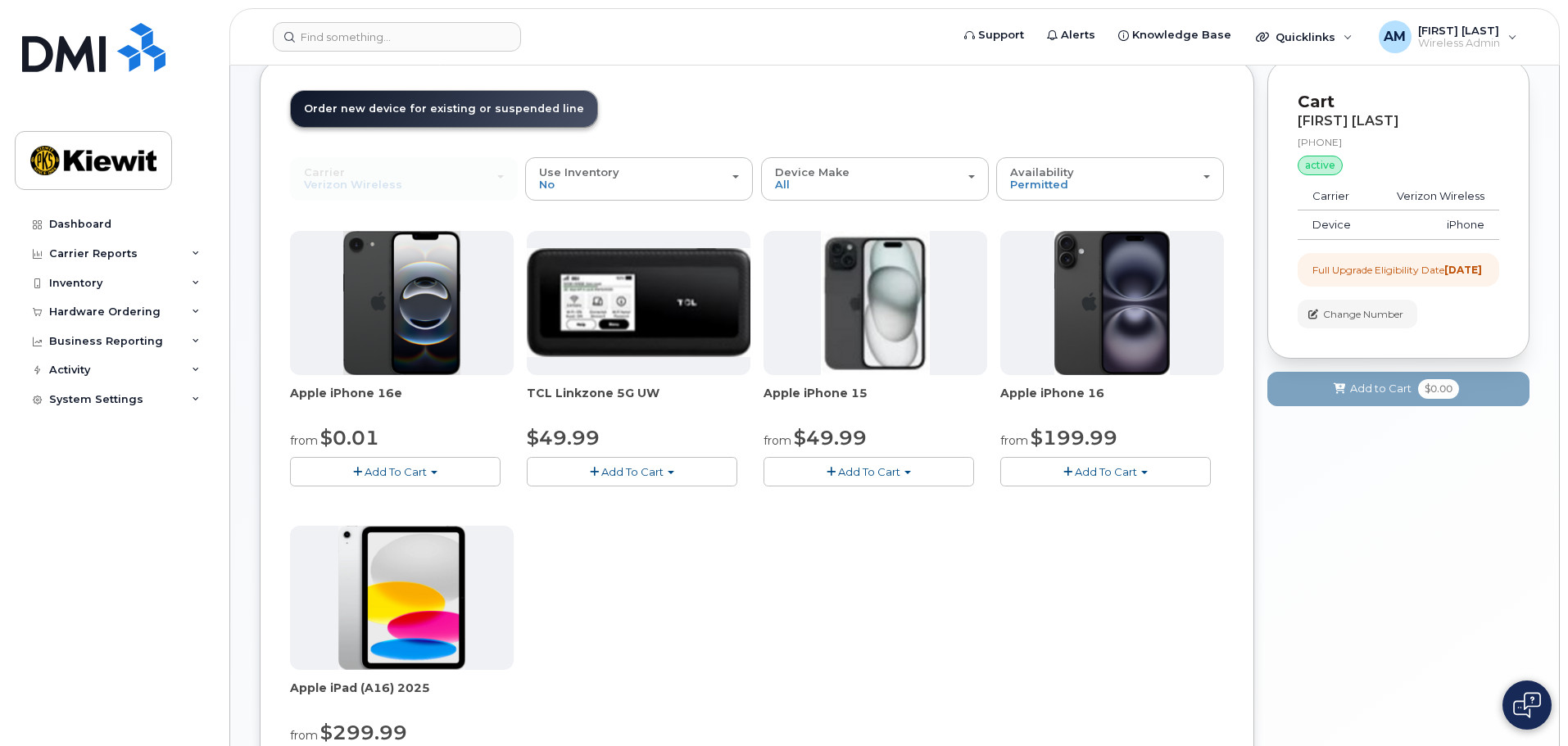 click at bounding box center [875, 303] 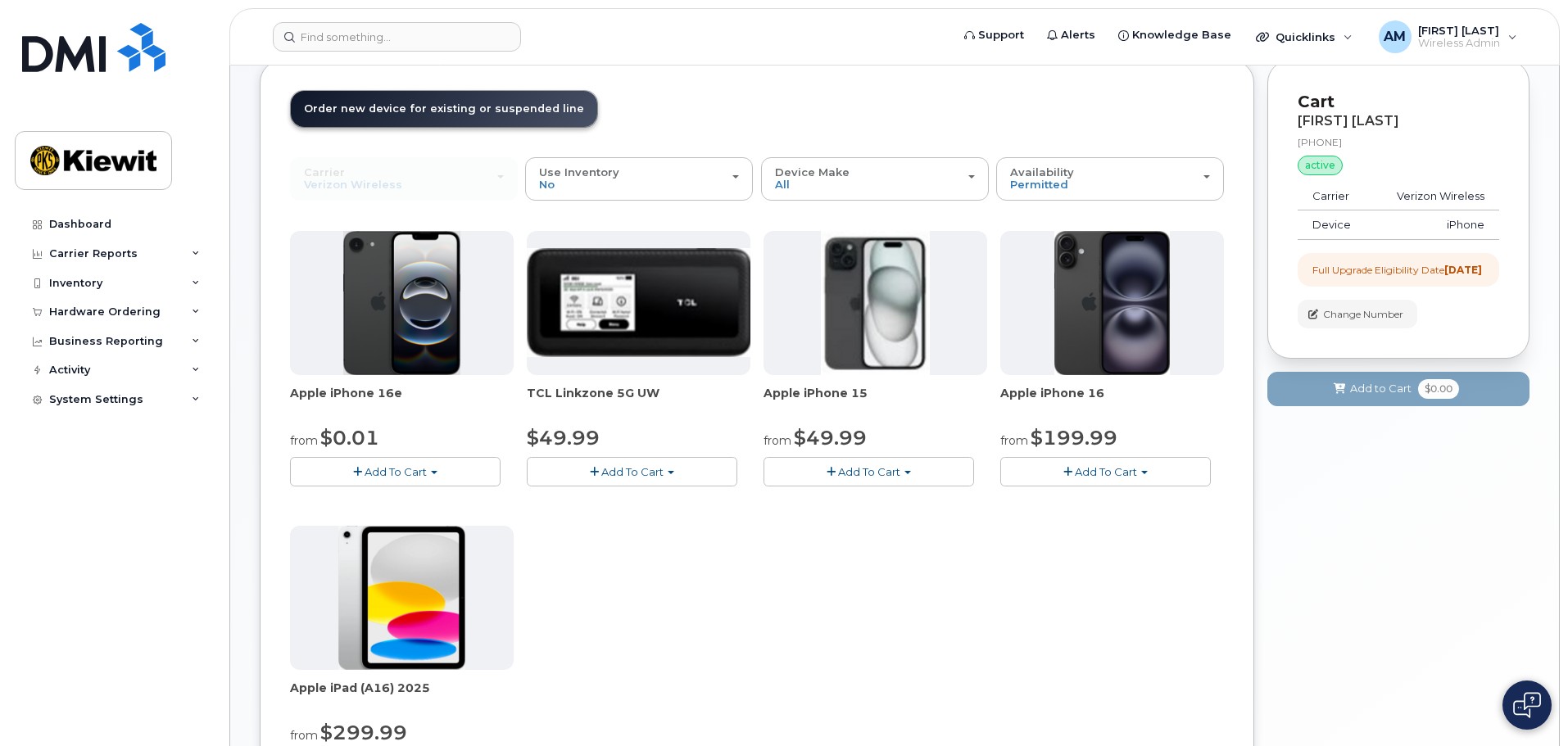 click on "Add To Cart" at bounding box center (869, 472) 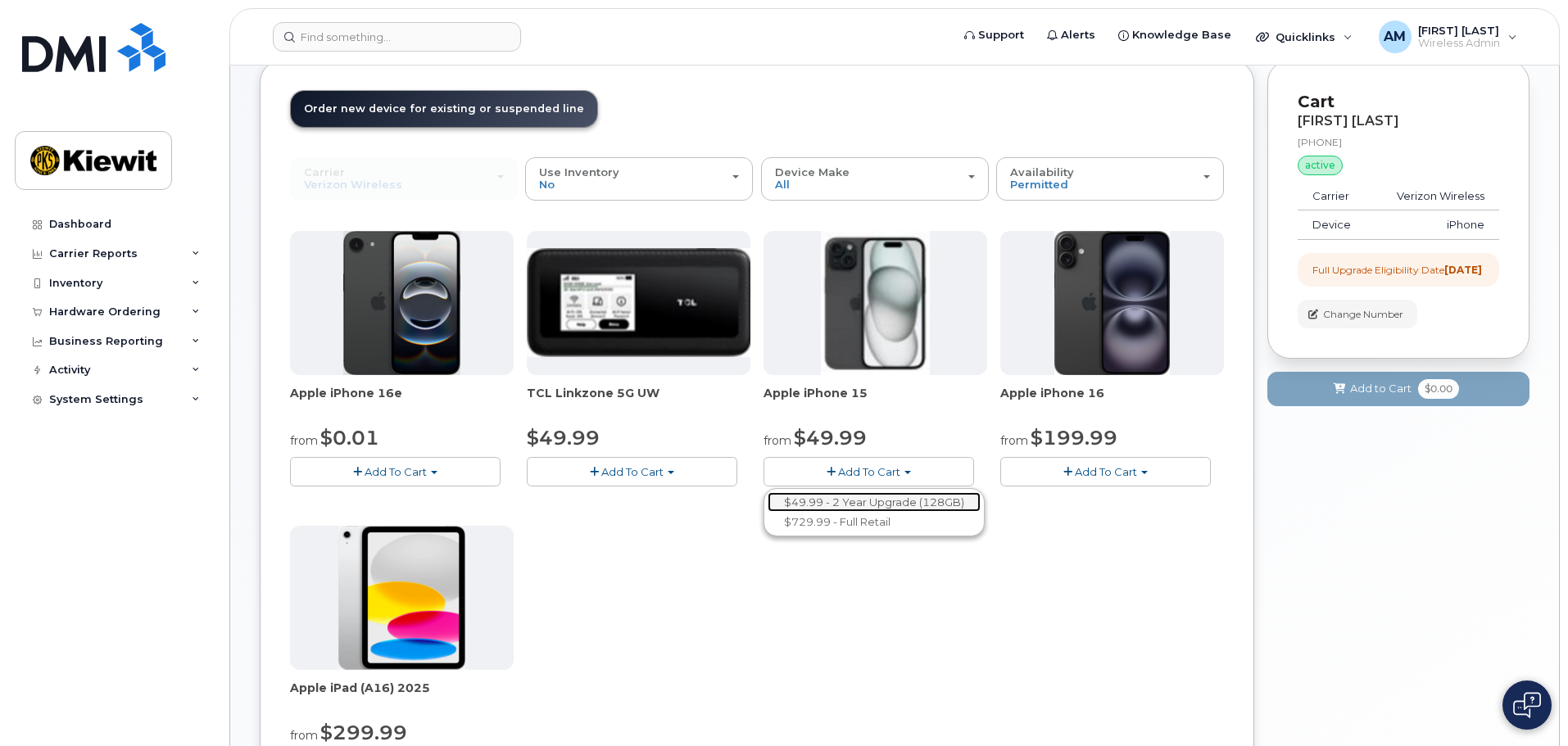 click on "$49.99 - 2 Year Upgrade (128GB)" at bounding box center (874, 502) 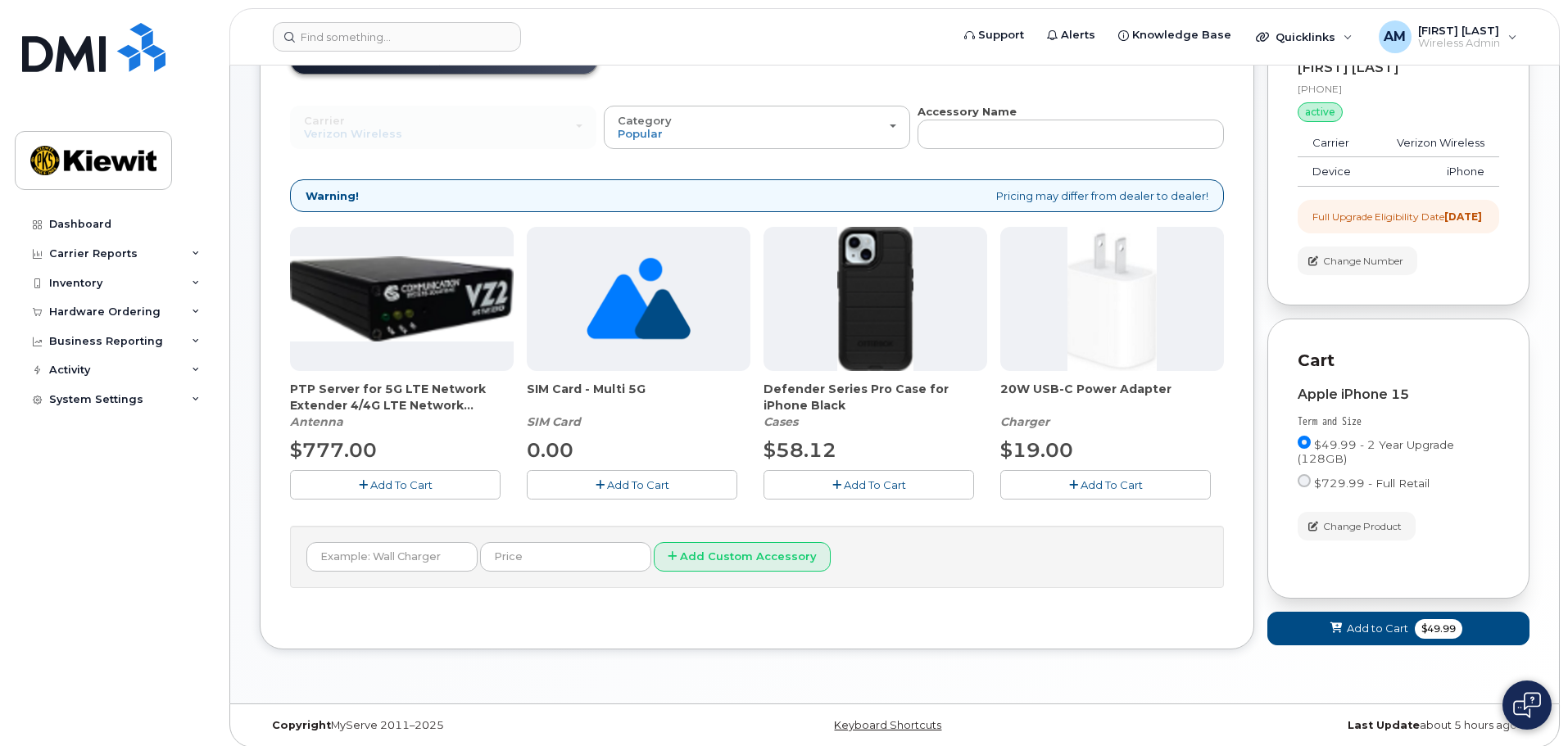 scroll, scrollTop: 167, scrollLeft: 0, axis: vertical 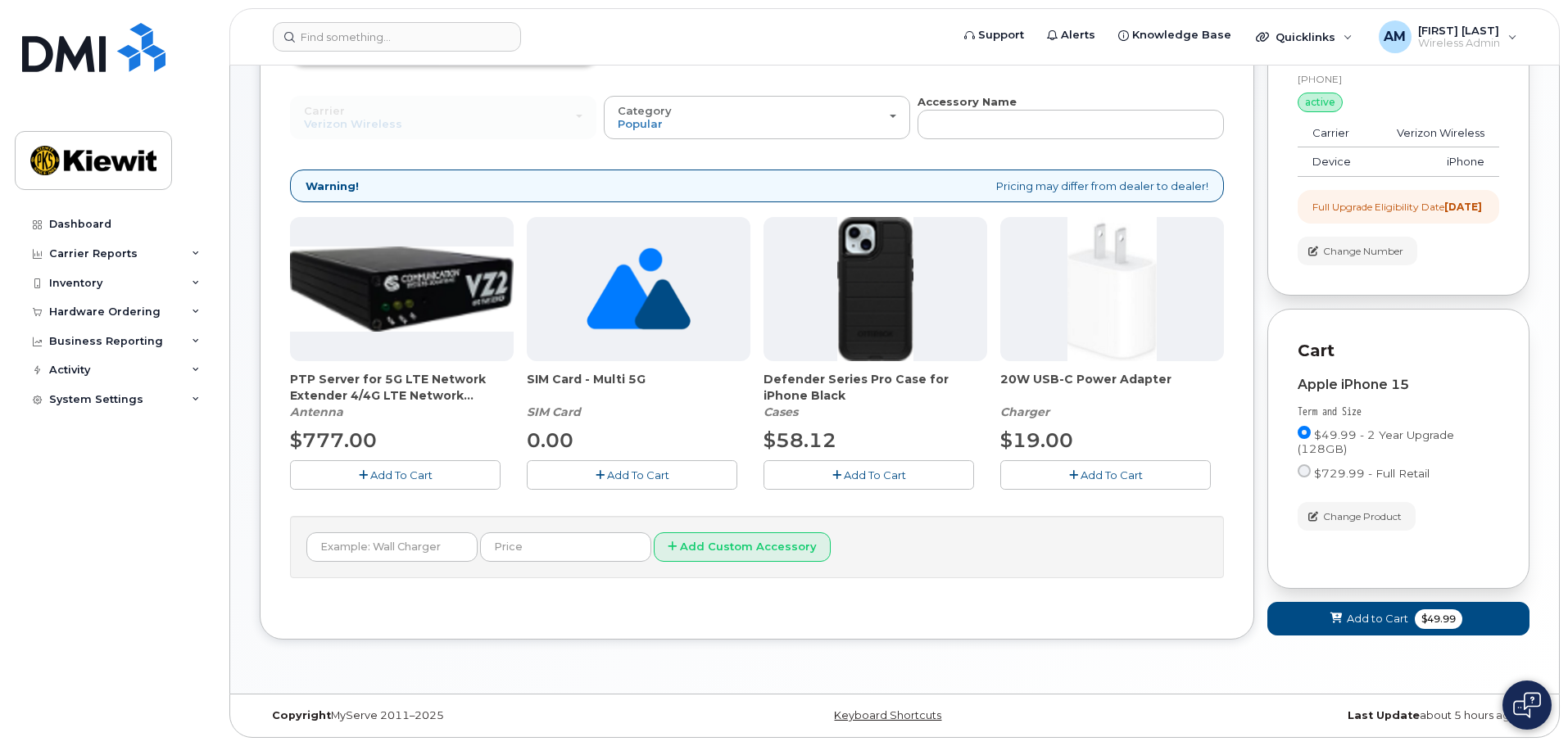 click on "Add To Cart" at bounding box center [875, 475] 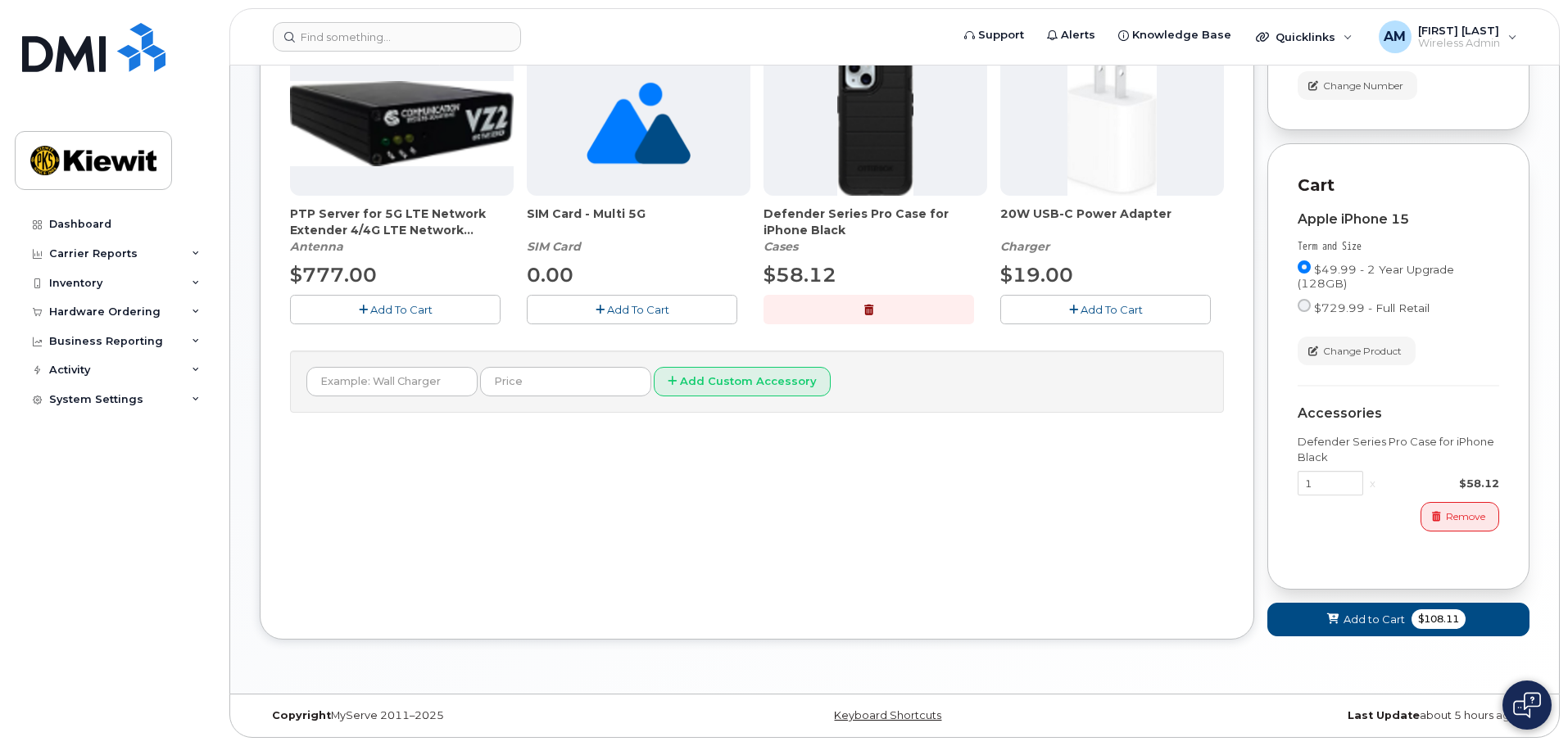 scroll, scrollTop: 332, scrollLeft: 0, axis: vertical 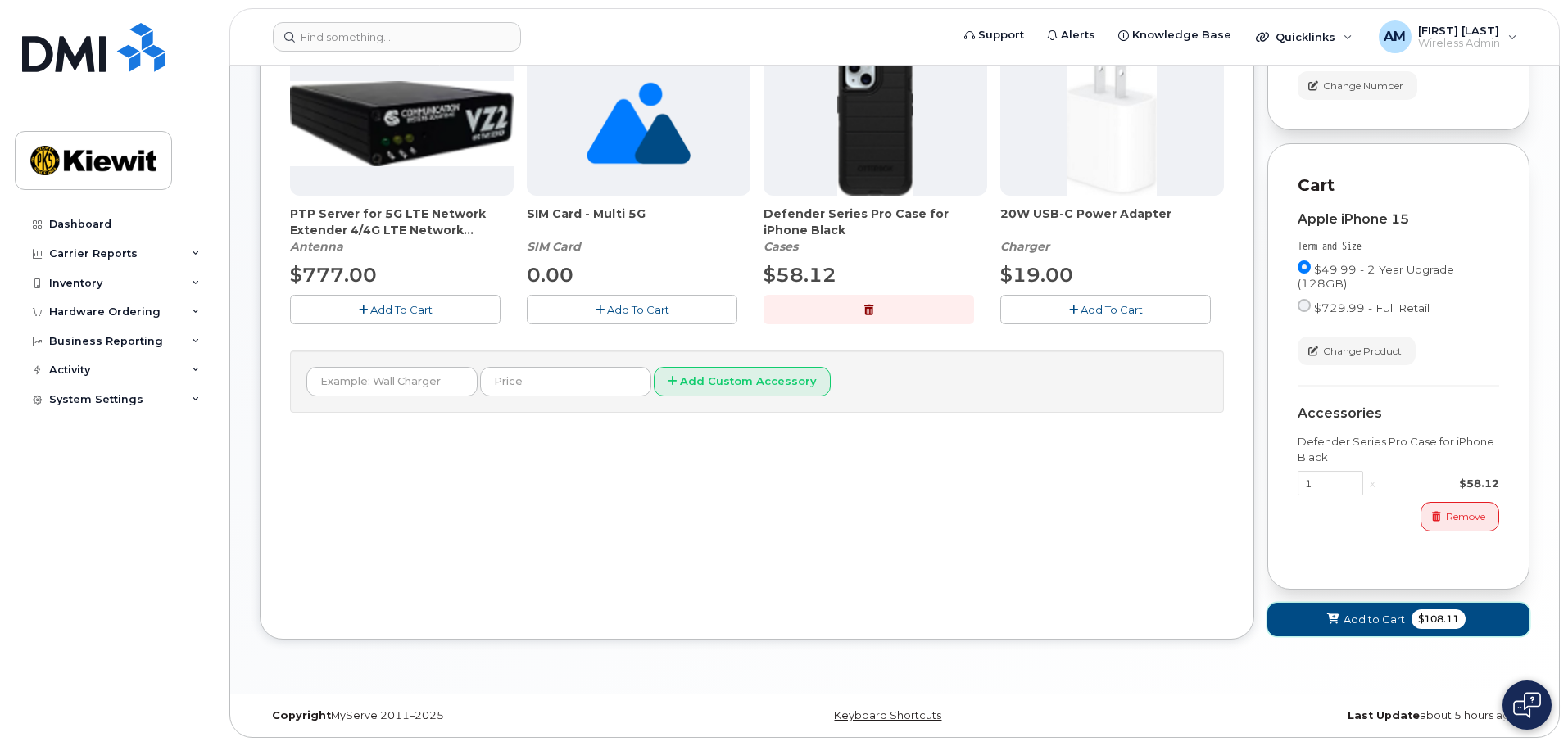 click on "Add to Cart" at bounding box center (1374, 619) 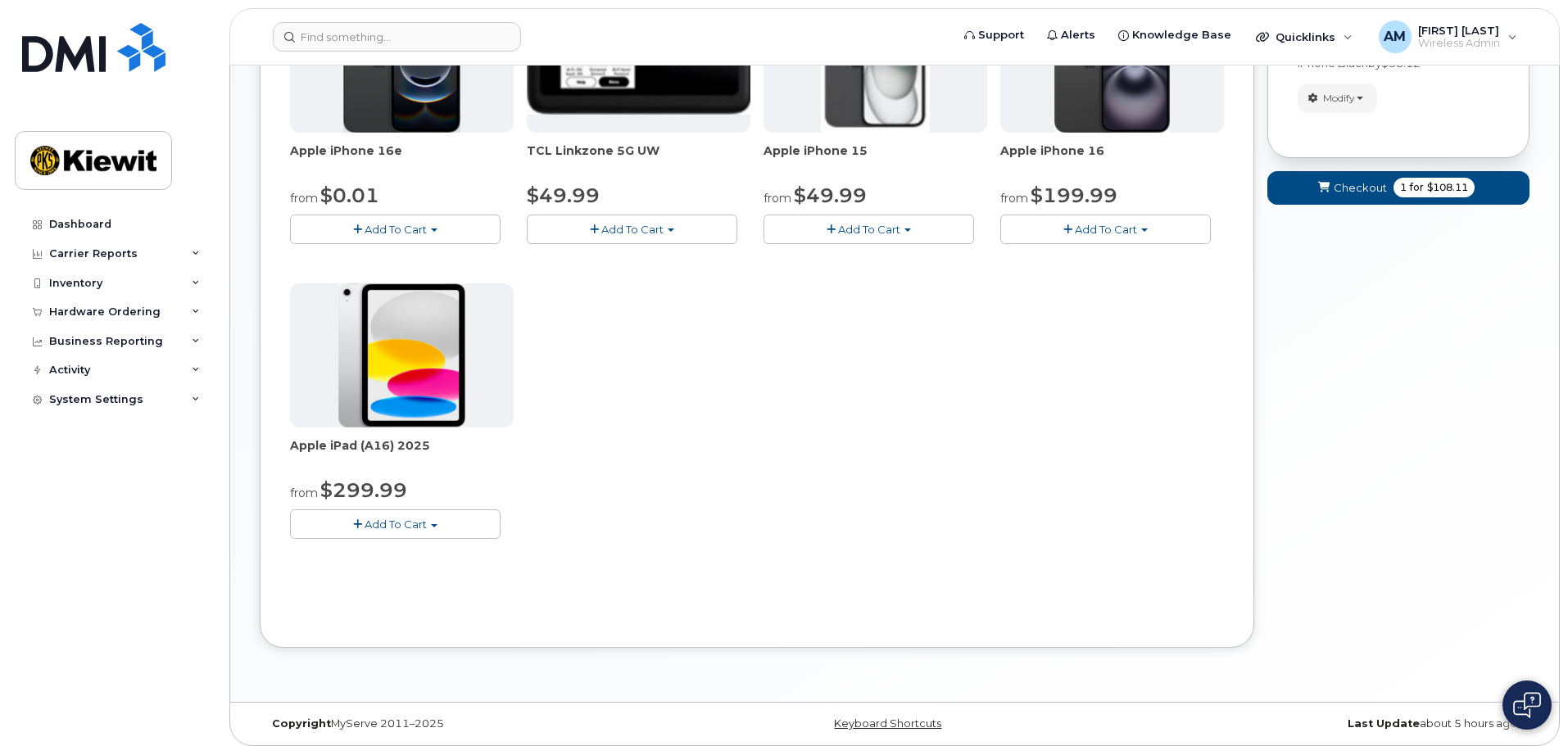 scroll, scrollTop: 341, scrollLeft: 0, axis: vertical 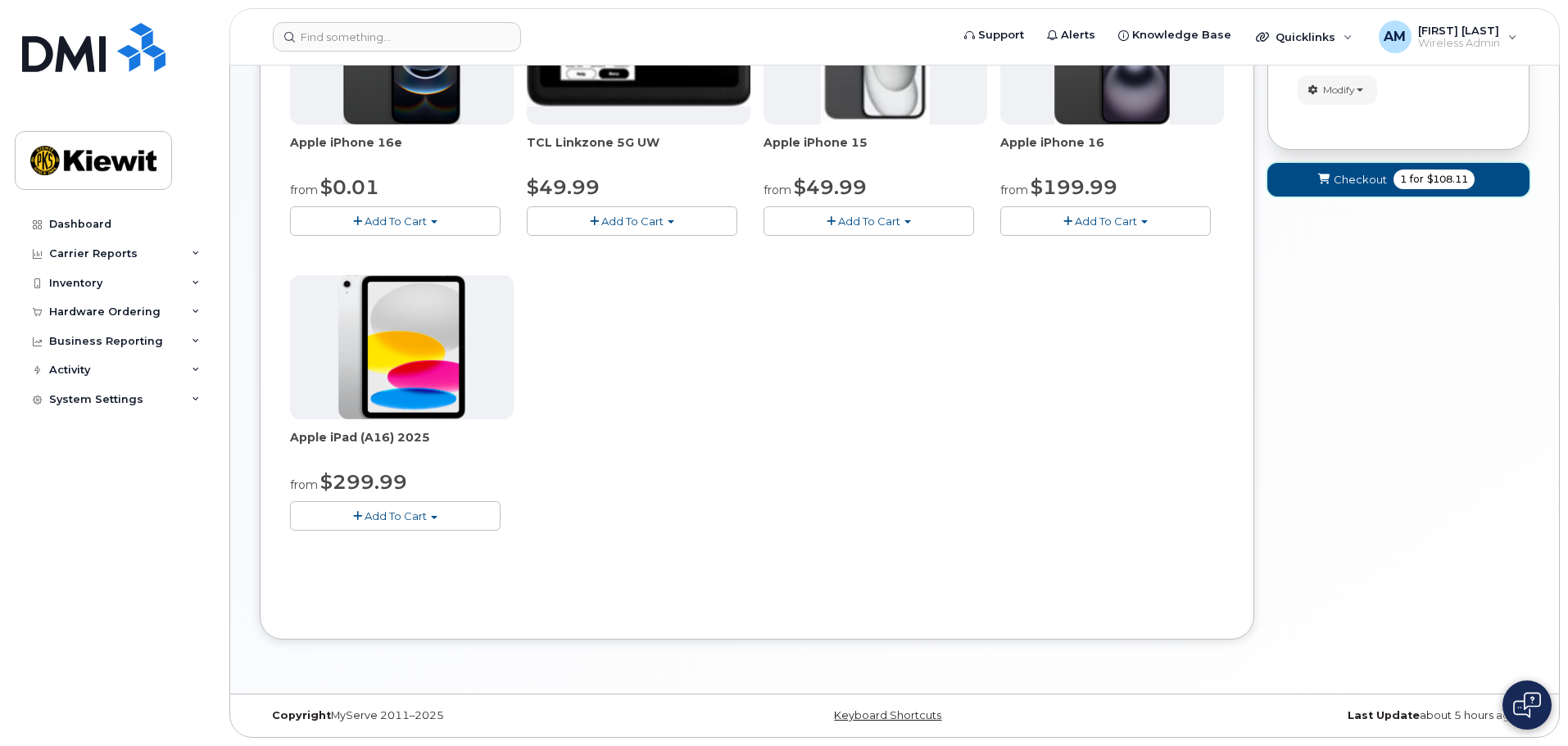 click on "Checkout
1
for
$108.11" at bounding box center (1398, 179) 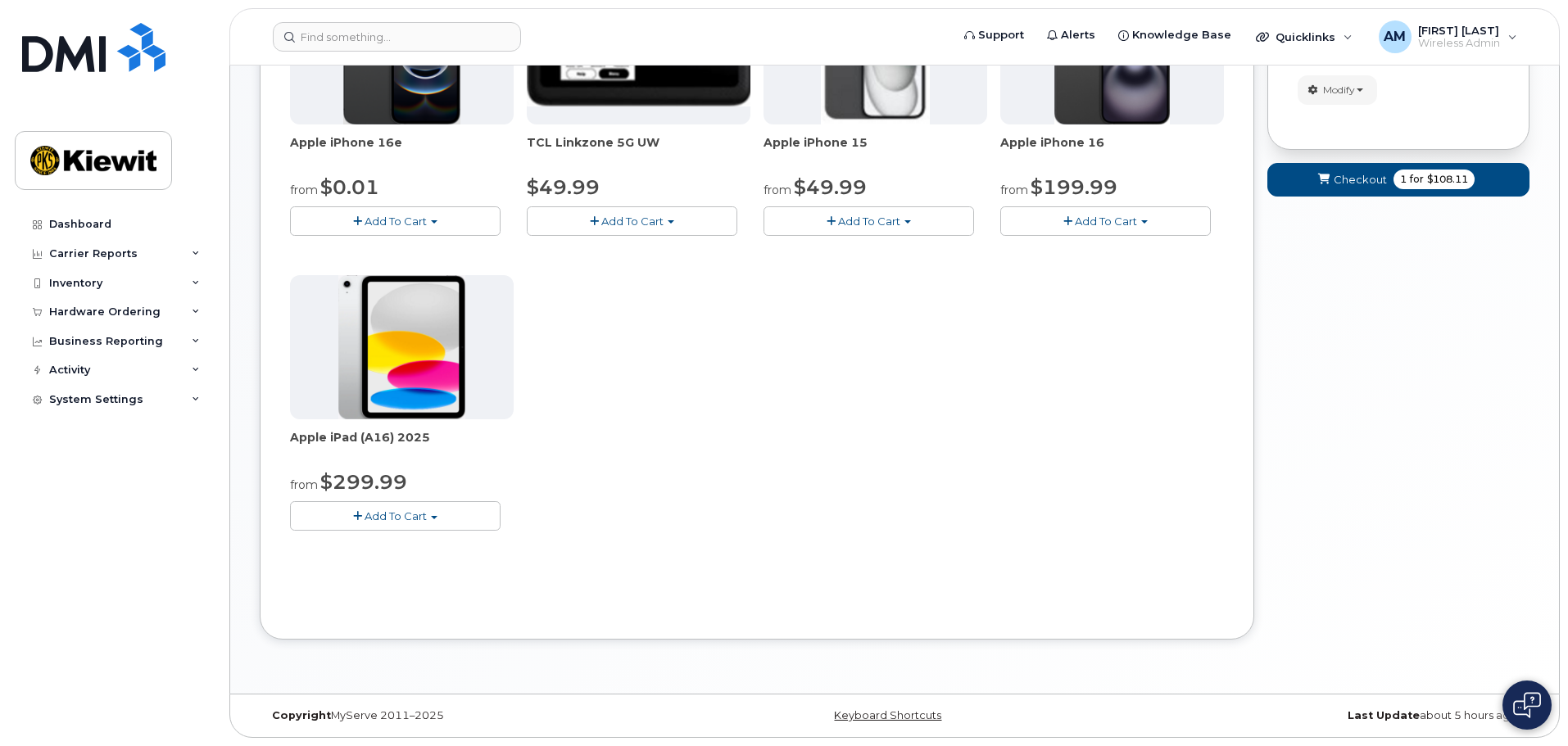 scroll, scrollTop: 8, scrollLeft: 0, axis: vertical 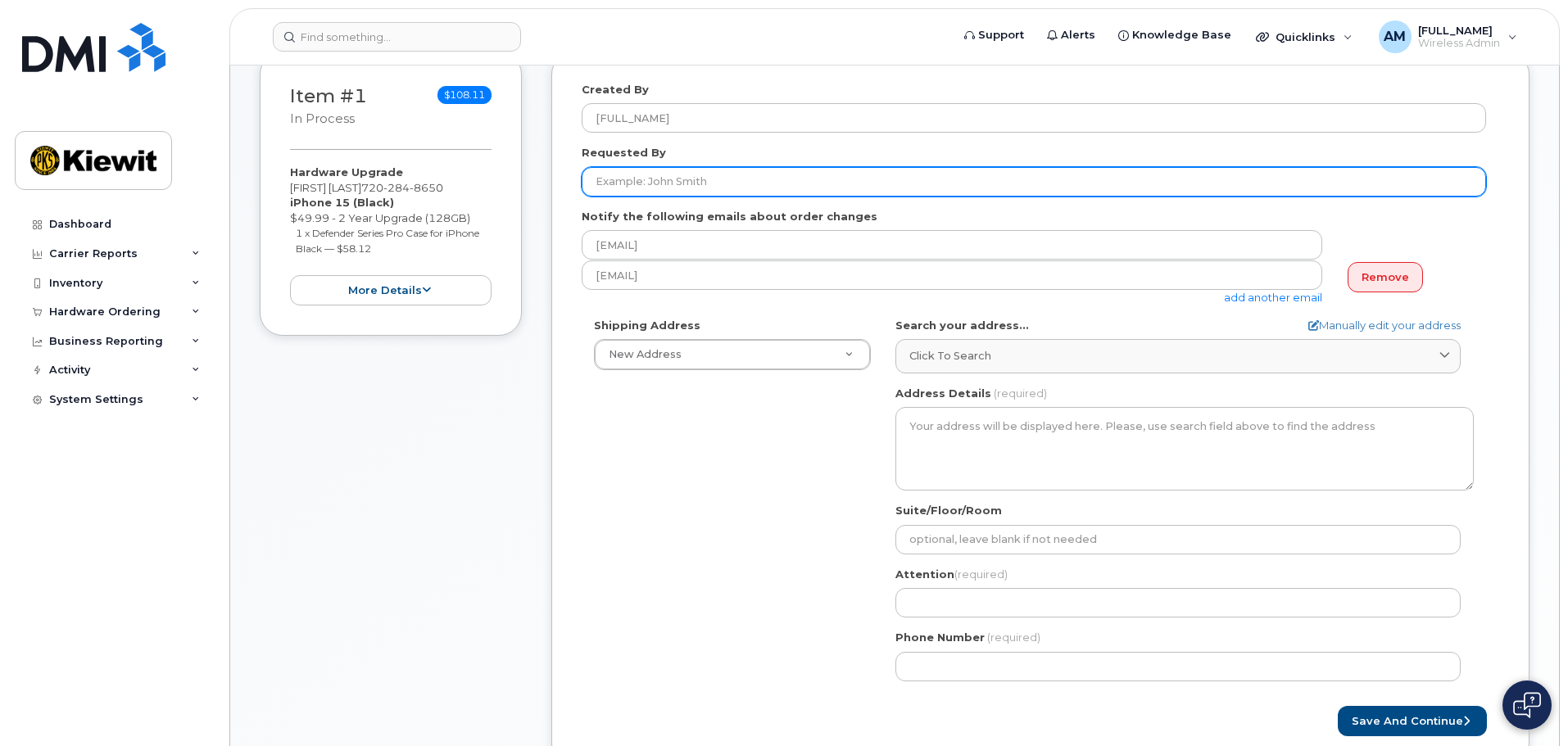 click on "Requested By" at bounding box center (1034, 182) 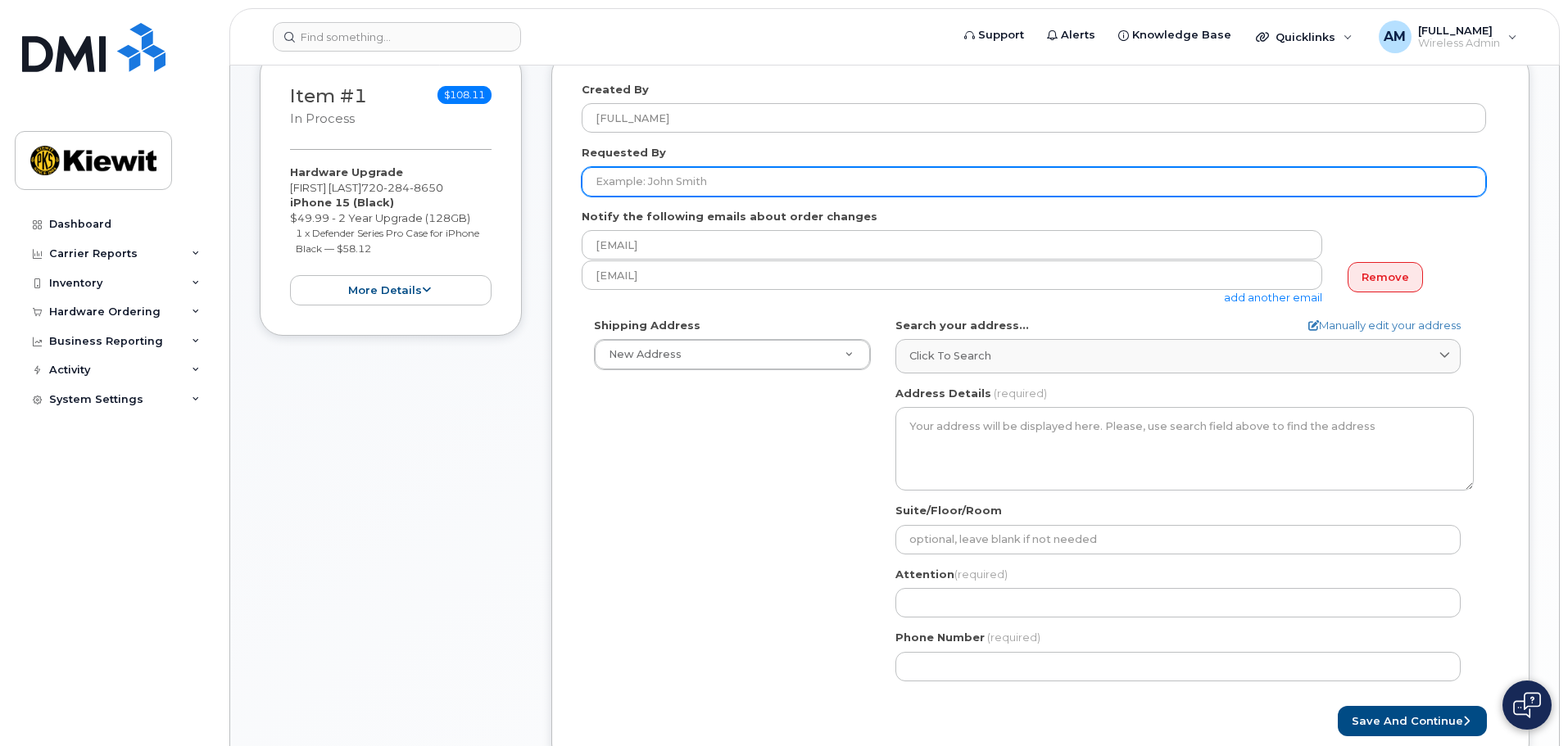 click on "Save and Continue" at bounding box center (1412, 721) 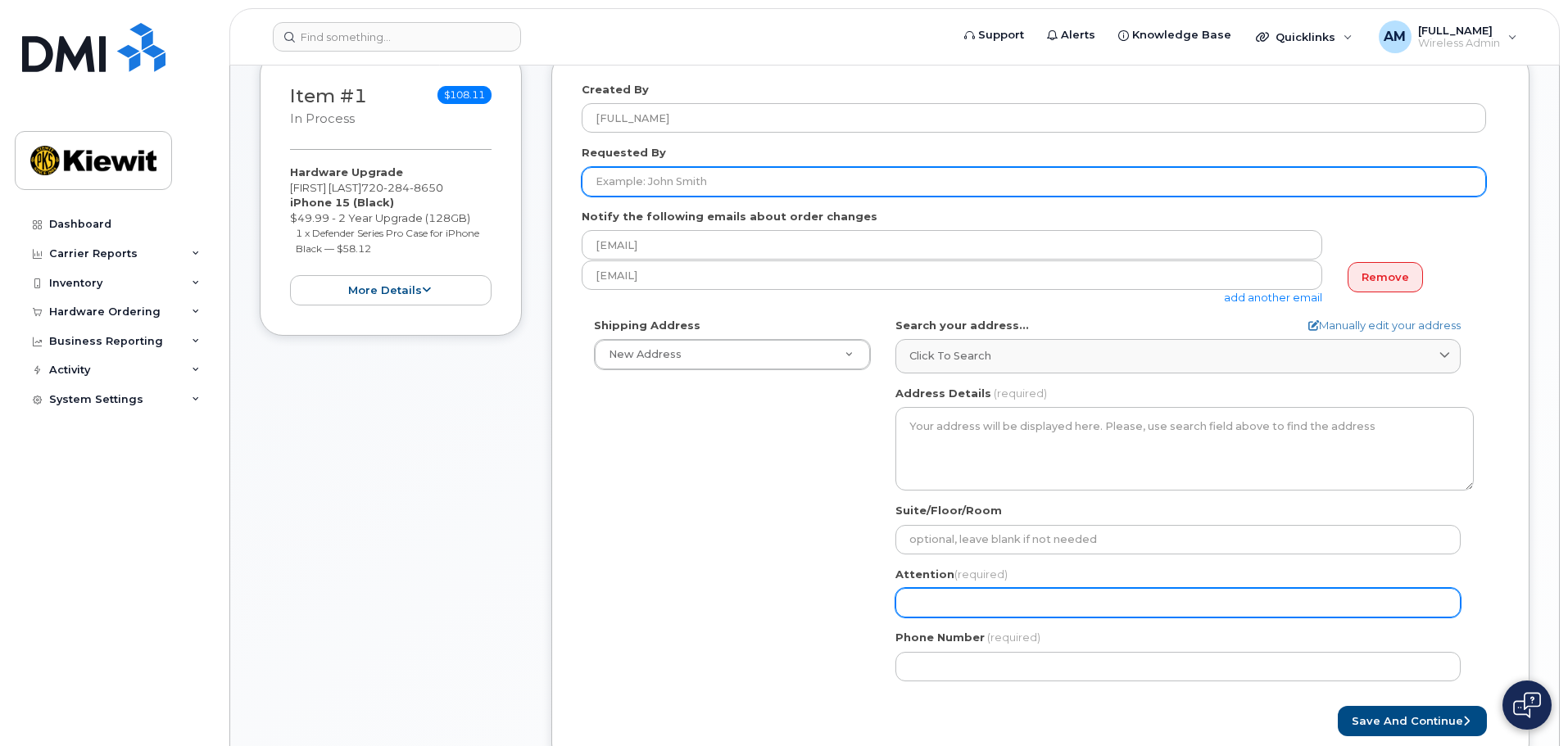 select 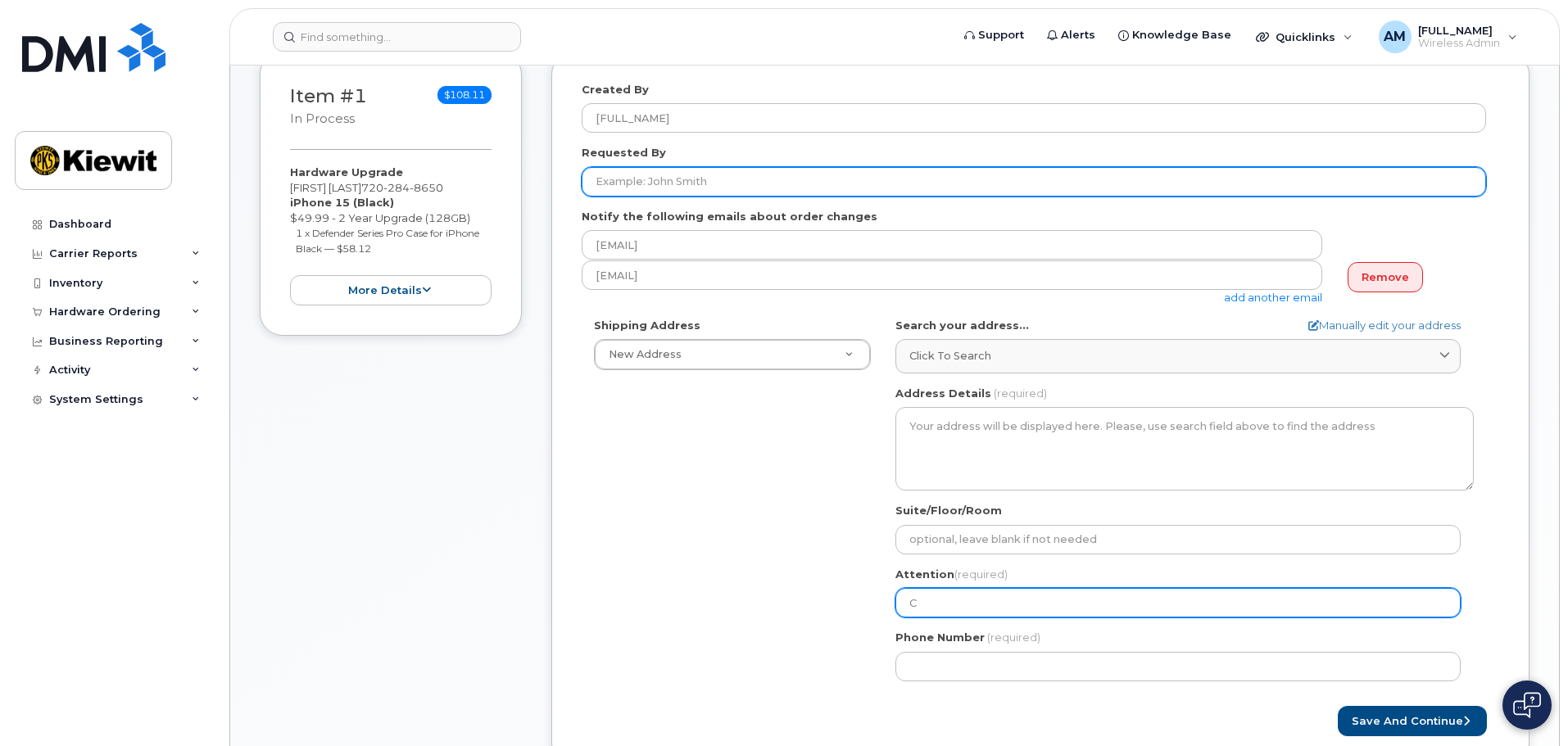 type on "C" 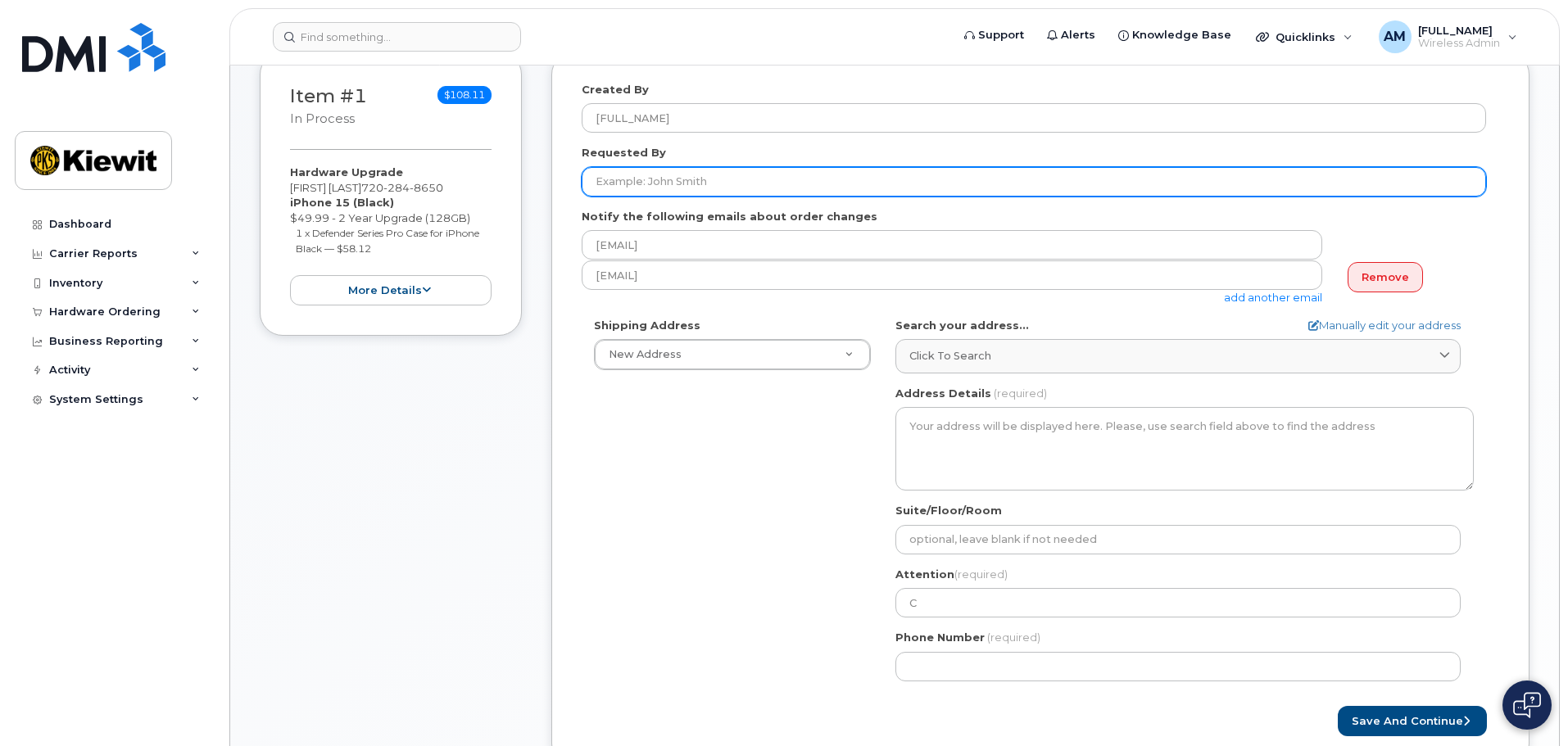 click on "Requested By" at bounding box center (1034, 182) 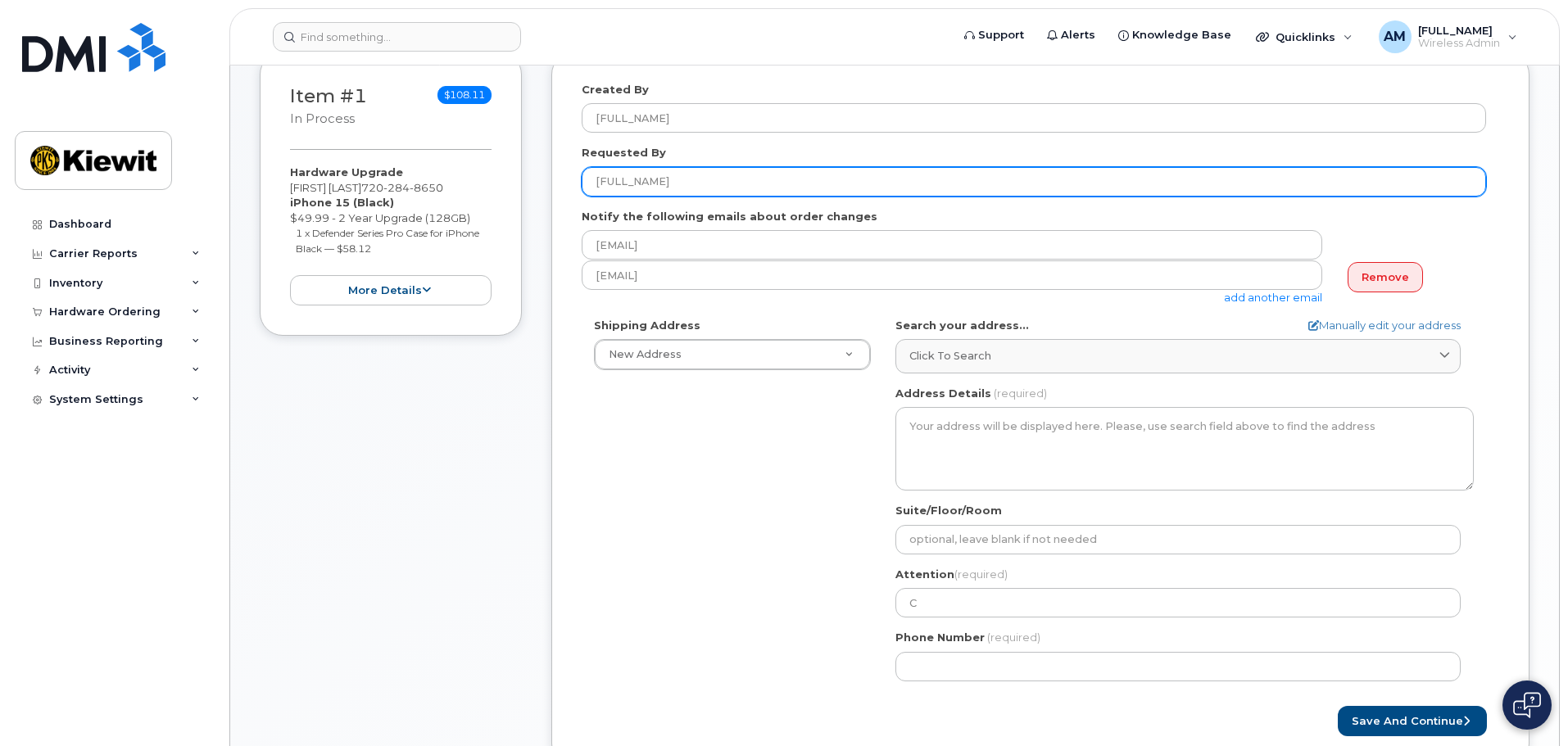 type on "Carolyn Soy" 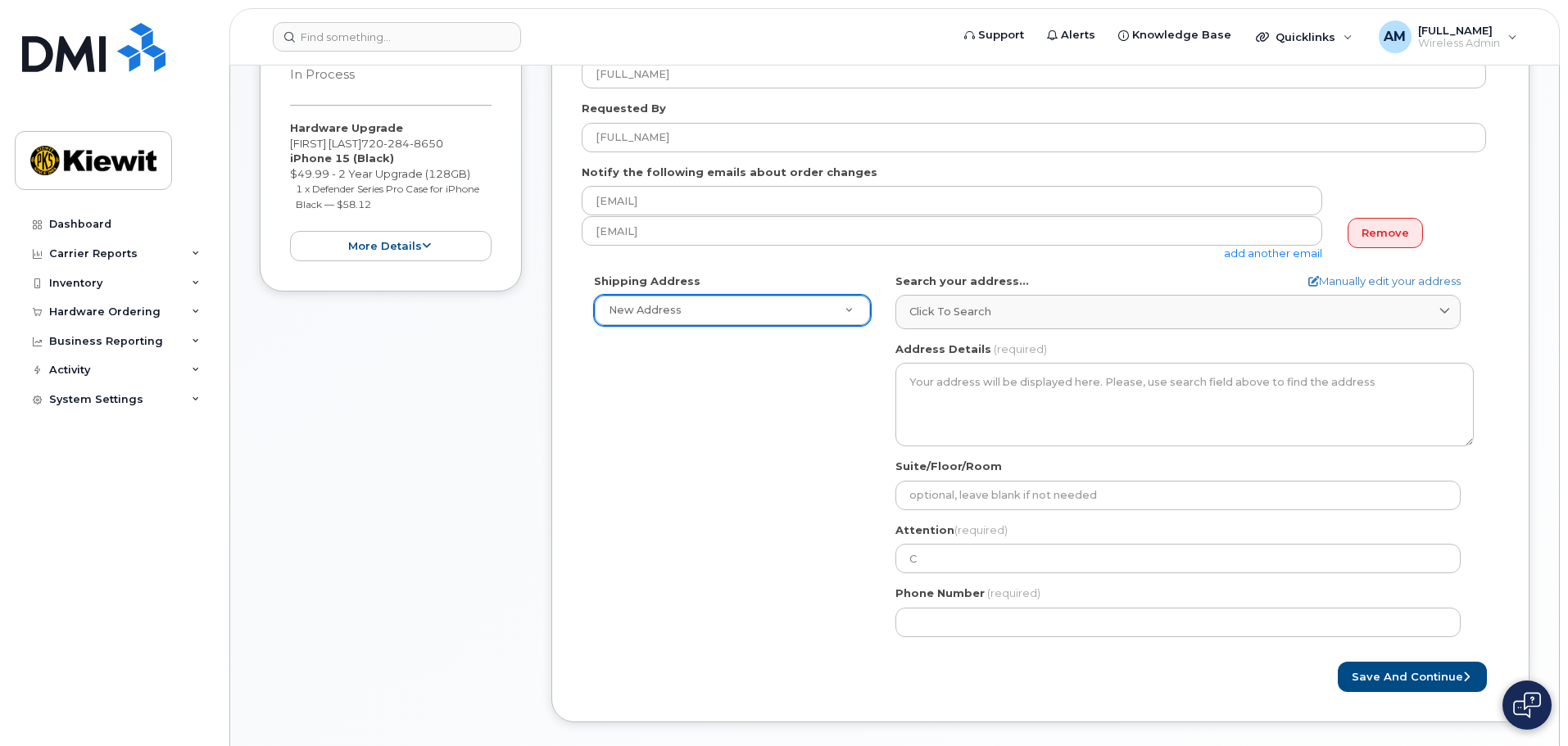 scroll, scrollTop: 328, scrollLeft: 0, axis: vertical 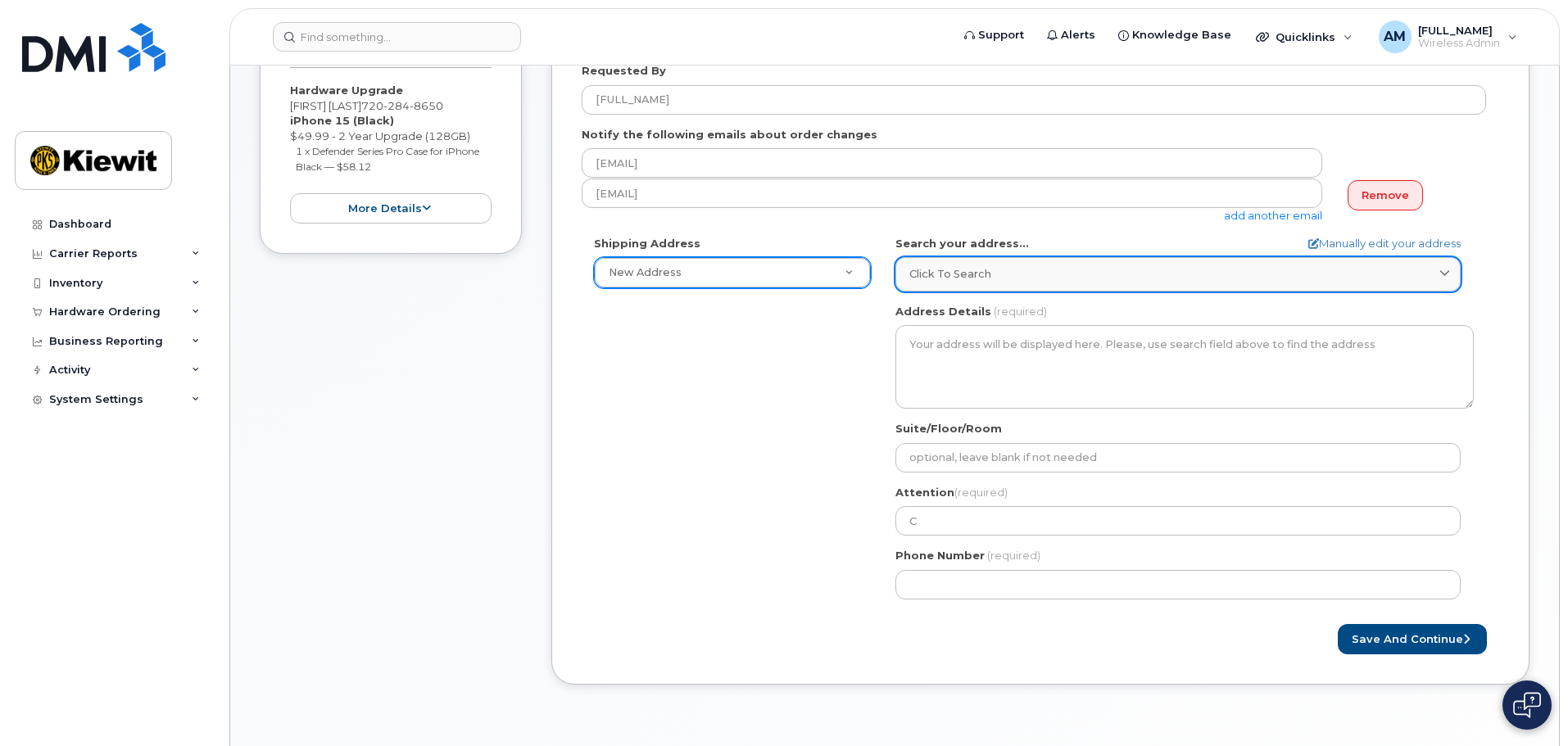 click on "Click to search" at bounding box center [1178, 274] 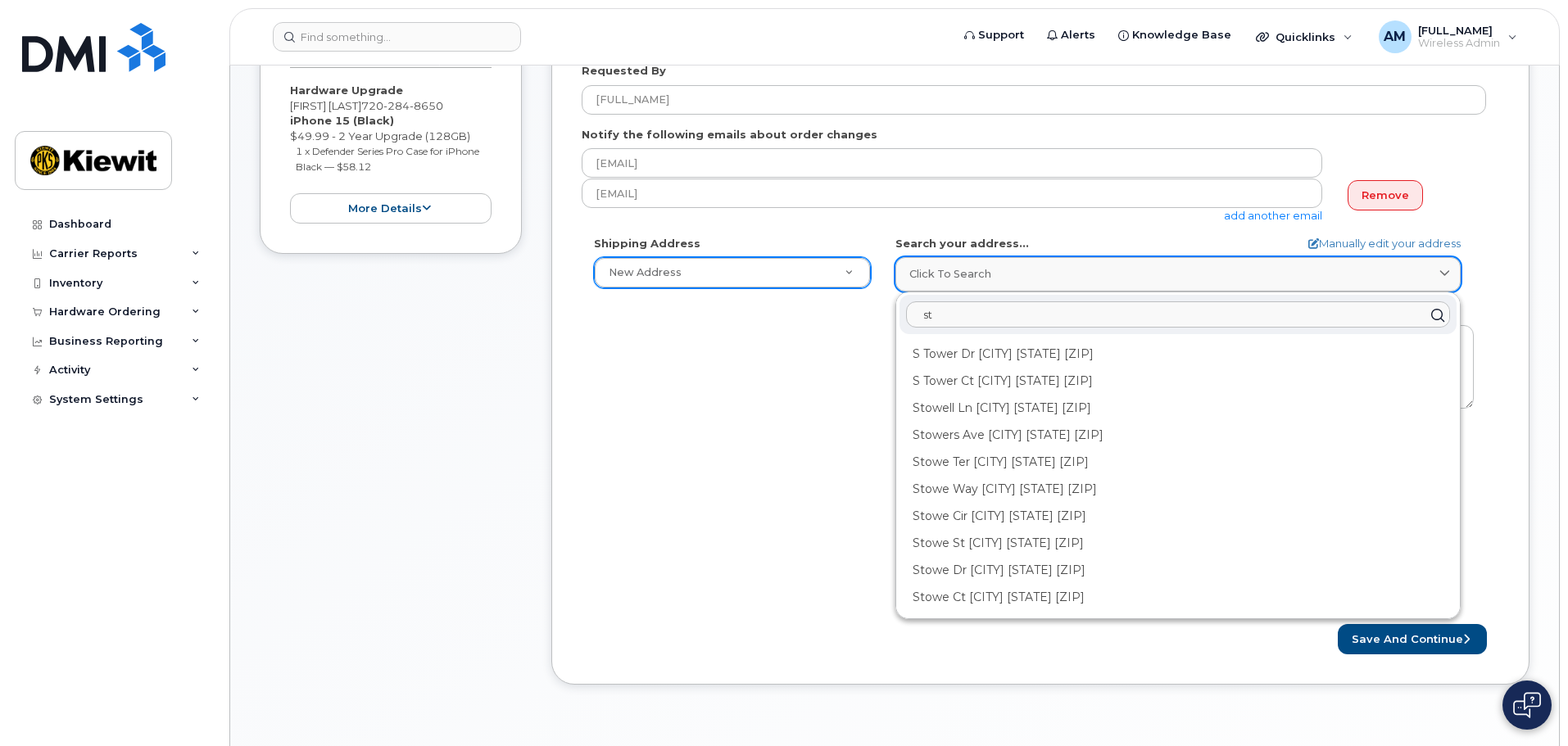 type on "s" 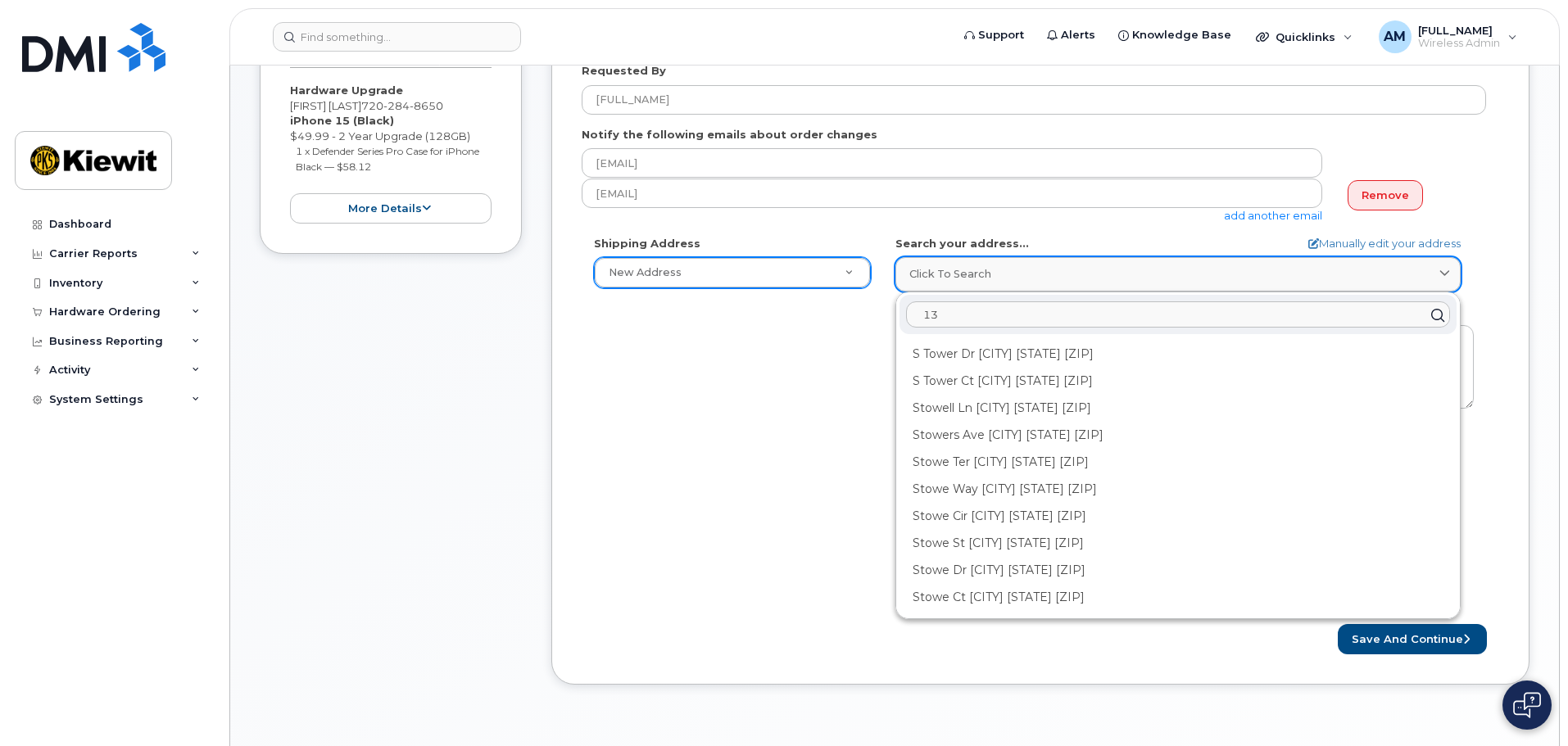 type on "1" 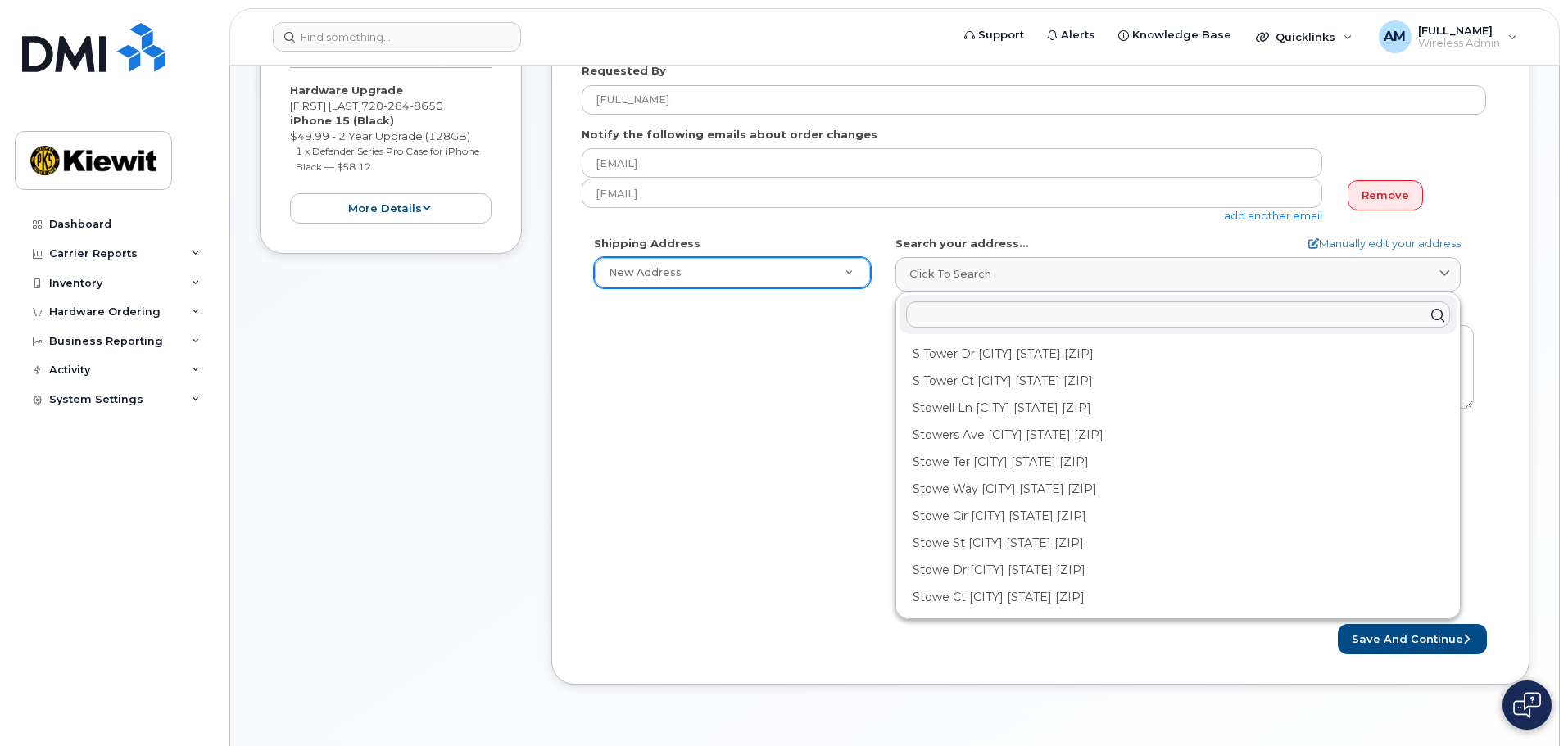 click on "Item #1
in process
$108.11
Hardware Upgrade
JASON WITHERWAX  720 284 8650
iPhone 15
(Black)
$49.99 - 2 Year Upgrade (128GB)
1 x Defender Series Pro Case for iPhone  Black
—
$58.12
more details
Request
Hardware Upgrade
Employee
( 720 284 8650 )
Email
JASON.WITHERWAX@KIEWIT.COM
Carrier Base
Verizon Wireless
Requested Device
iPhone 15
Term Details
2 Year Upgrade (128GB)
Requested Accessories
Defender Series Pro Case for iPhone  Black x 1
— $58.12
Accounting Codes
Cost Center: None
Profit Center: None
WBS Element: 105833.1235
Estimated Device Cost
$49.99
Estimated Shipping Charge
$0.00
Estimated Total
(Device & Accessories)
$108.11
collapse" at bounding box center (391, 339) 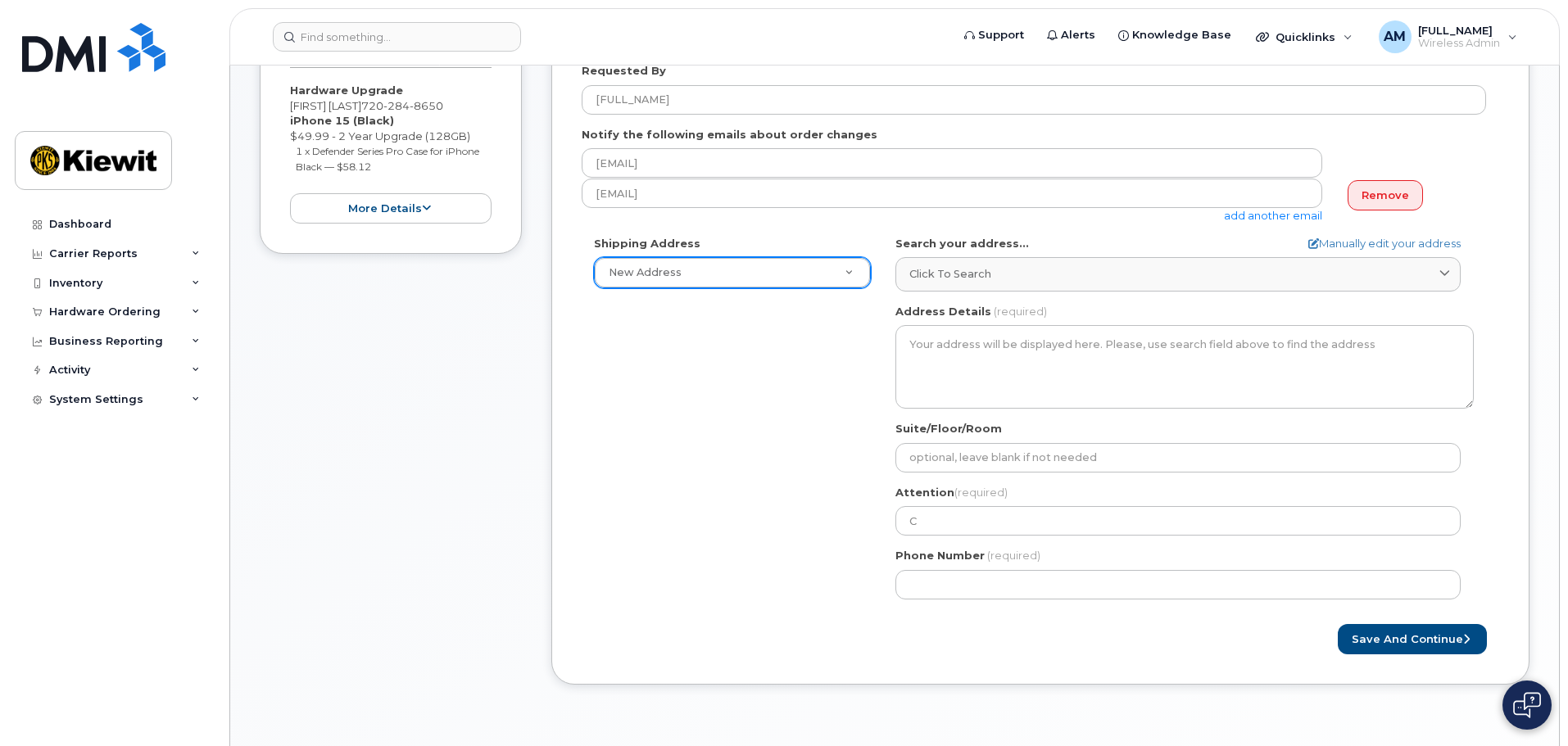 click on "Item #1
in process
$108.11
Hardware Upgrade
JASON WITHERWAX  720 284 8650
iPhone 15
(Black)
$49.99 - 2 Year Upgrade (128GB)
1 x Defender Series Pro Case for iPhone  Black
—
$58.12
more details
Request
Hardware Upgrade
Employee
( 720 284 8650 )
Email
JASON.WITHERWAX@KIEWIT.COM
Carrier Base
Verizon Wireless
Requested Device
iPhone 15
Term Details
2 Year Upgrade (128GB)
Requested Accessories
Defender Series Pro Case for iPhone  Black x 1
— $58.12
Accounting Codes
Cost Center: None
Profit Center: None
WBS Element: 105833.1235
Estimated Device Cost
$49.99
Estimated Shipping Charge
$0.00
Estimated Total
(Device & Accessories)
$108.11
collapse" at bounding box center [391, 339] 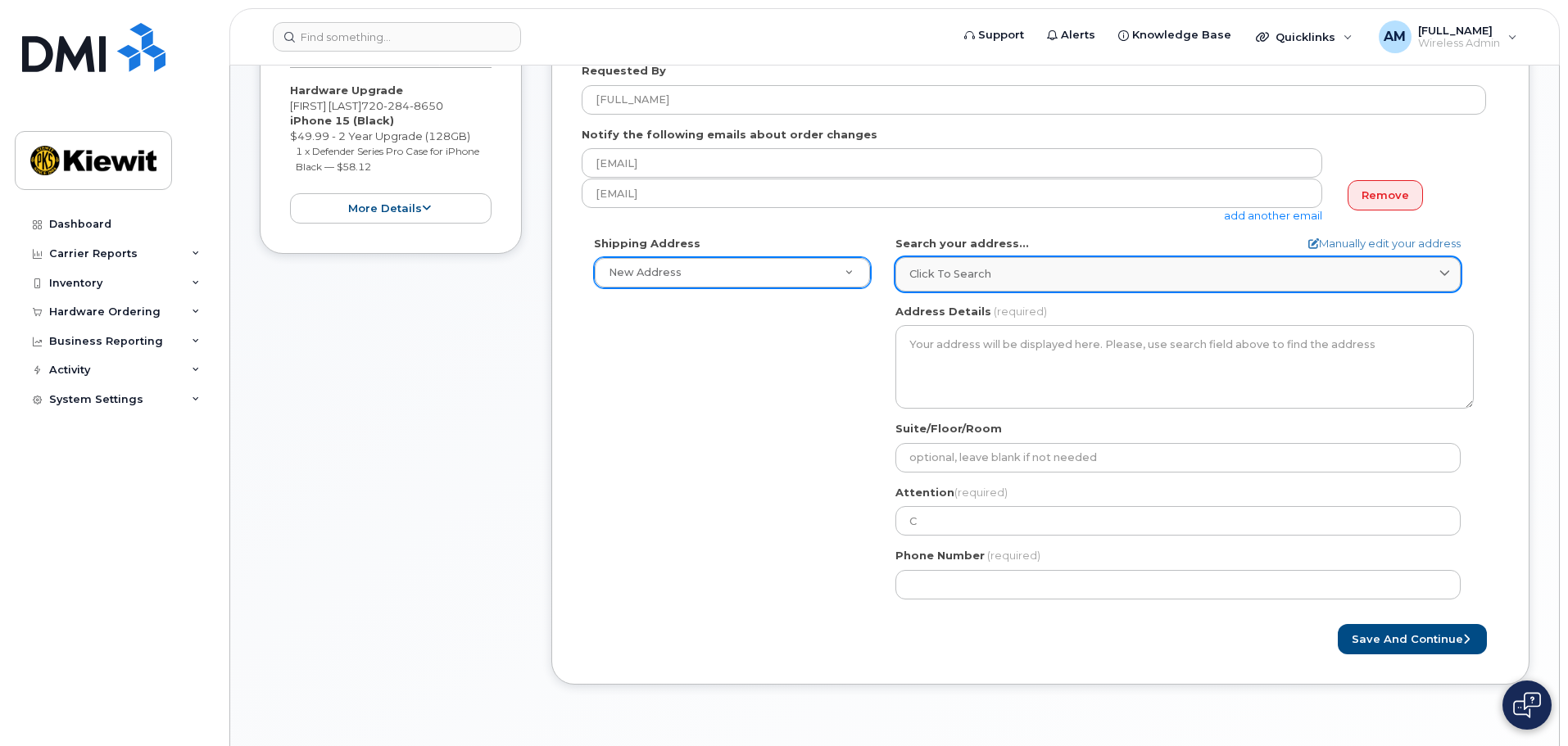 click on "Click to search" at bounding box center (1178, 274) 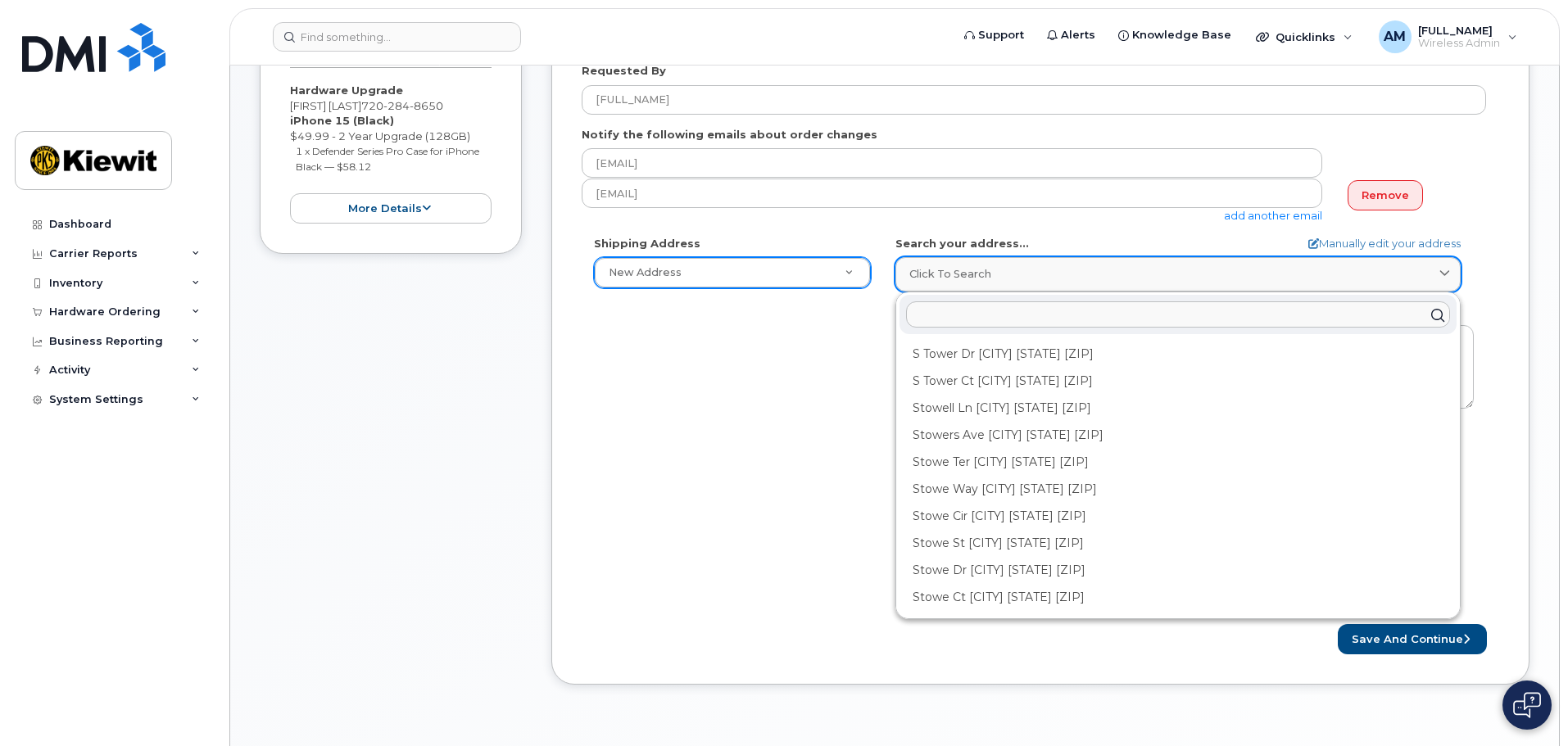 paste on "13985 Stowe Dr Poway, CA 92064" 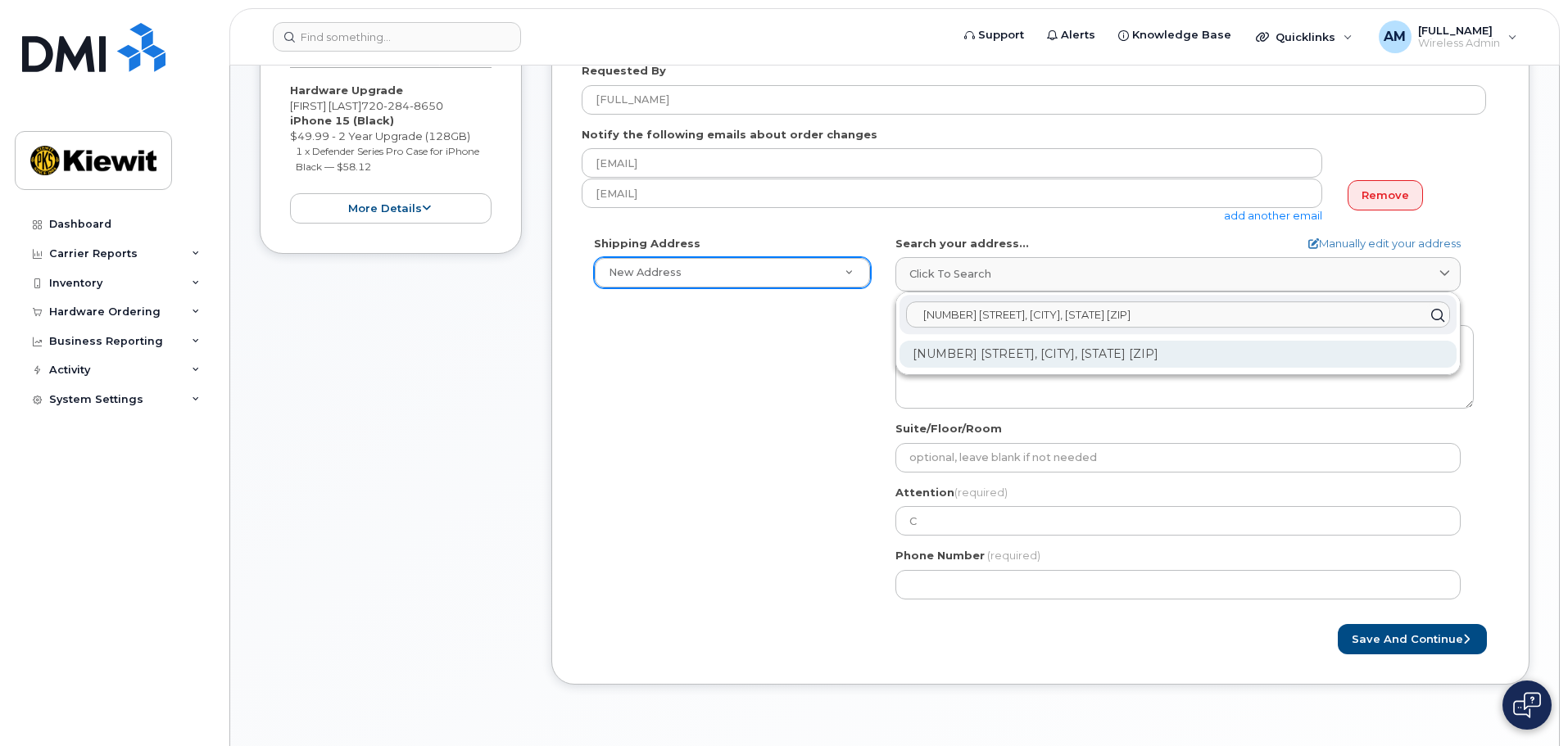 type on "13985 Stowe Dr Poway, CA 92064" 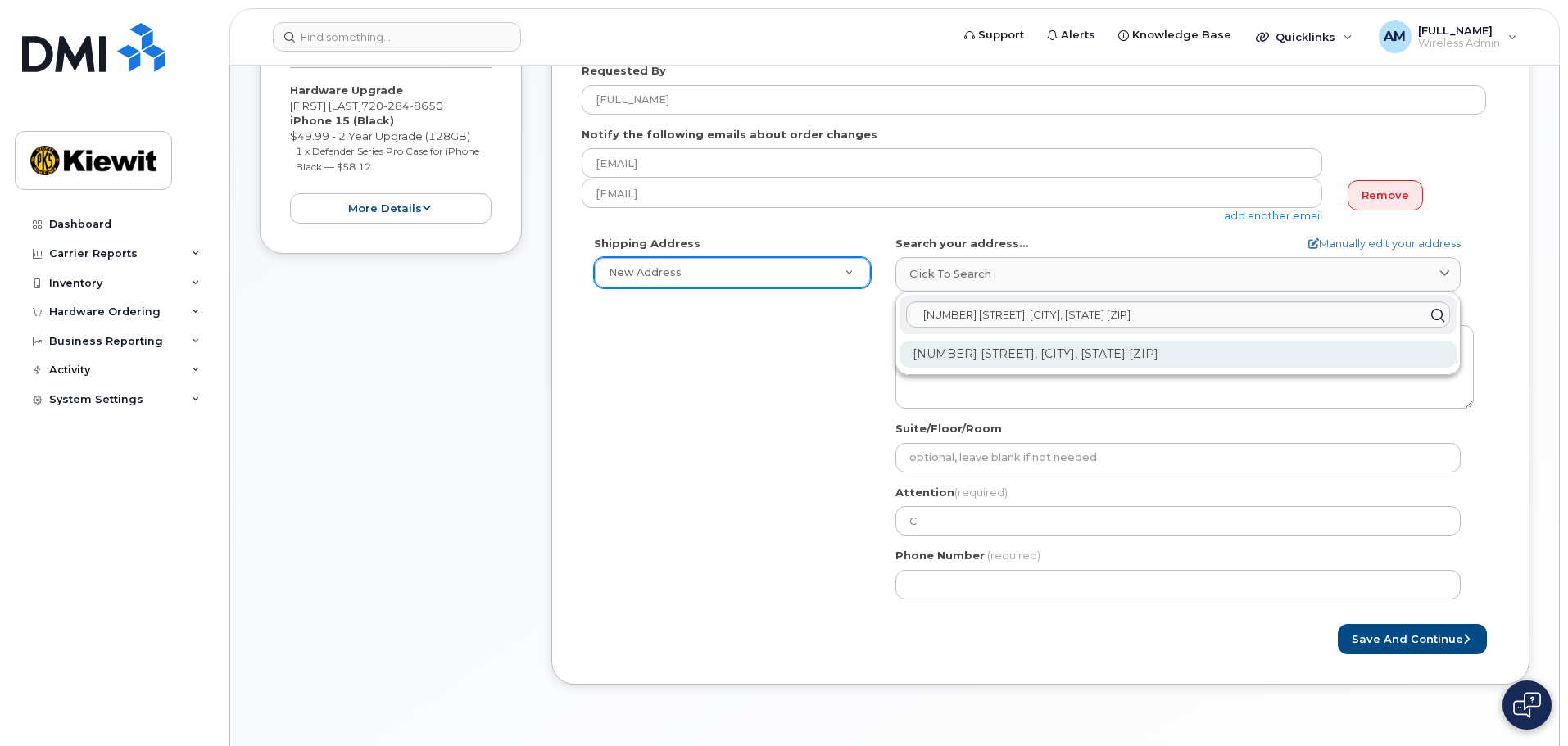 click on "13985 Stowe Dr Poway CA 92064-6887" 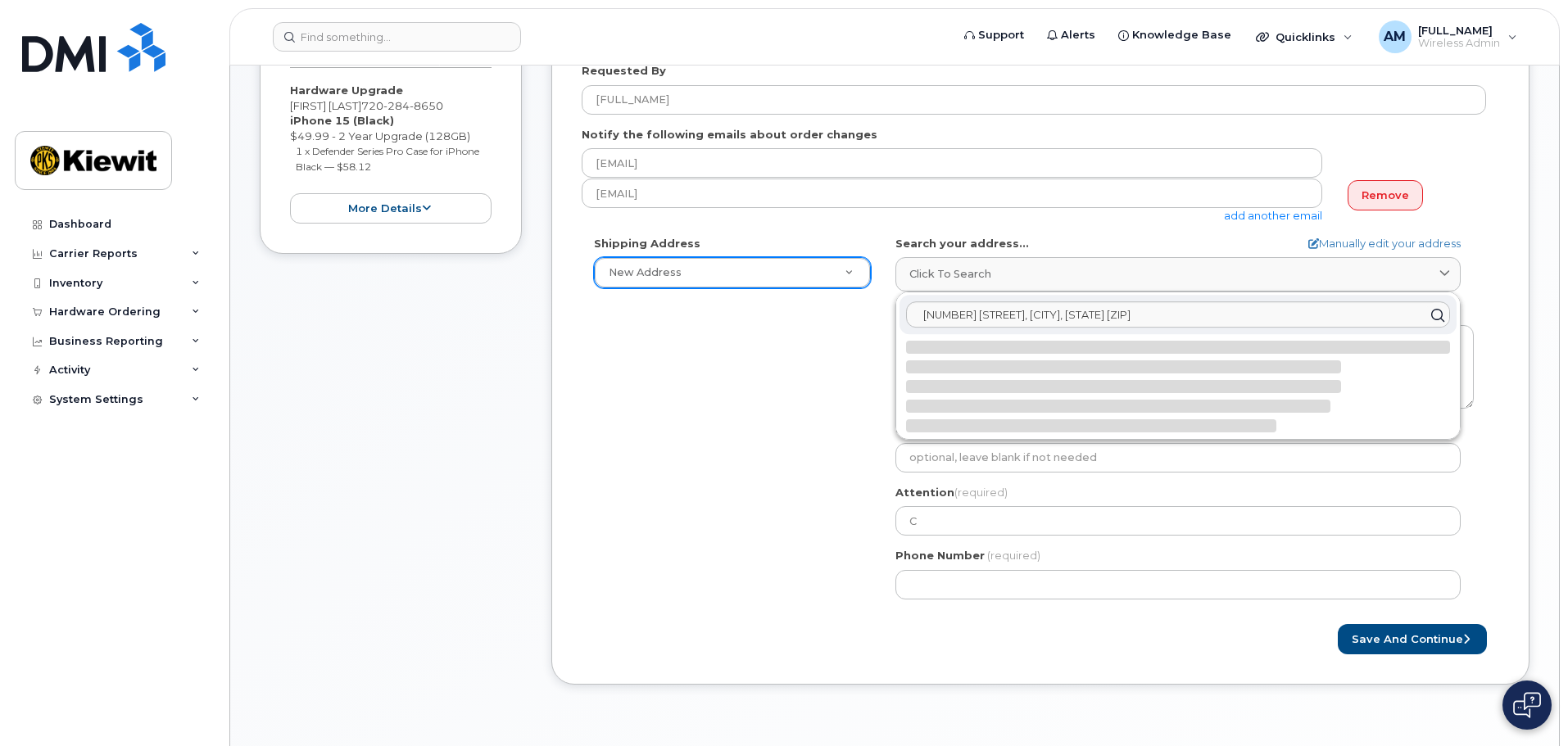 select 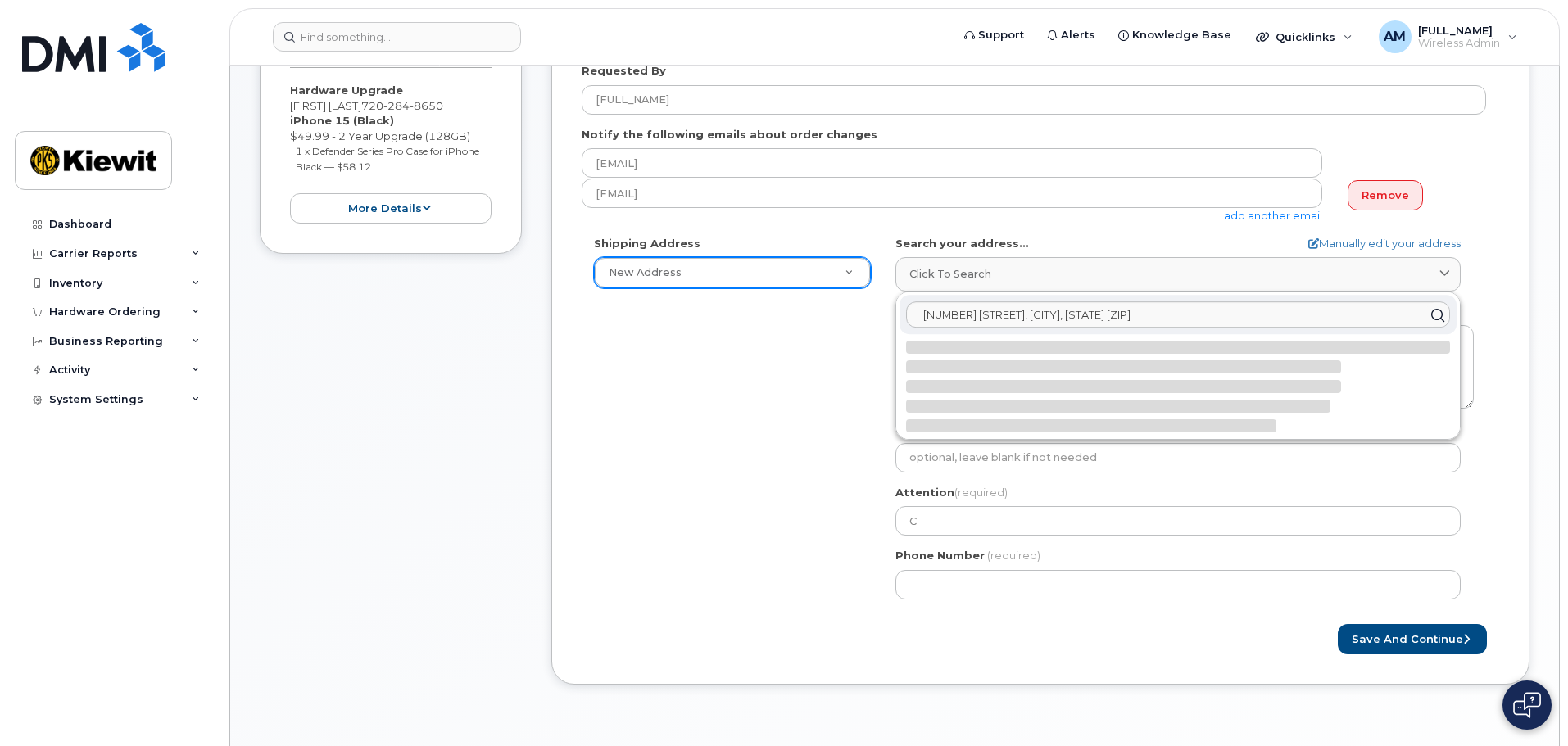 type on "13985 Stowe Dr
POWAY CA 92064-6887
UNITED STATES" 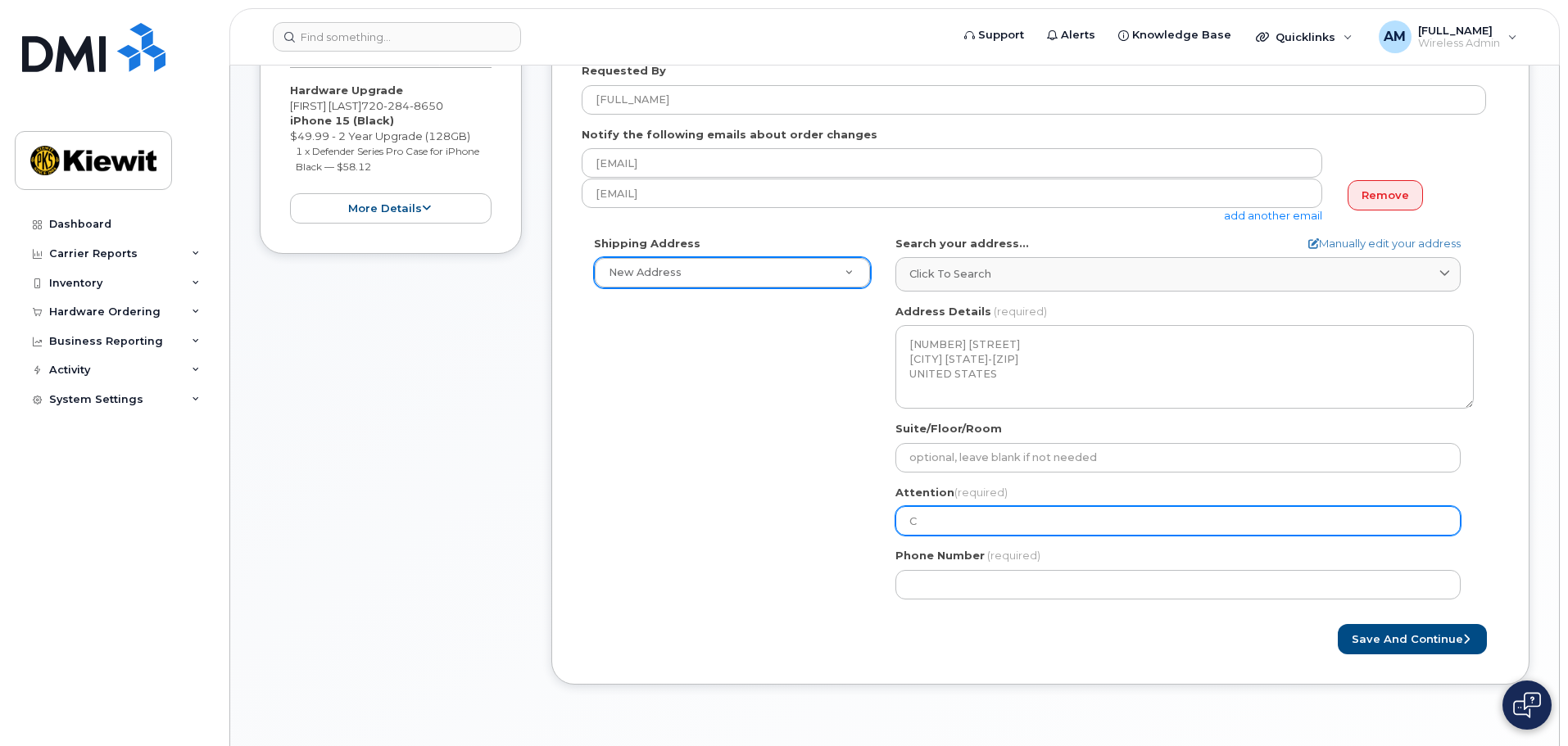 click on "C" at bounding box center [1178, 521] 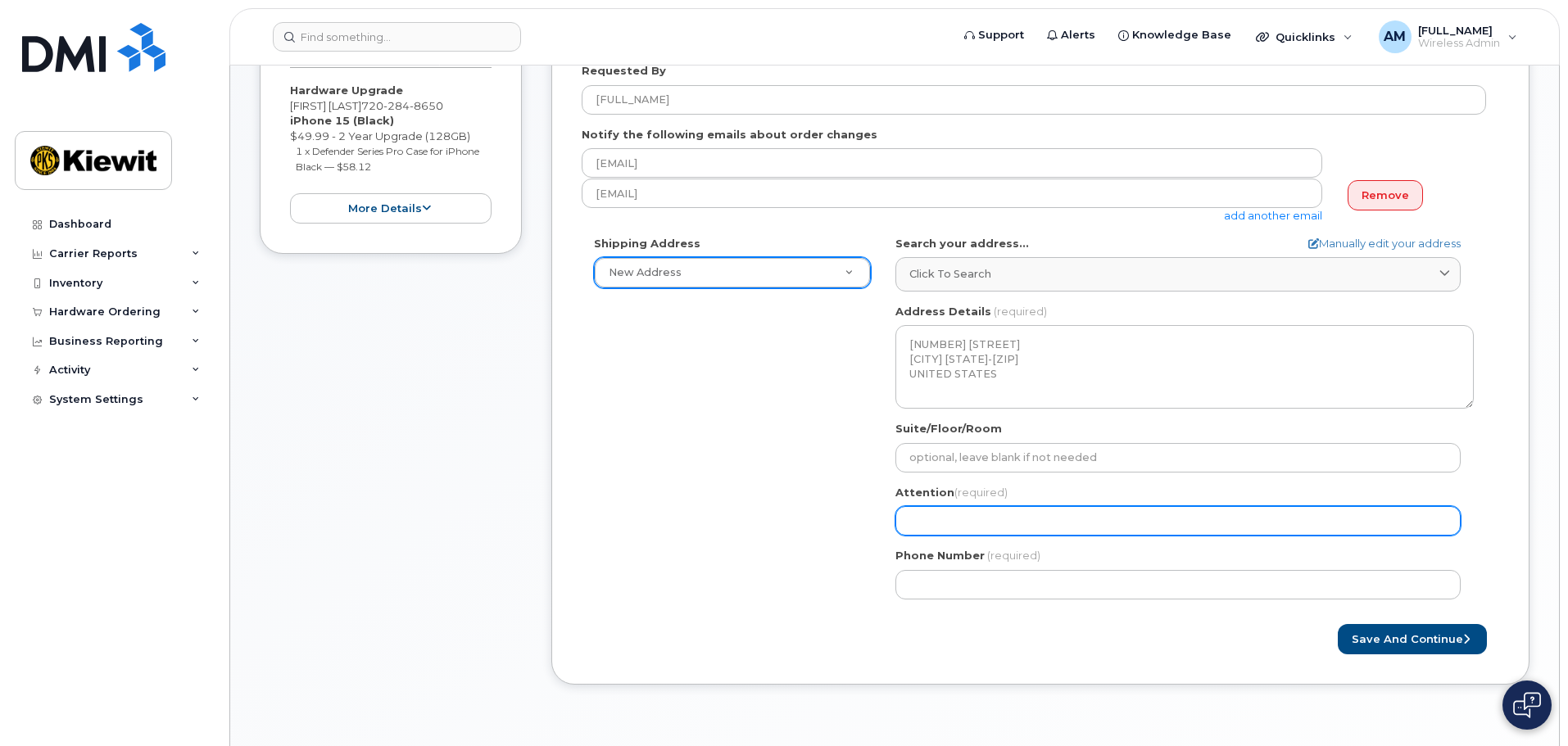 select 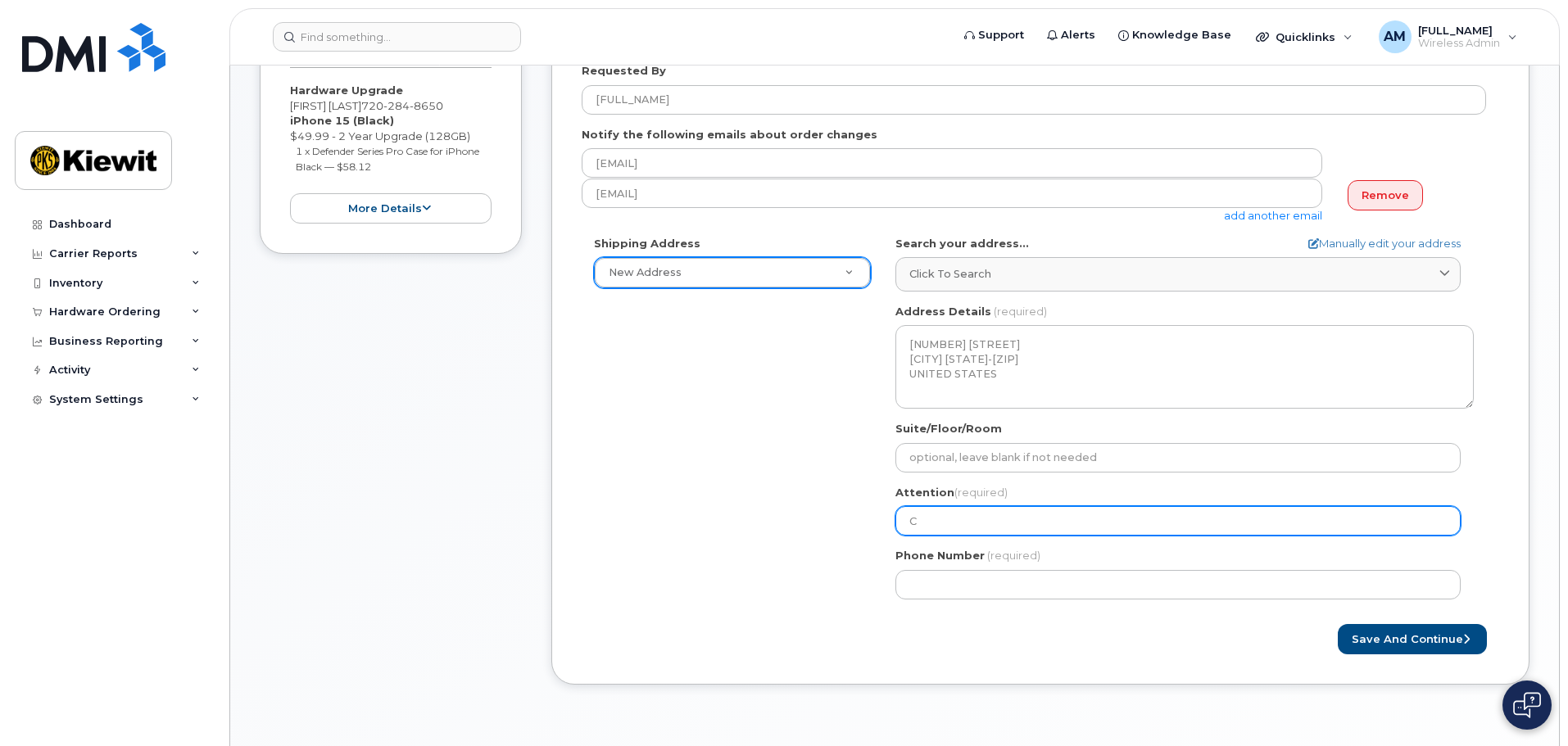 select 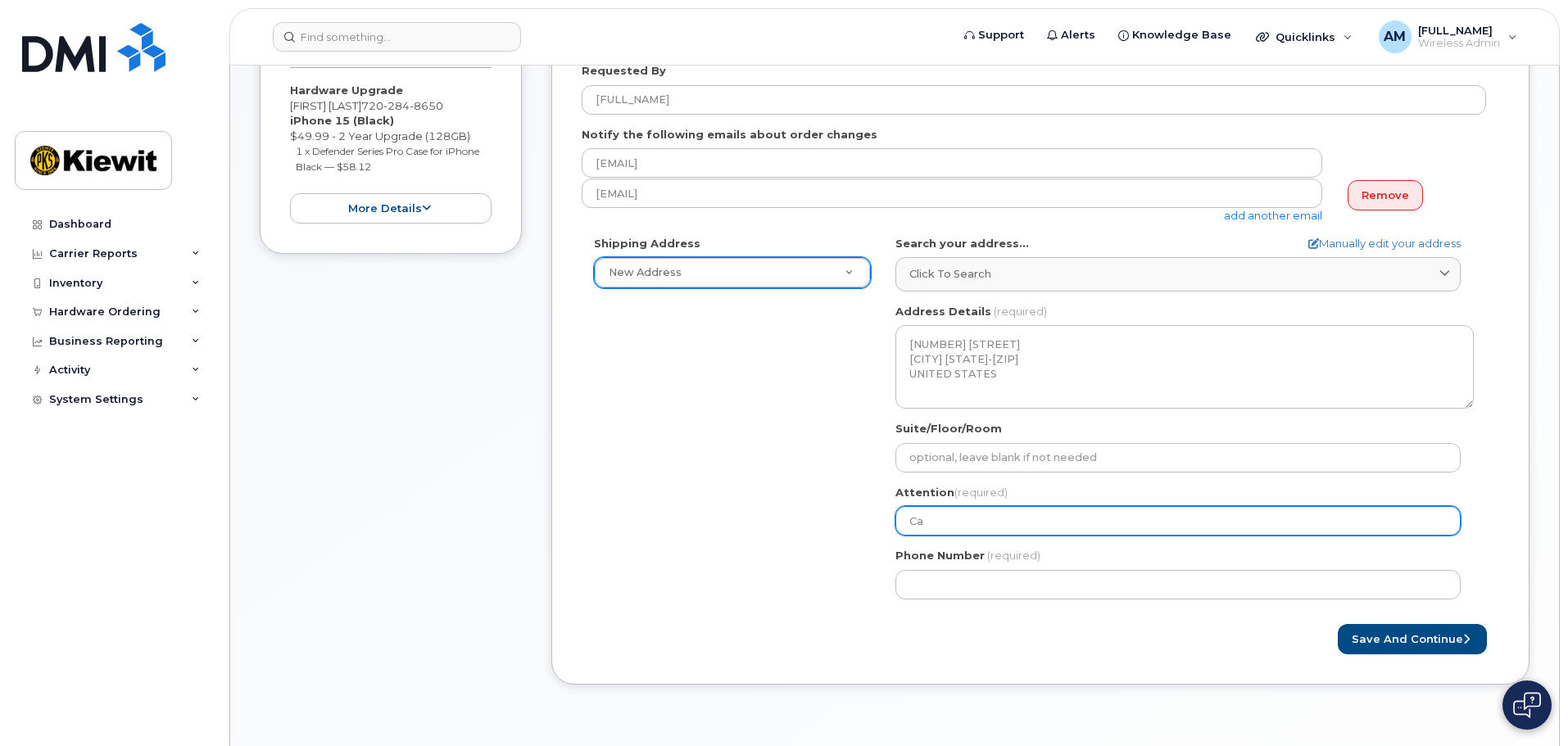 select 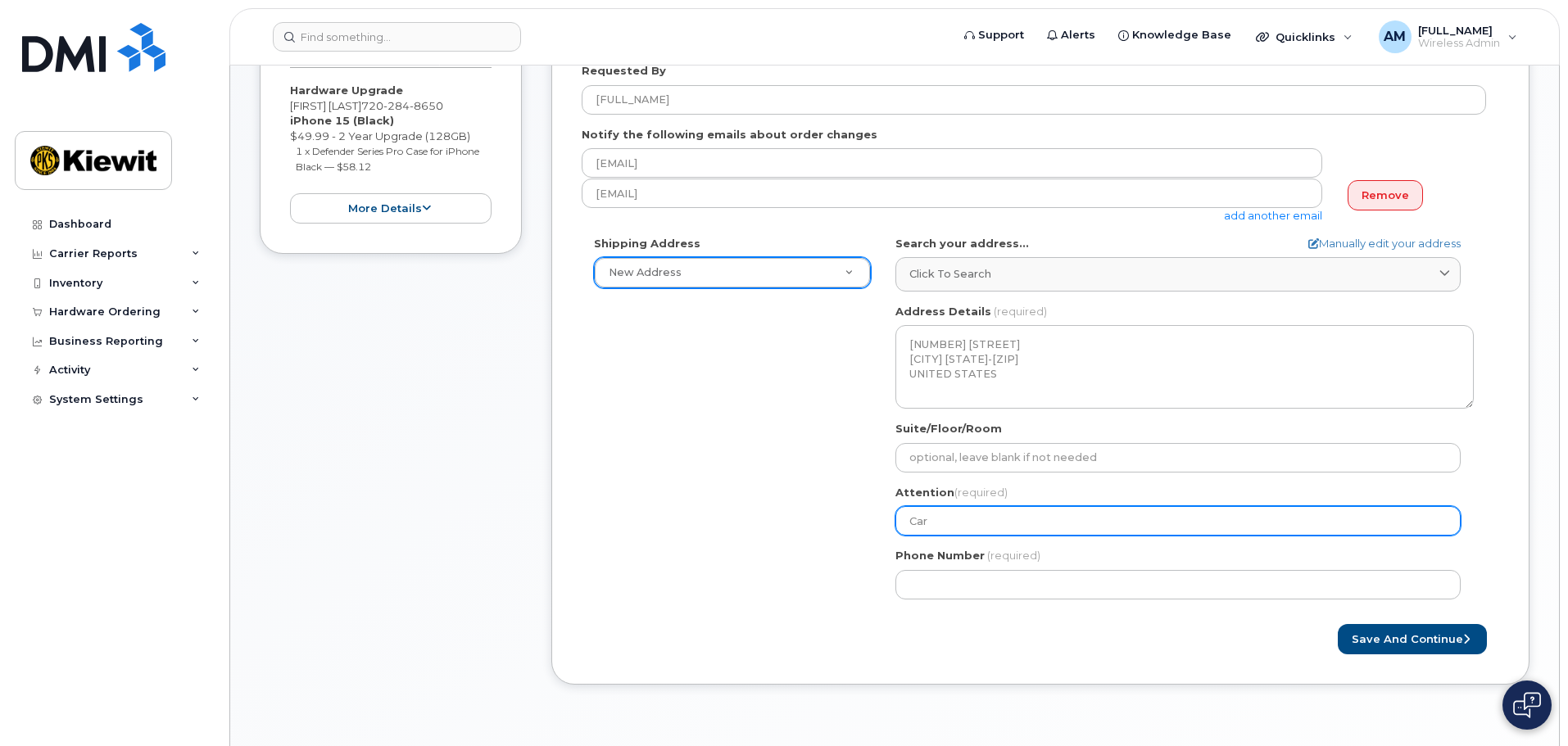 select 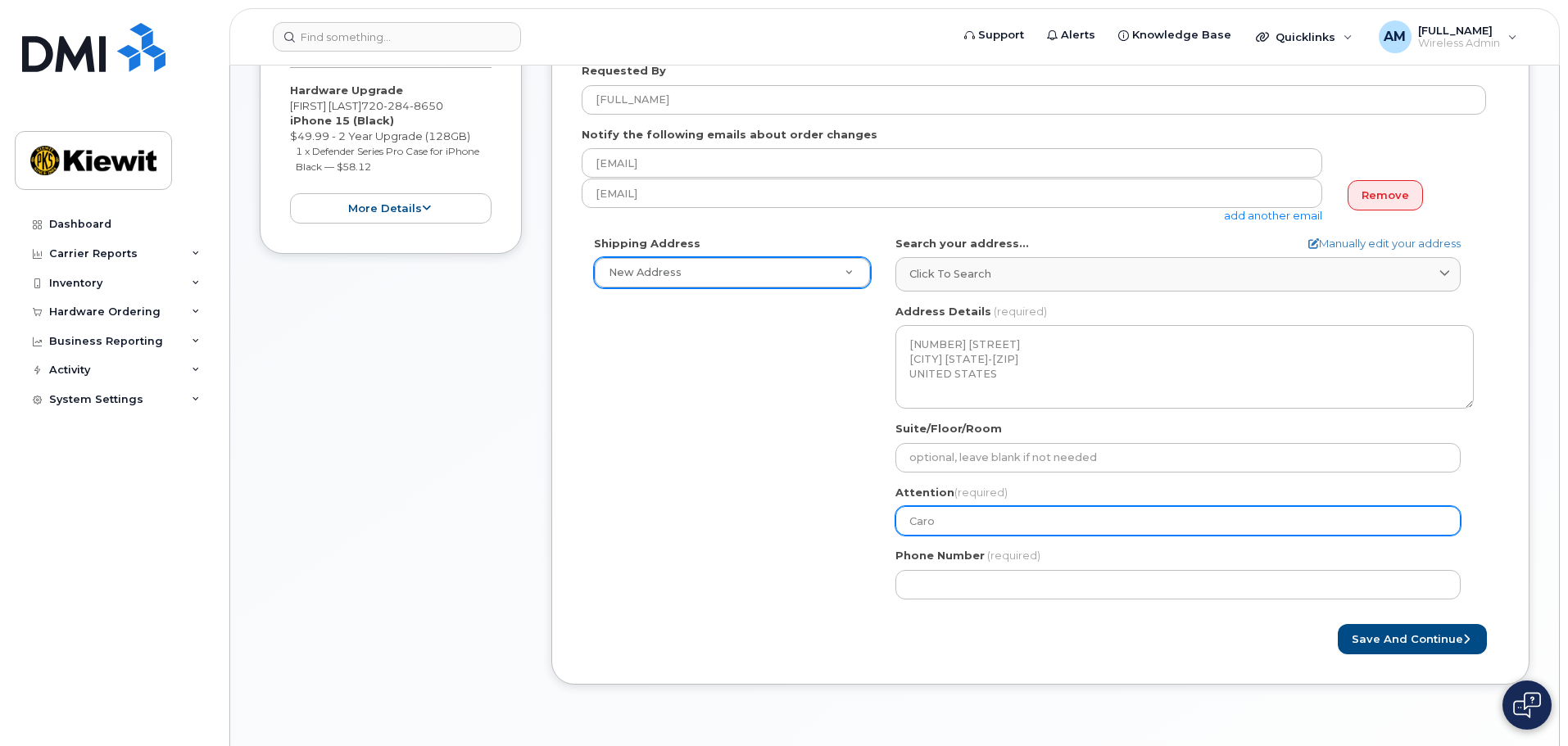 select 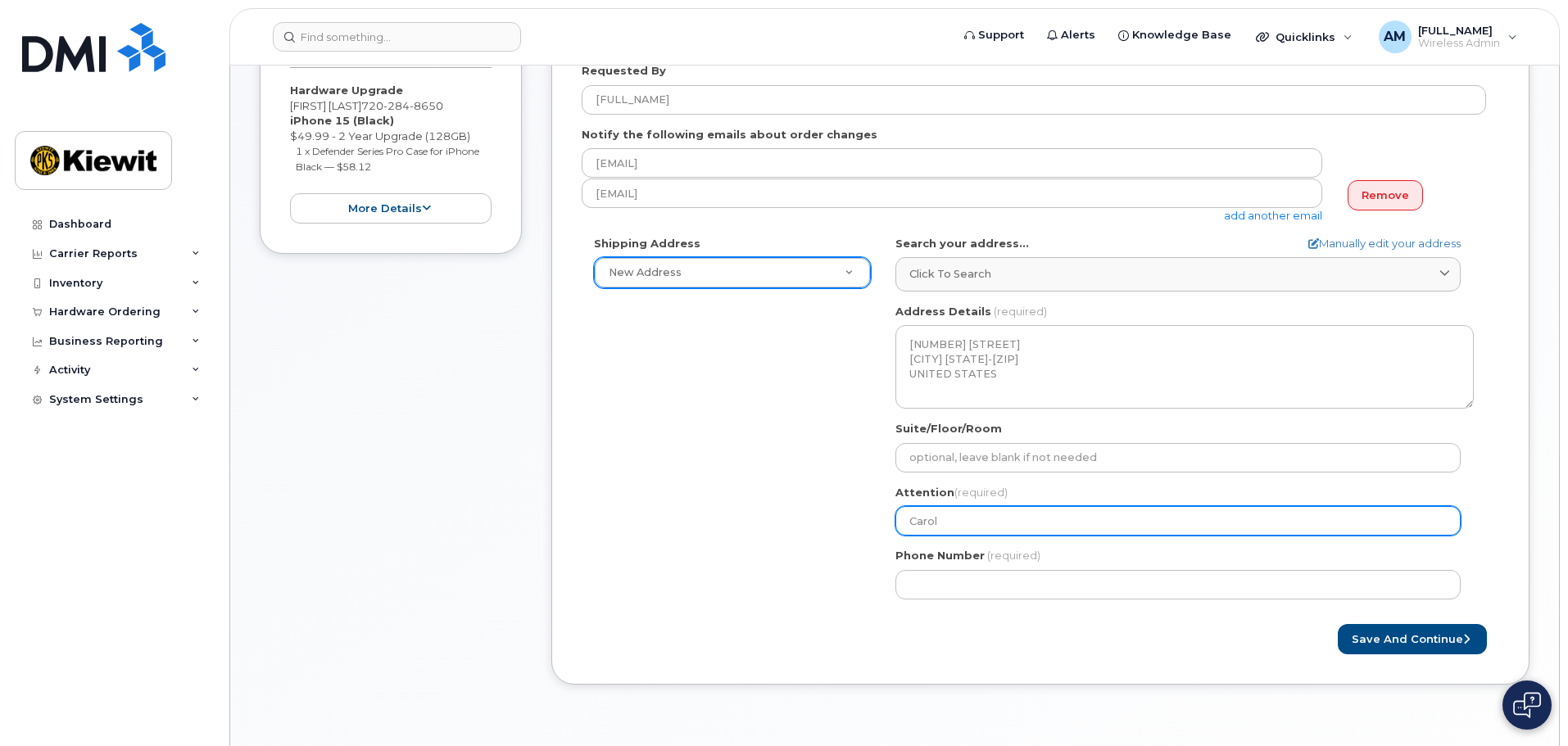 select 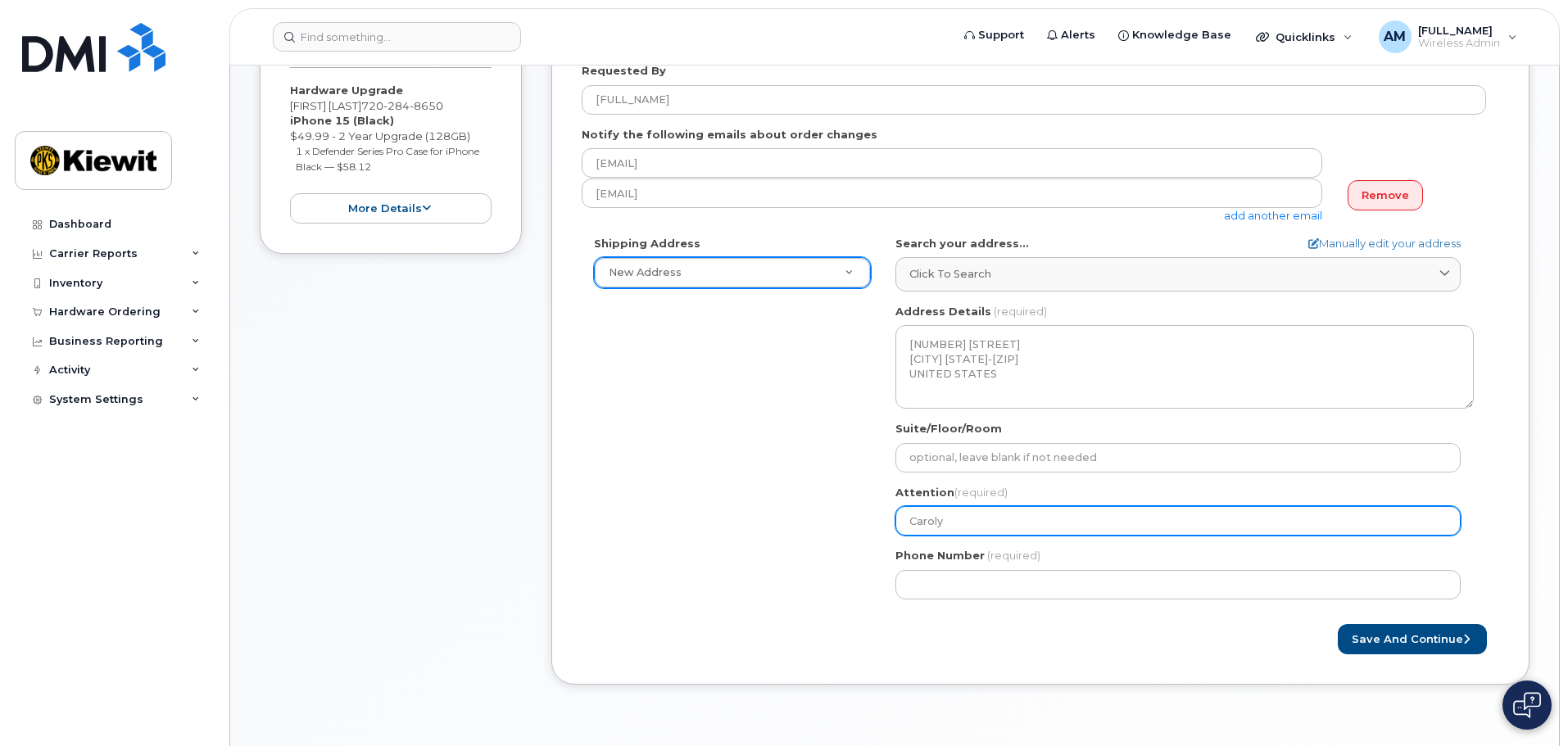 select 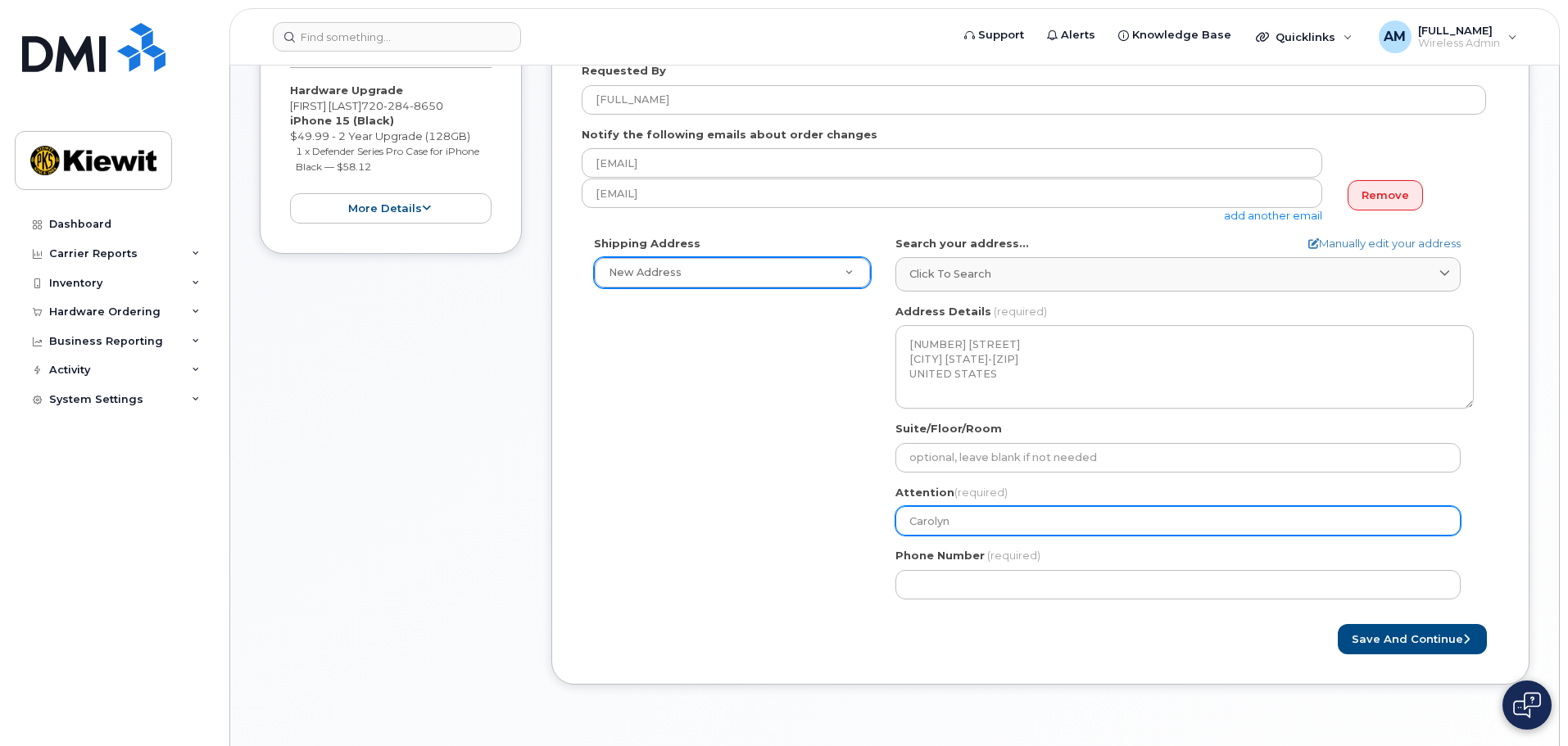type on "Carolyn" 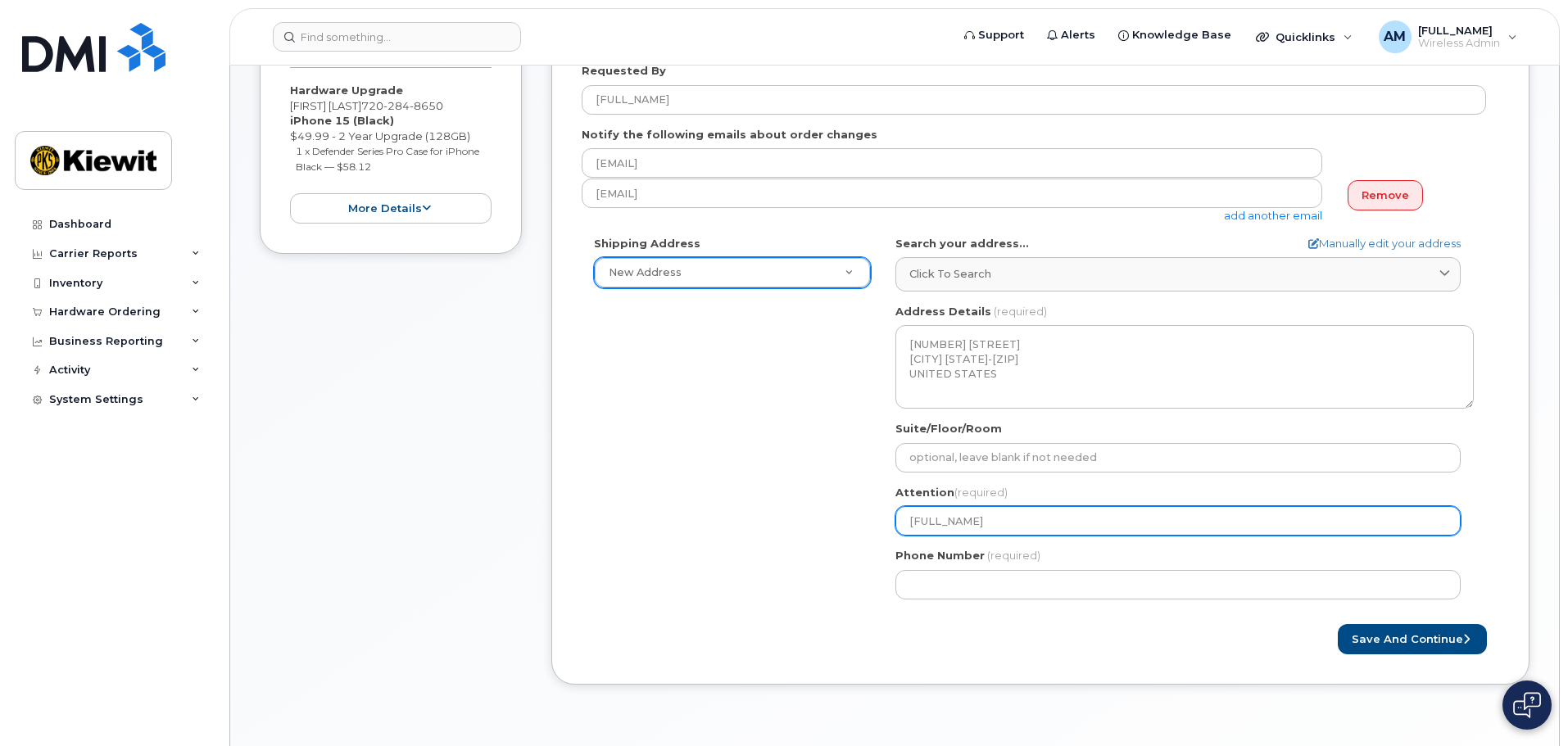 select 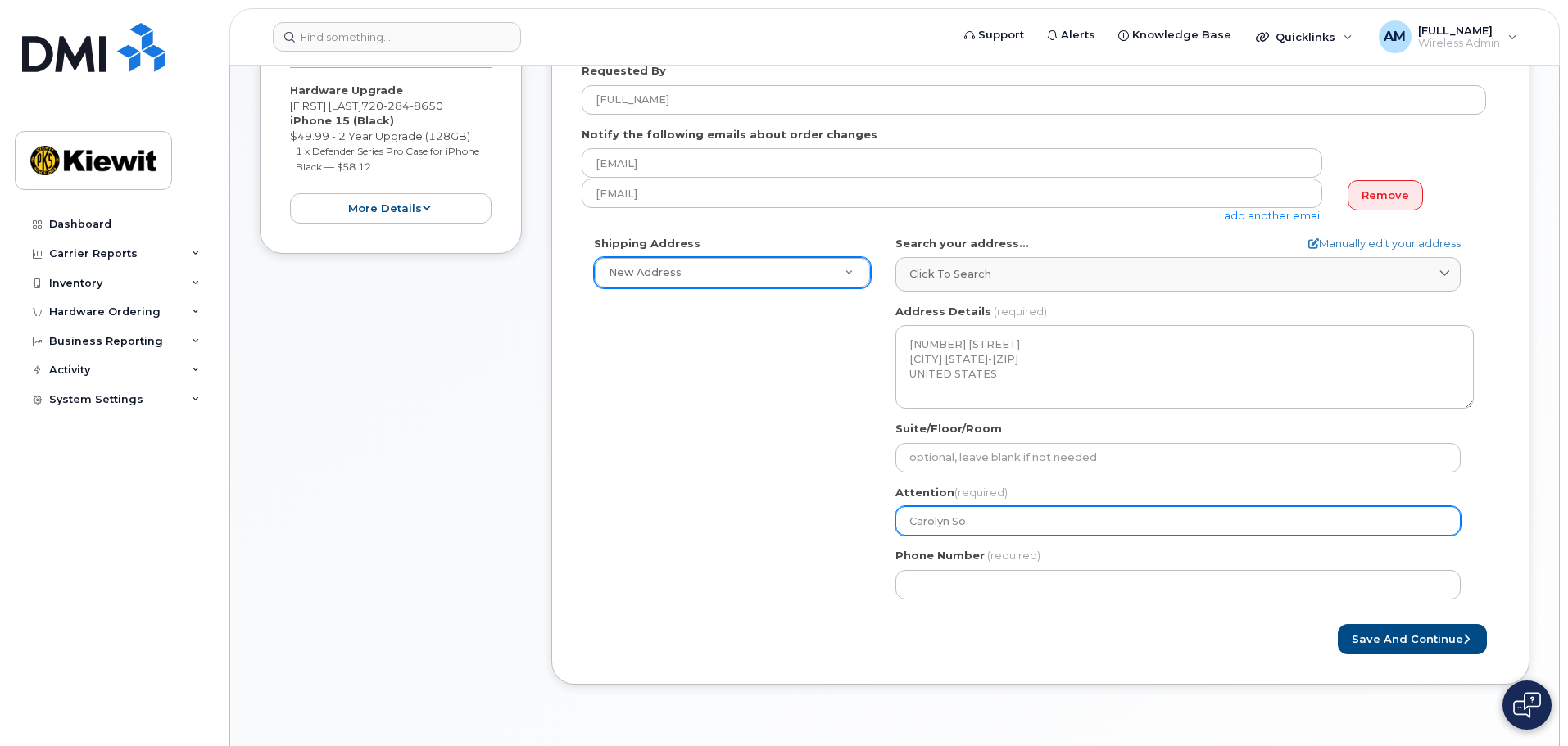 select 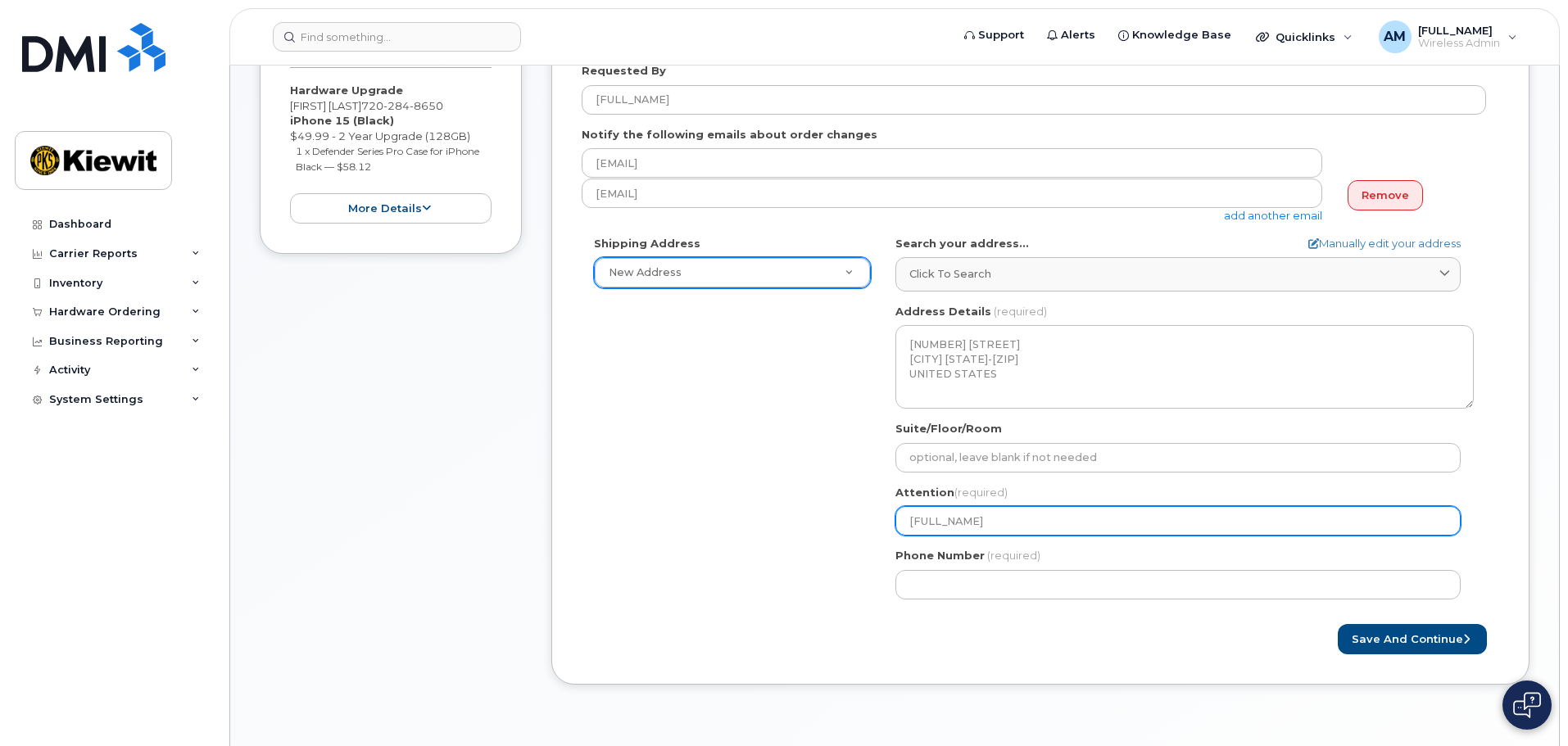 type on "[FIRST] [LAST]" 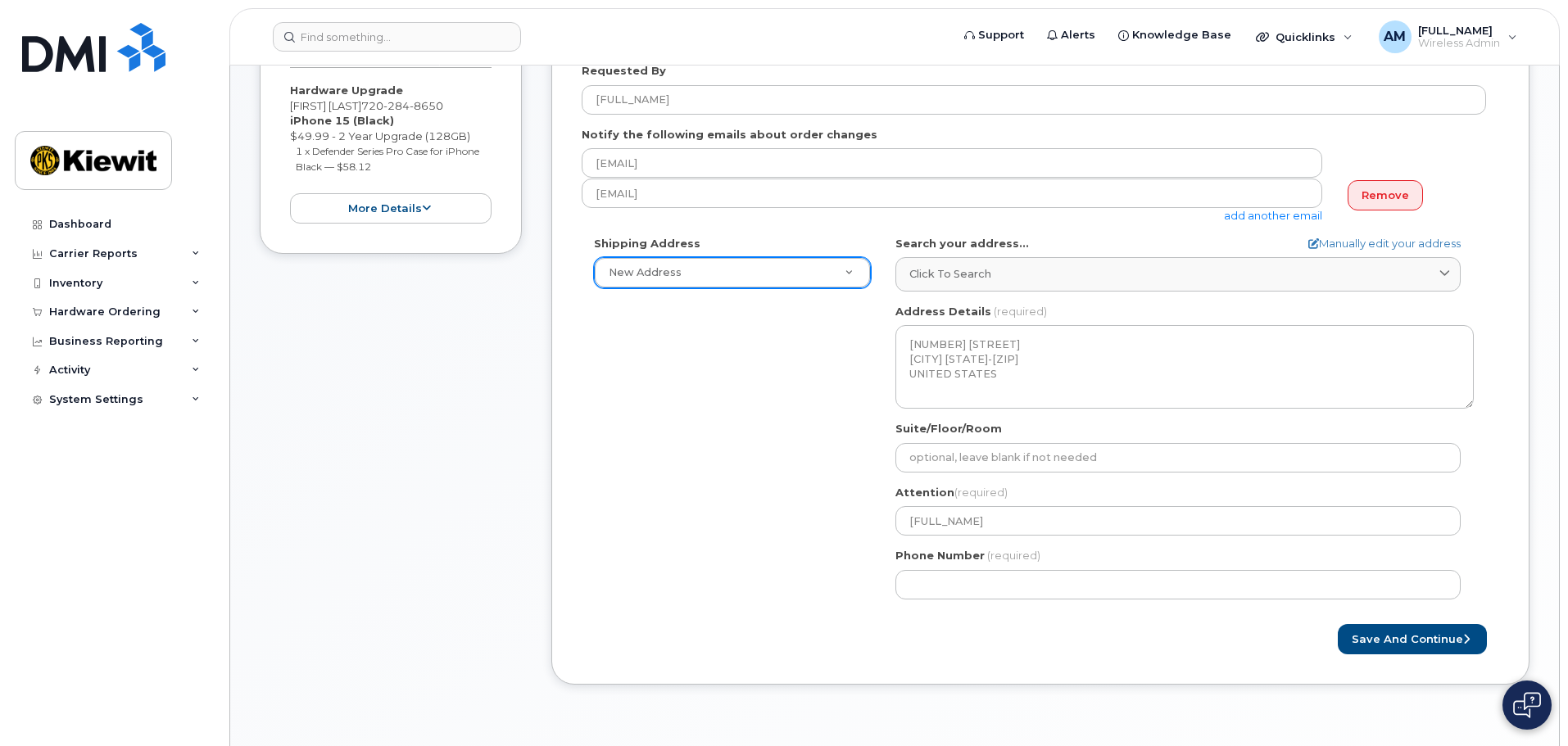 click on "Item #1
in process
$108.11
Hardware Upgrade
JASON WITHERWAX  720 284 8650
iPhone 15
(Black)
$49.99 - 2 Year Upgrade (128GB)
1 x Defender Series Pro Case for iPhone  Black
—
$58.12
more details
Request
Hardware Upgrade
Employee
( 720 284 8650 )
Email
JASON.WITHERWAX@KIEWIT.COM
Carrier Base
Verizon Wireless
Requested Device
iPhone 15
Term Details
2 Year Upgrade (128GB)
Requested Accessories
Defender Series Pro Case for iPhone  Black x 1
— $58.12
Accounting Codes
Cost Center: None
Profit Center: None
WBS Element: 105833.1235
Estimated Device Cost
$49.99
Estimated Shipping Charge
$0.00
Estimated Total
(Device & Accessories)
$108.11
collapse" at bounding box center (391, 339) 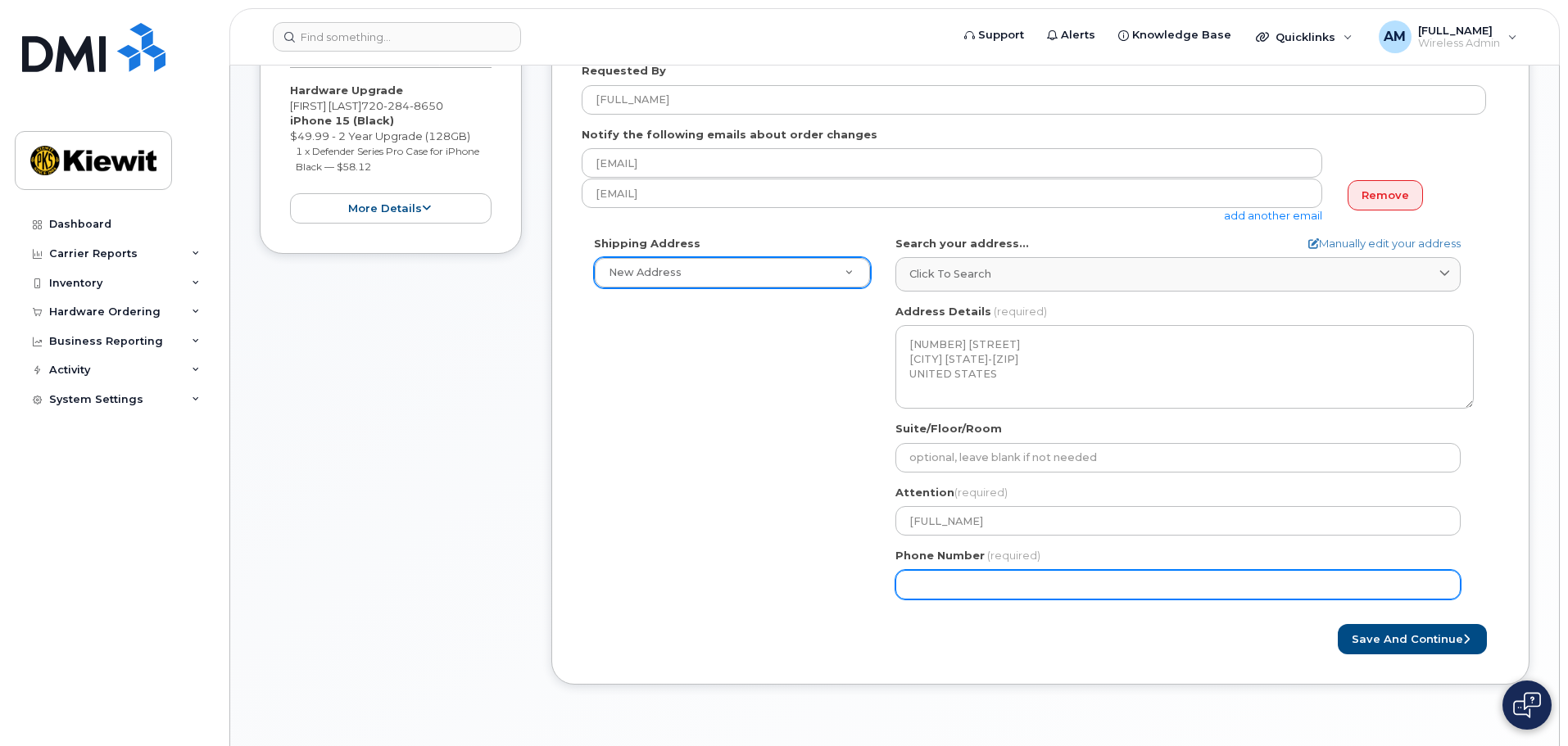 click on "Phone Number" at bounding box center (1178, 585) 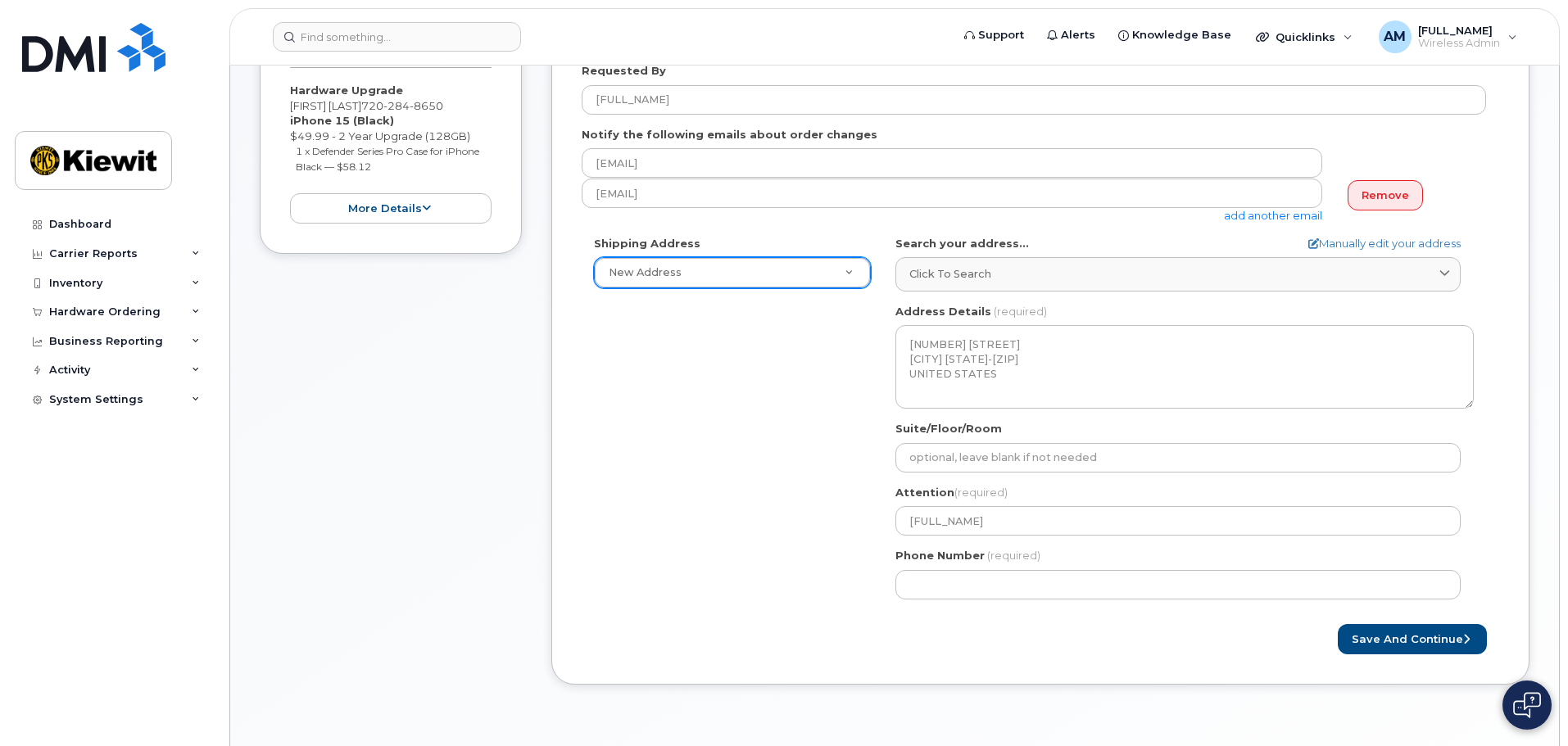 click on "Shipping Address
New Address     New Address 2830 De La Cruz Blvd 308 Kaiolohia St 4949 Eastgate Mall
CA
Poway
Search your address...
Manually edit your address
Click to search 13985 Stowe Dr Poway, CA 92064 No available options
Address Line
(required)
Lookup your address
13985 Stowe Dr
State
(required)
Alabama
Alaska
American Samoa
Arizona
Arkansas
California
Colorado
Connecticut
Delaware
District of Columbia
Florida
Georgia
Guam
Hawaii
Idaho
Illinois
Indiana
Iowa
Kansas
Kentucky
Louisiana
Maine
Maryland
Massachusetts
Michigan
Minnesota
Mississippi
Missouri
Montana
Nebraska
Nevada
New Hampshire
New Jersey
New Mexico
New York
North Carolina
North Dakota
Ohio
Oklahoma
Oregon
Pennsylvania
Puerto Rico
Rhode Island
South Carolina
South Dakota
Tennessee
Texas
Utah
Vermont
Virginia
Virgin Islands
Washington
West Virginia
Wisconsin" at bounding box center (1034, 423) 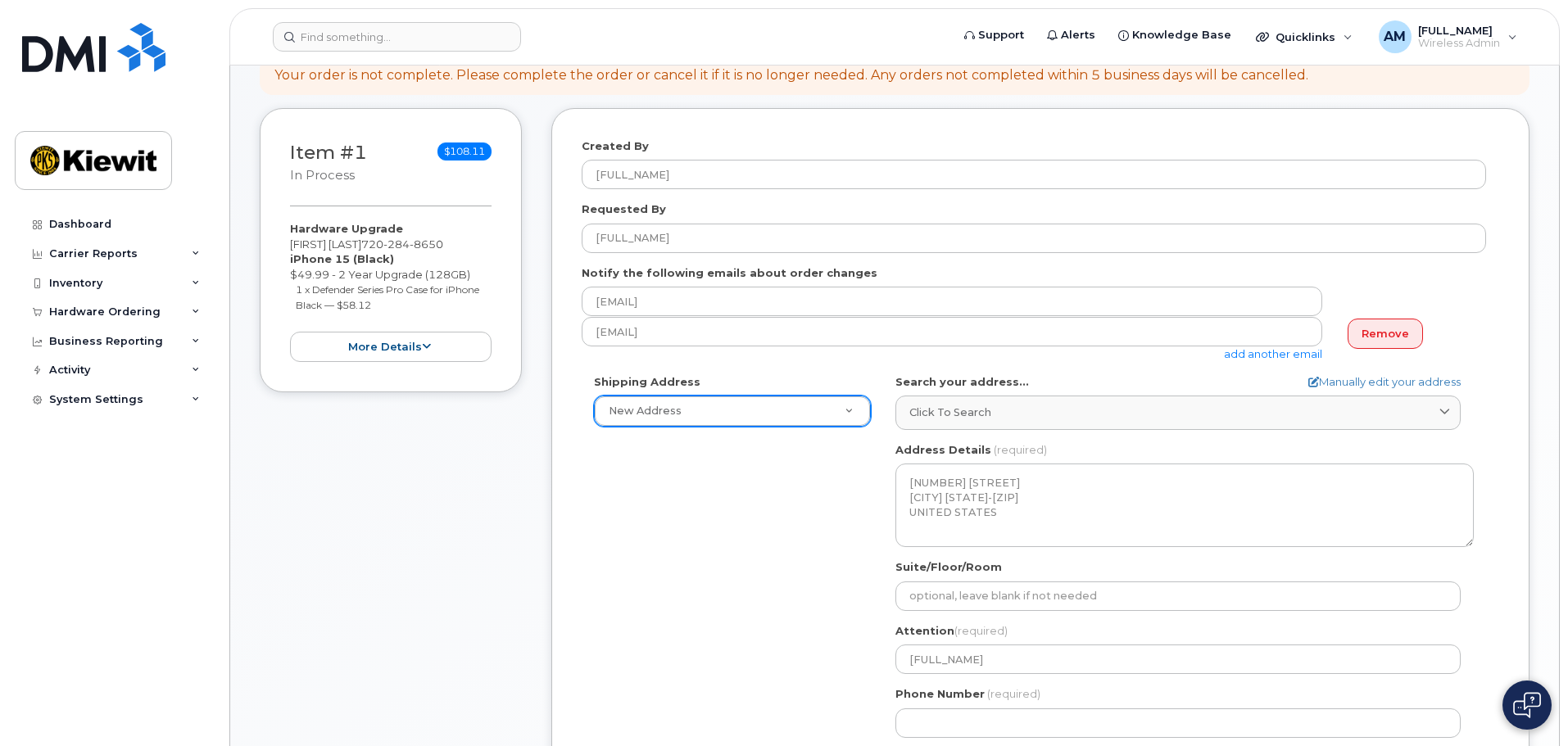 scroll, scrollTop: 164, scrollLeft: 0, axis: vertical 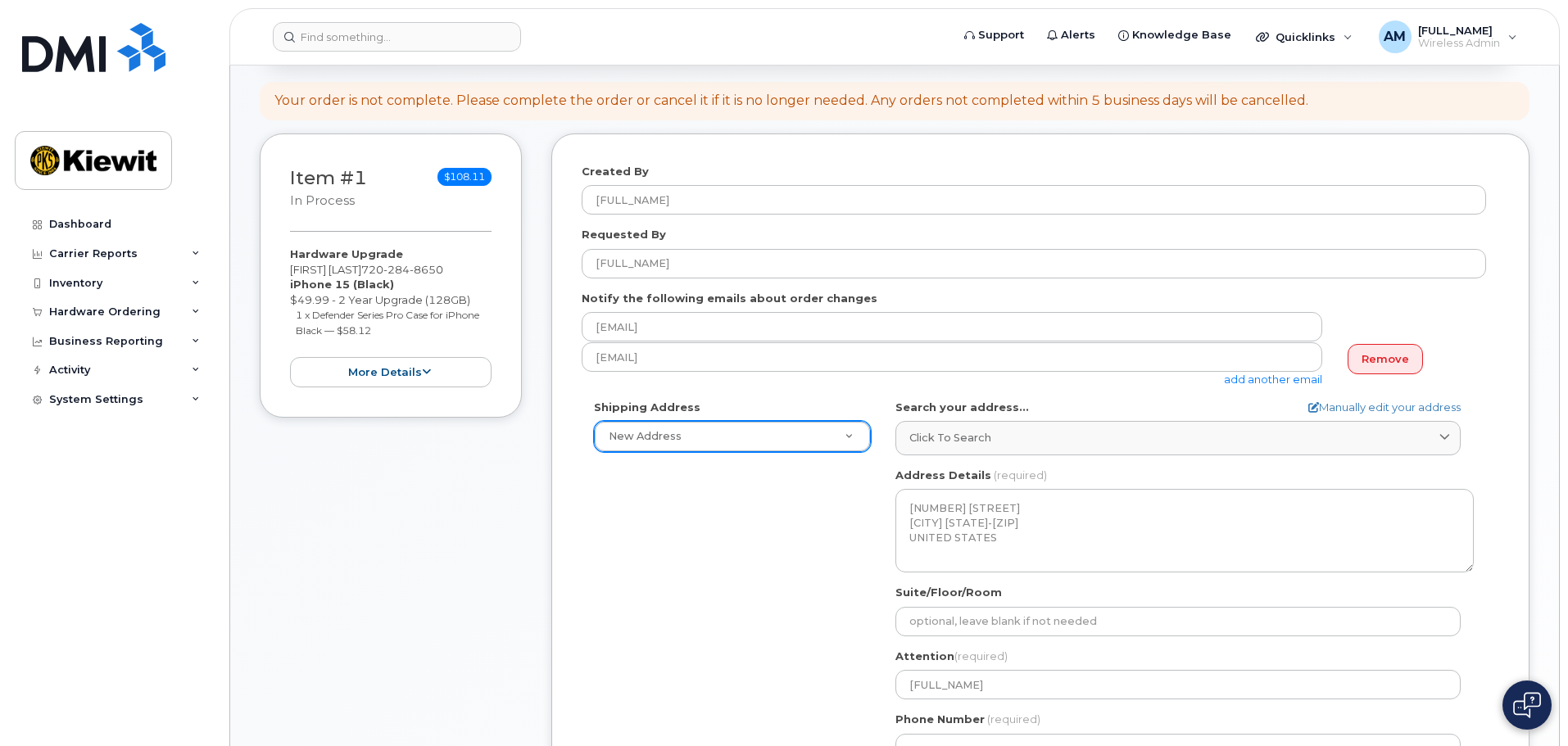 click on "add another email" at bounding box center [1273, 379] 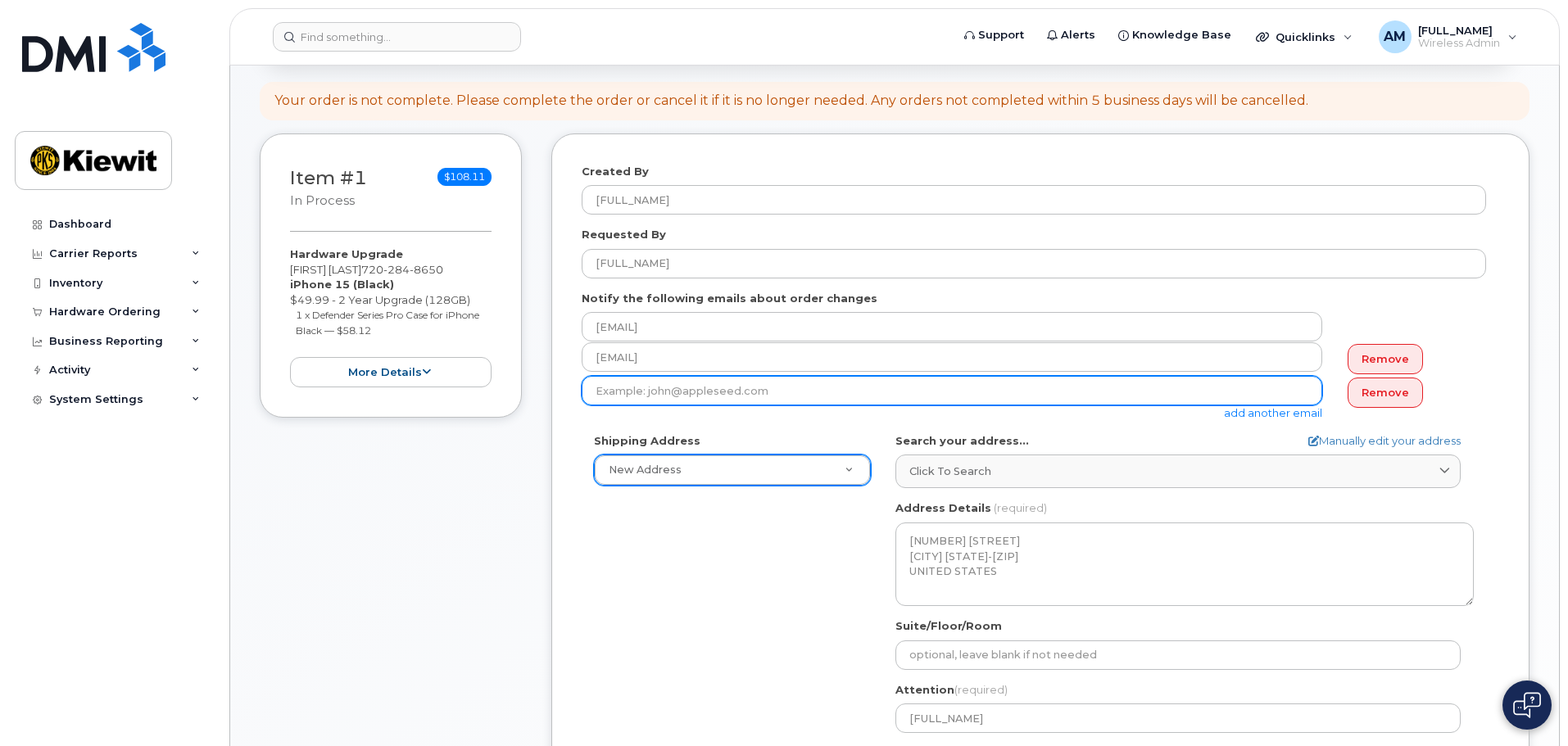 click at bounding box center [952, 391] 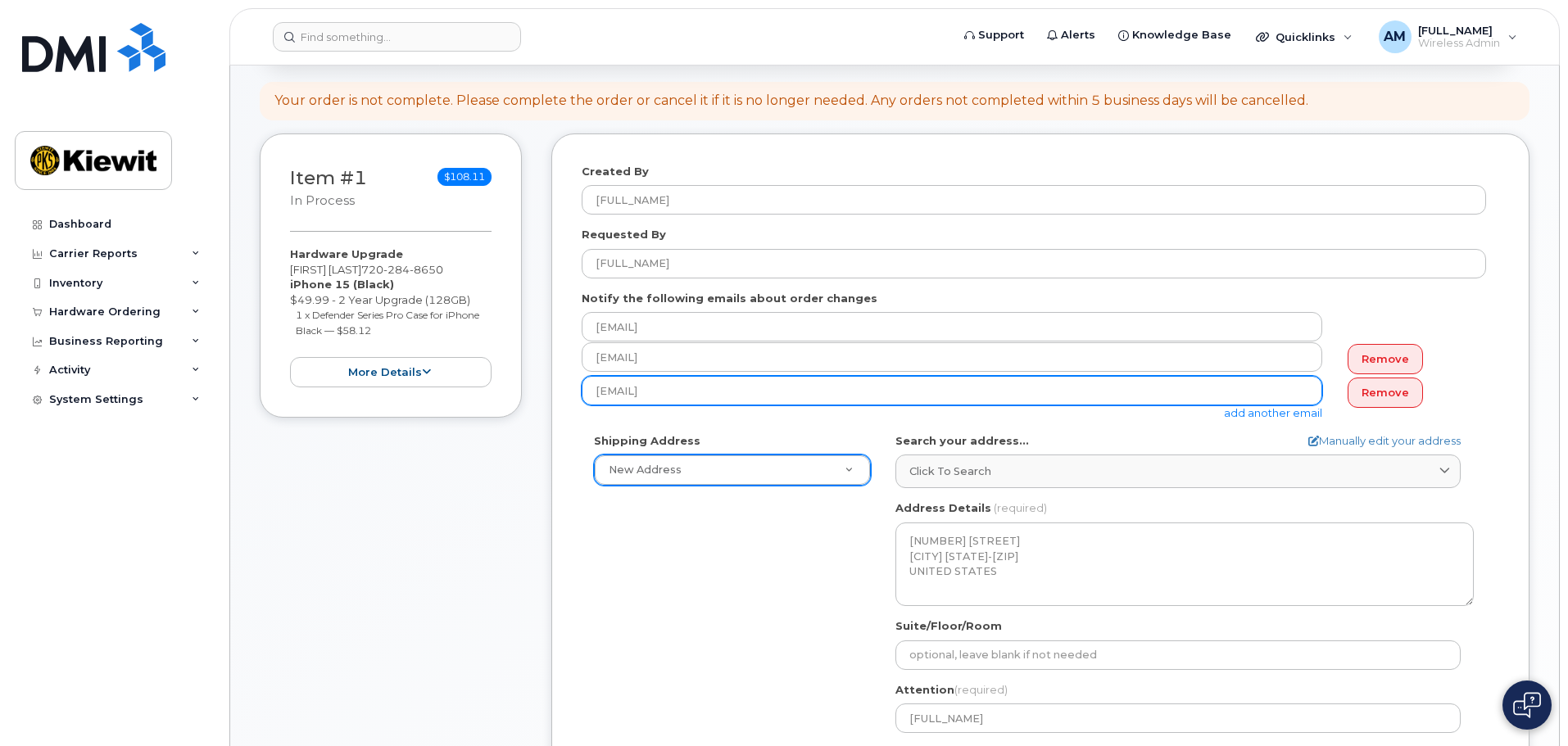 type on "carolyn.soy@kiewit.com" 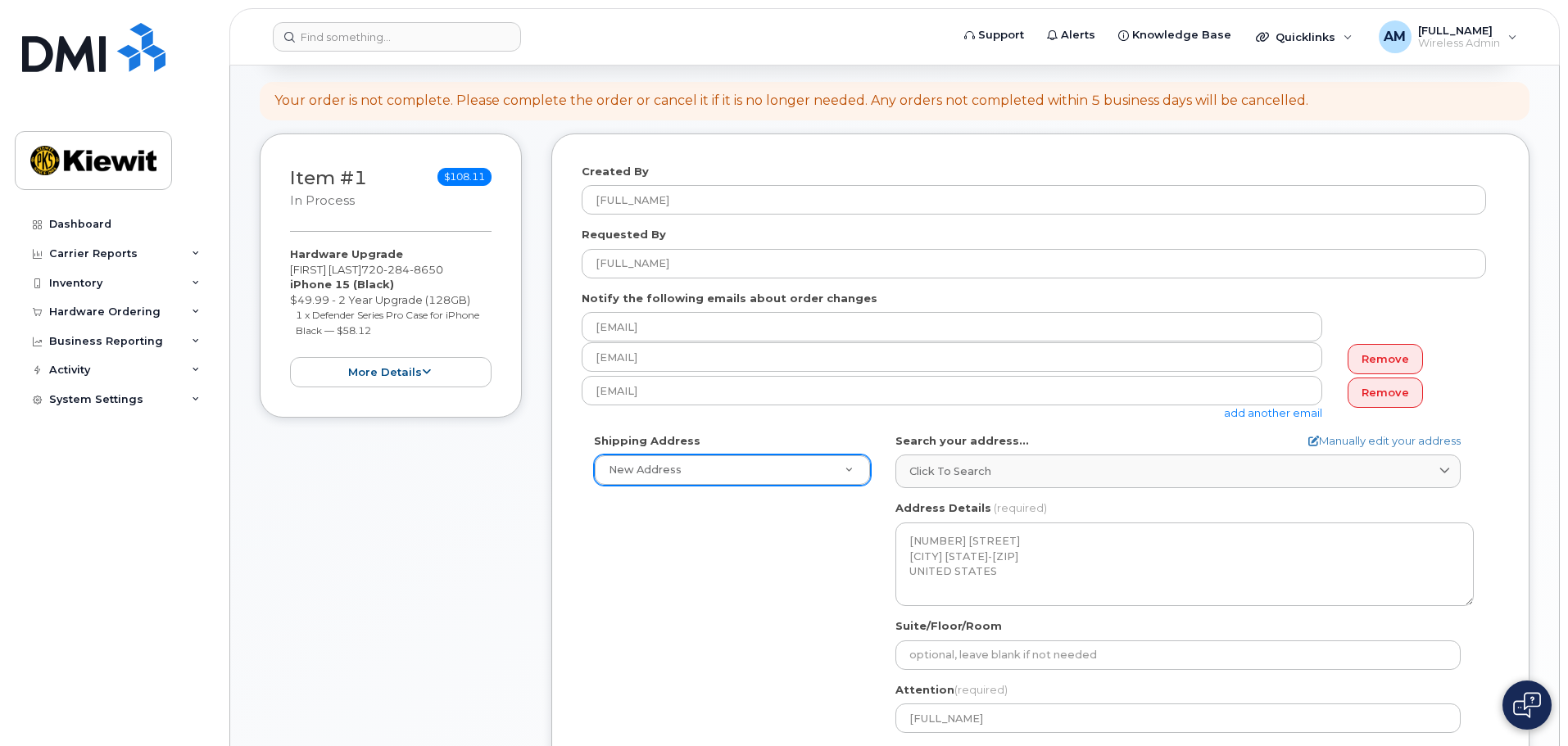 click on "Shipping Address
New Address     New Address 2830 De La Cruz Blvd 308 Kaiolohia St 4949 Eastgate Mall
CA
Poway
Search your address...
Manually edit your address
Click to search 13985 Stowe Dr Poway, CA 92064 No available options
Address Line
(required)
Lookup your address
13985 Stowe Dr
State
(required)
Alabama
Alaska
American Samoa
Arizona
Arkansas
California
Colorado
Connecticut
Delaware
District of Columbia
Florida
Georgia
Guam
Hawaii
Idaho
Illinois
Indiana
Iowa
Kansas
Kentucky
Louisiana
Maine
Maryland
Massachusetts
Michigan
Minnesota
Mississippi
Missouri
Montana
Nebraska
Nevada
New Hampshire
New Jersey
New Mexico
New York
North Carolina
North Dakota
Ohio
Oklahoma
Oregon
Pennsylvania
Puerto Rico
Rhode Island
South Carolina
South Dakota
Tennessee
Texas
Utah
Vermont
Virginia
Virgin Islands
Washington
West Virginia
Wisconsin" at bounding box center (1034, 621) 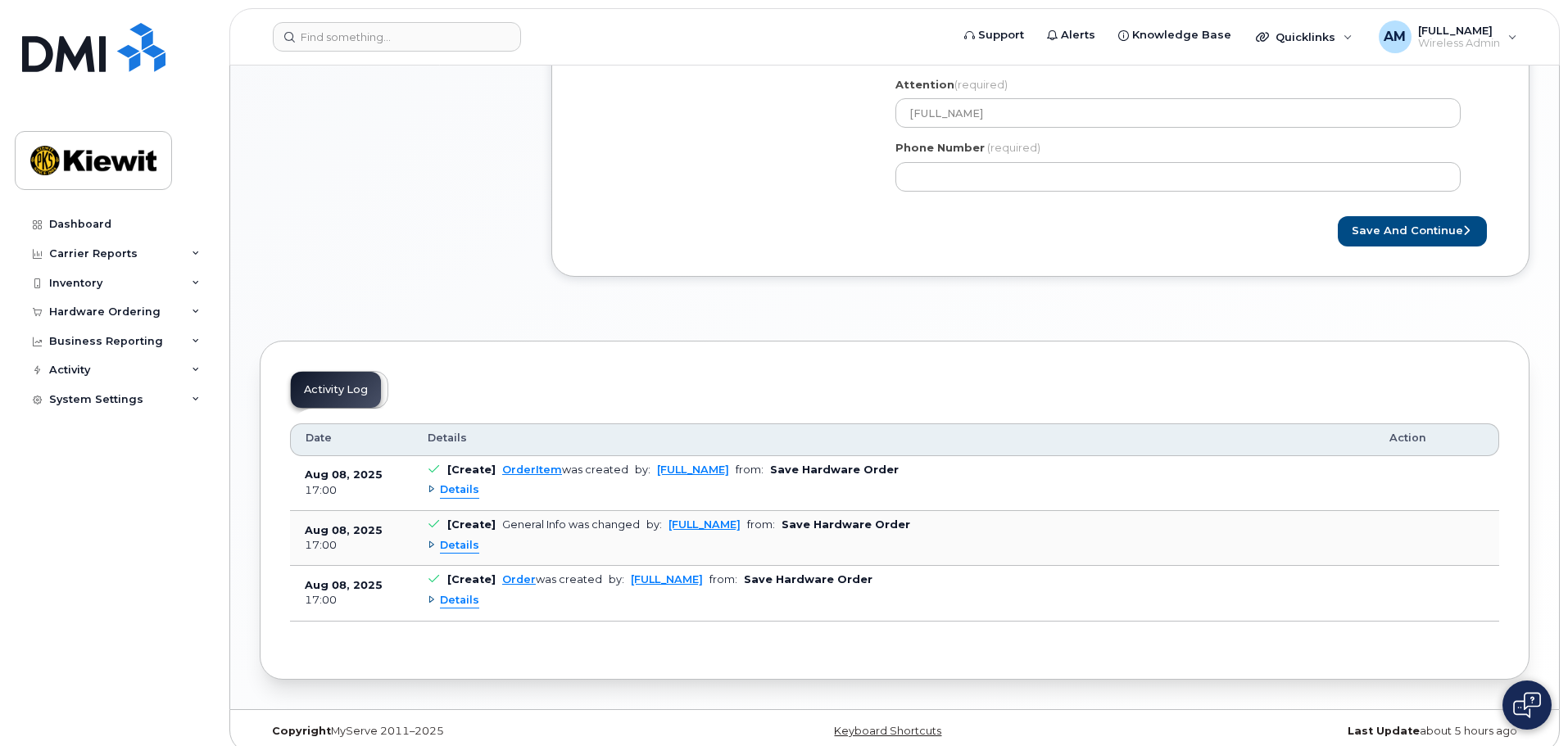 scroll, scrollTop: 784, scrollLeft: 0, axis: vertical 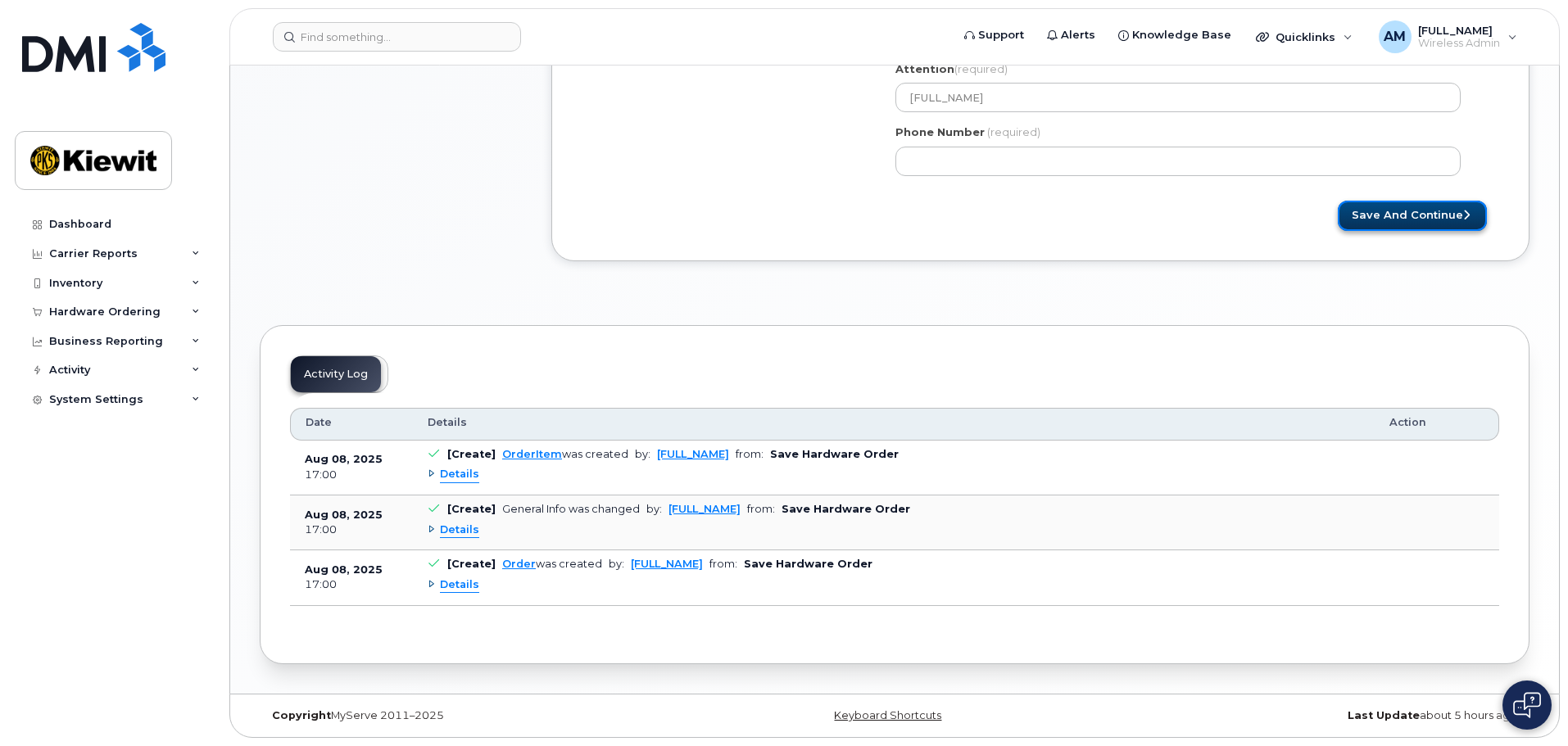 click on "Save and Continue" at bounding box center [1412, 215] 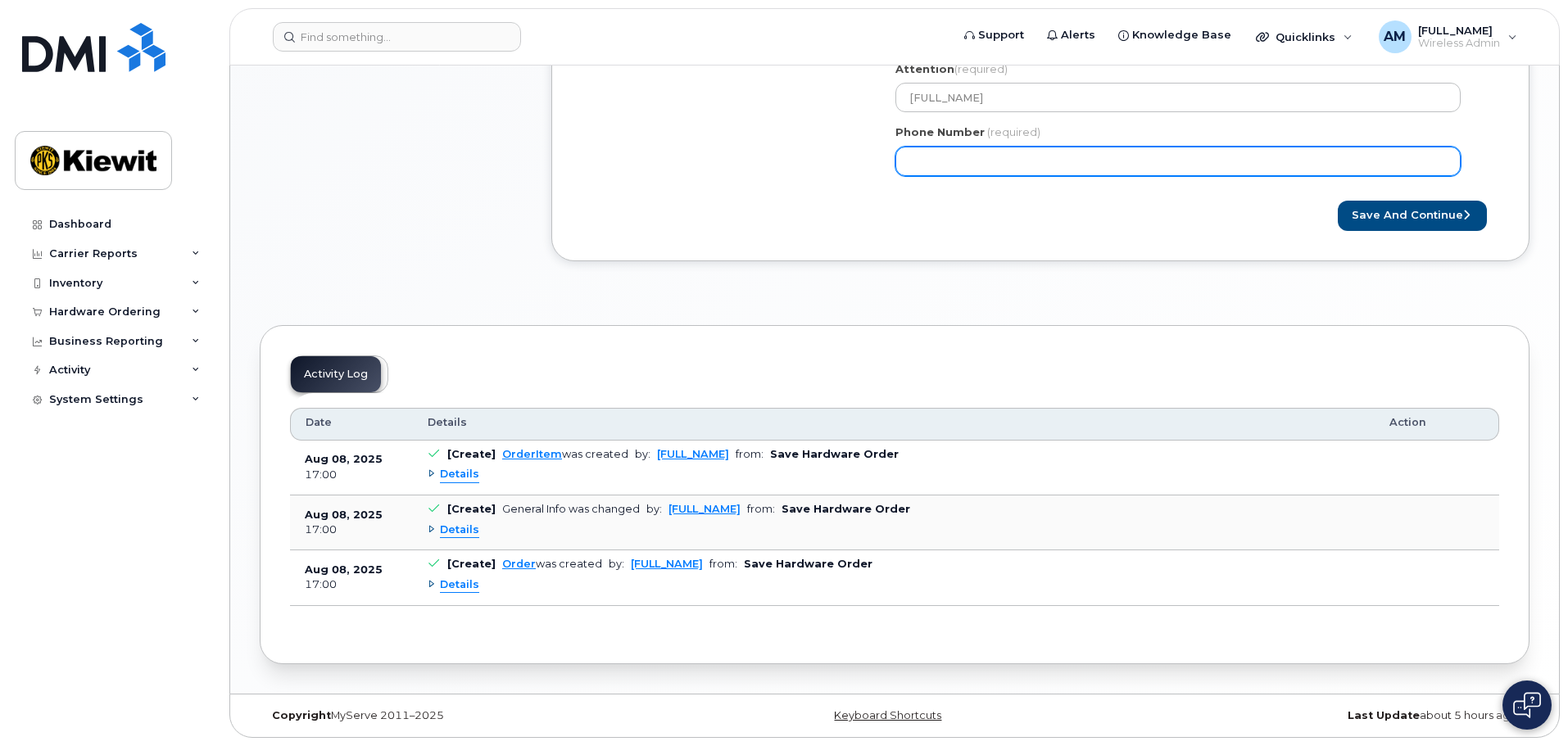 drag, startPoint x: 936, startPoint y: 160, endPoint x: 942, endPoint y: 210, distance: 50.358713 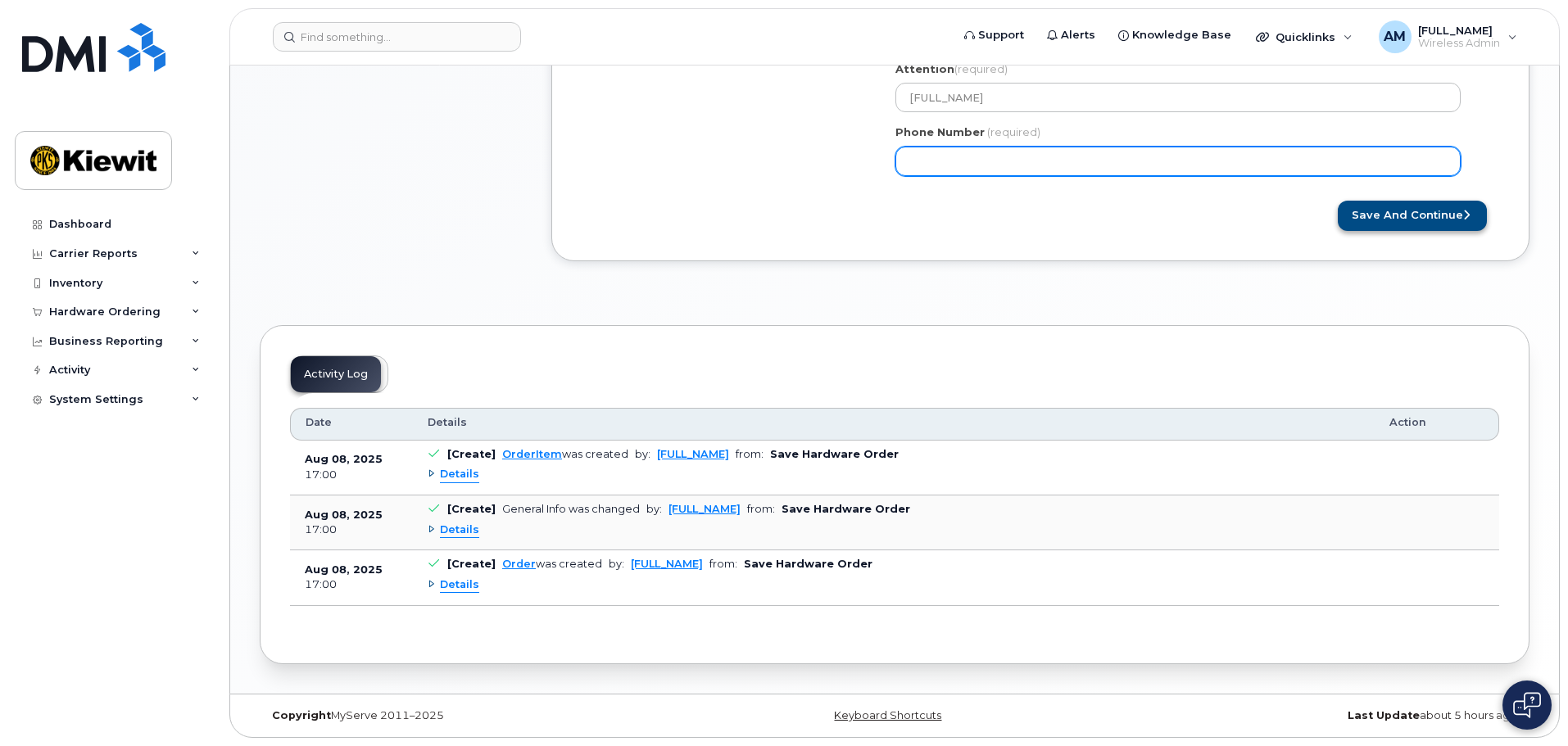 type on "5627431354" 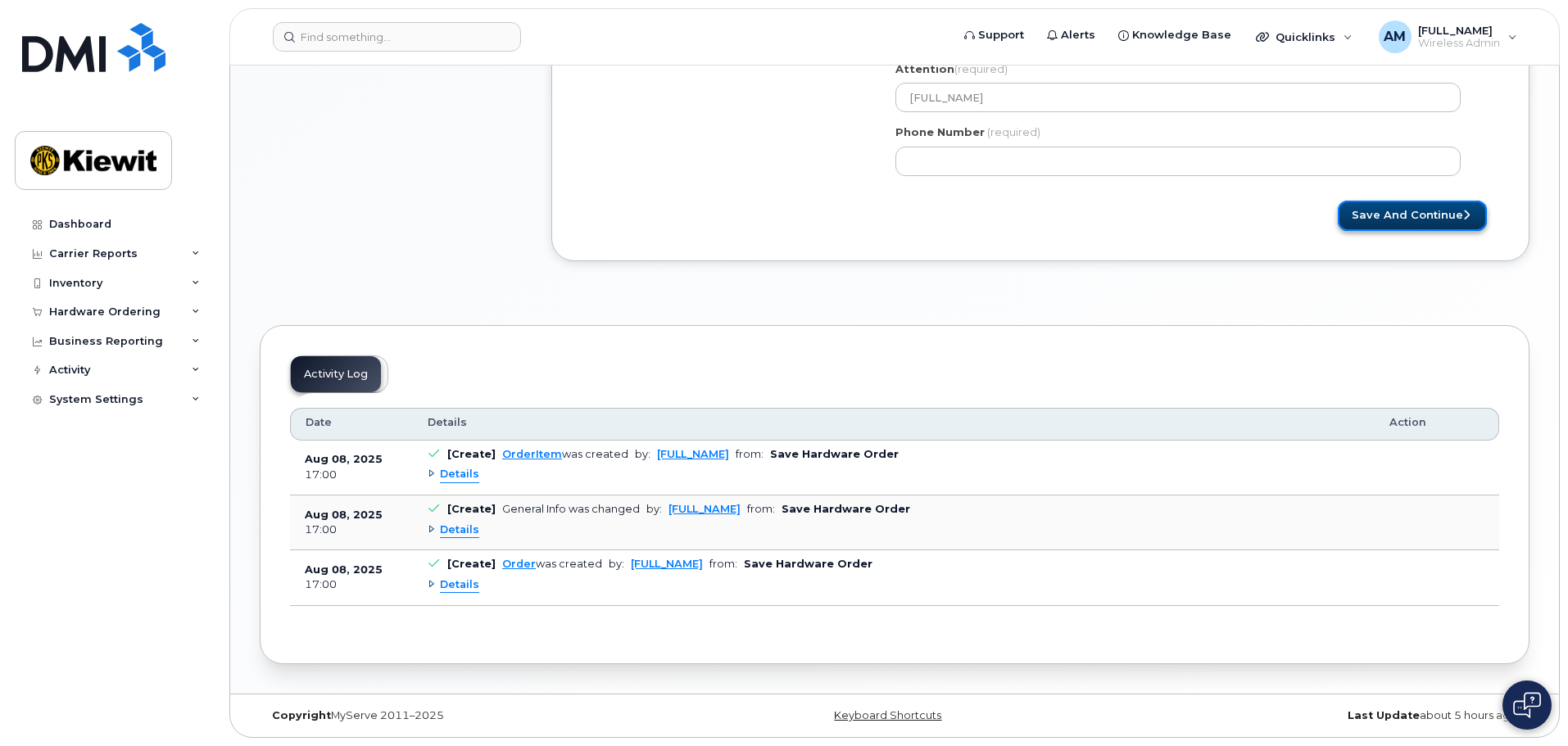 click on "Save and Continue" at bounding box center [1412, 215] 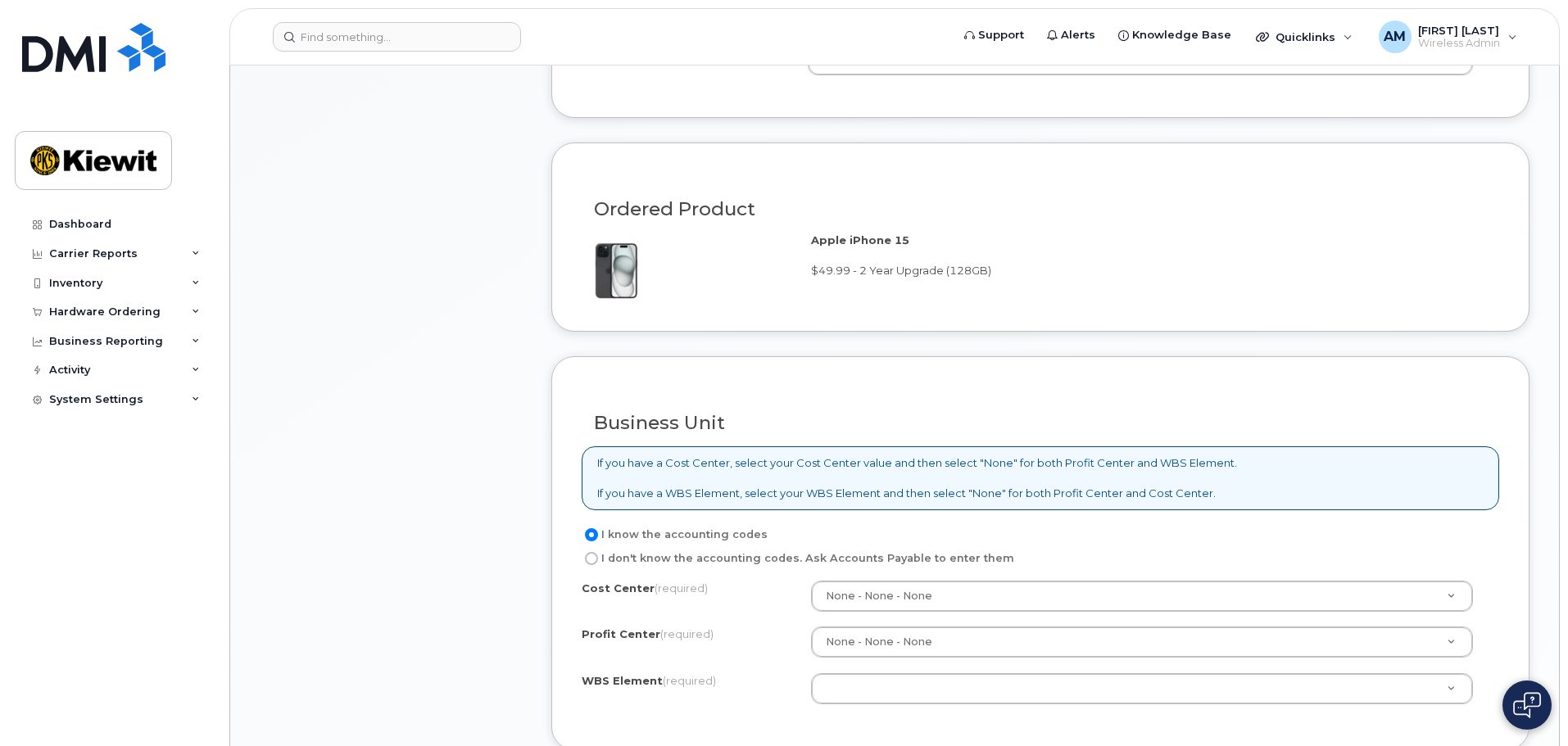 scroll, scrollTop: 1228, scrollLeft: 0, axis: vertical 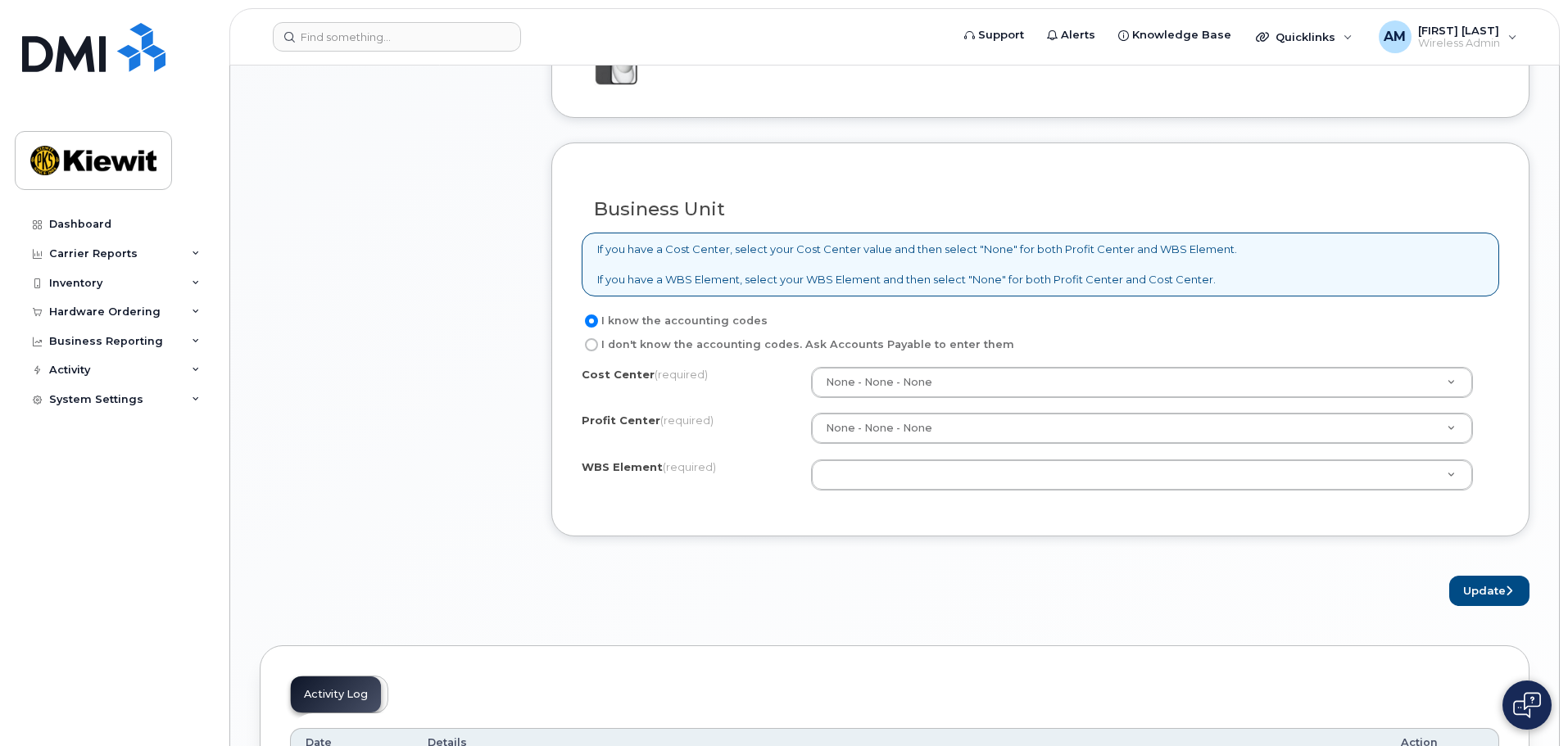 click on "I don't know the accounting codes.
Ask Accounts Payable to enter them" at bounding box center [591, 345] 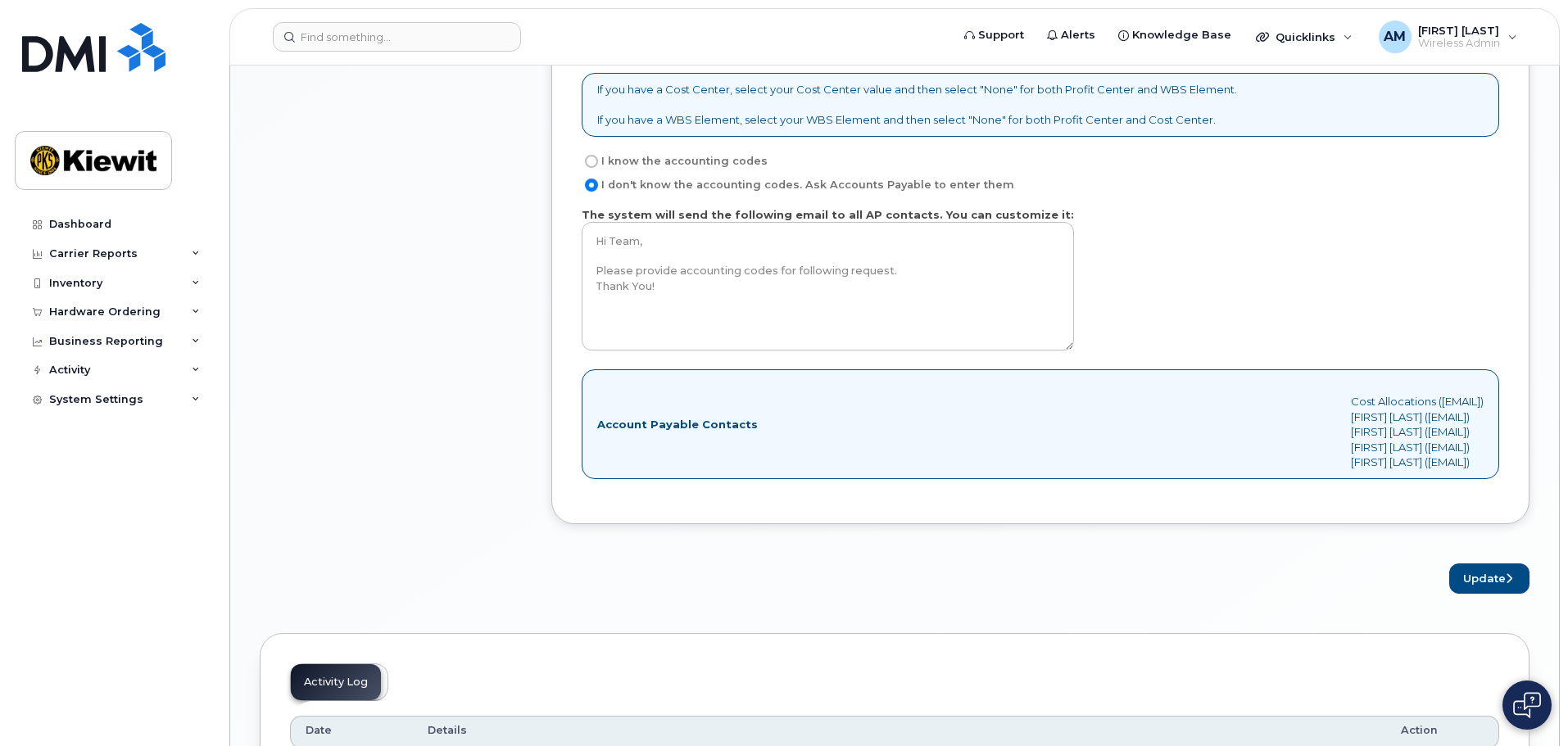 scroll, scrollTop: 1474, scrollLeft: 0, axis: vertical 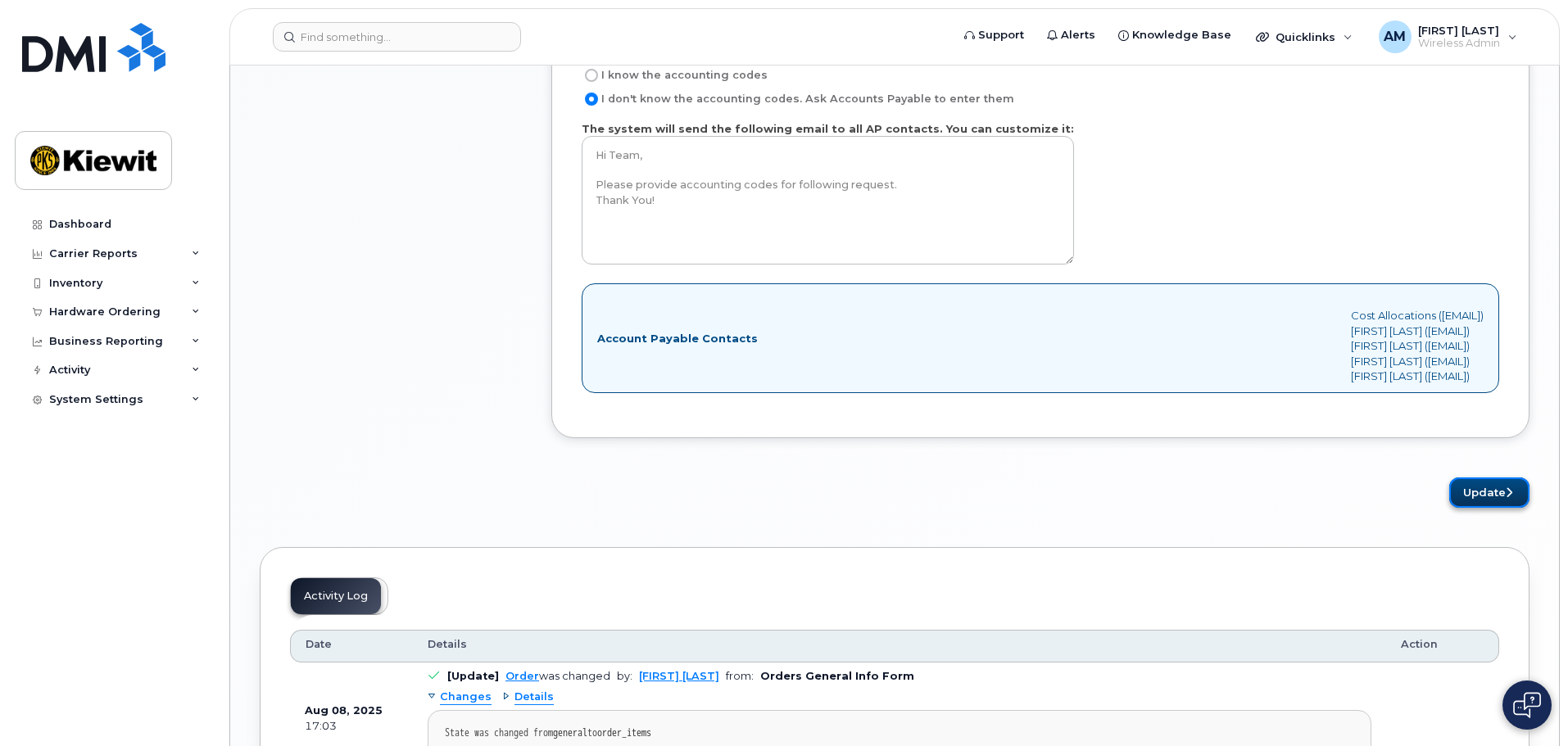 click on "Update" at bounding box center [1489, 492] 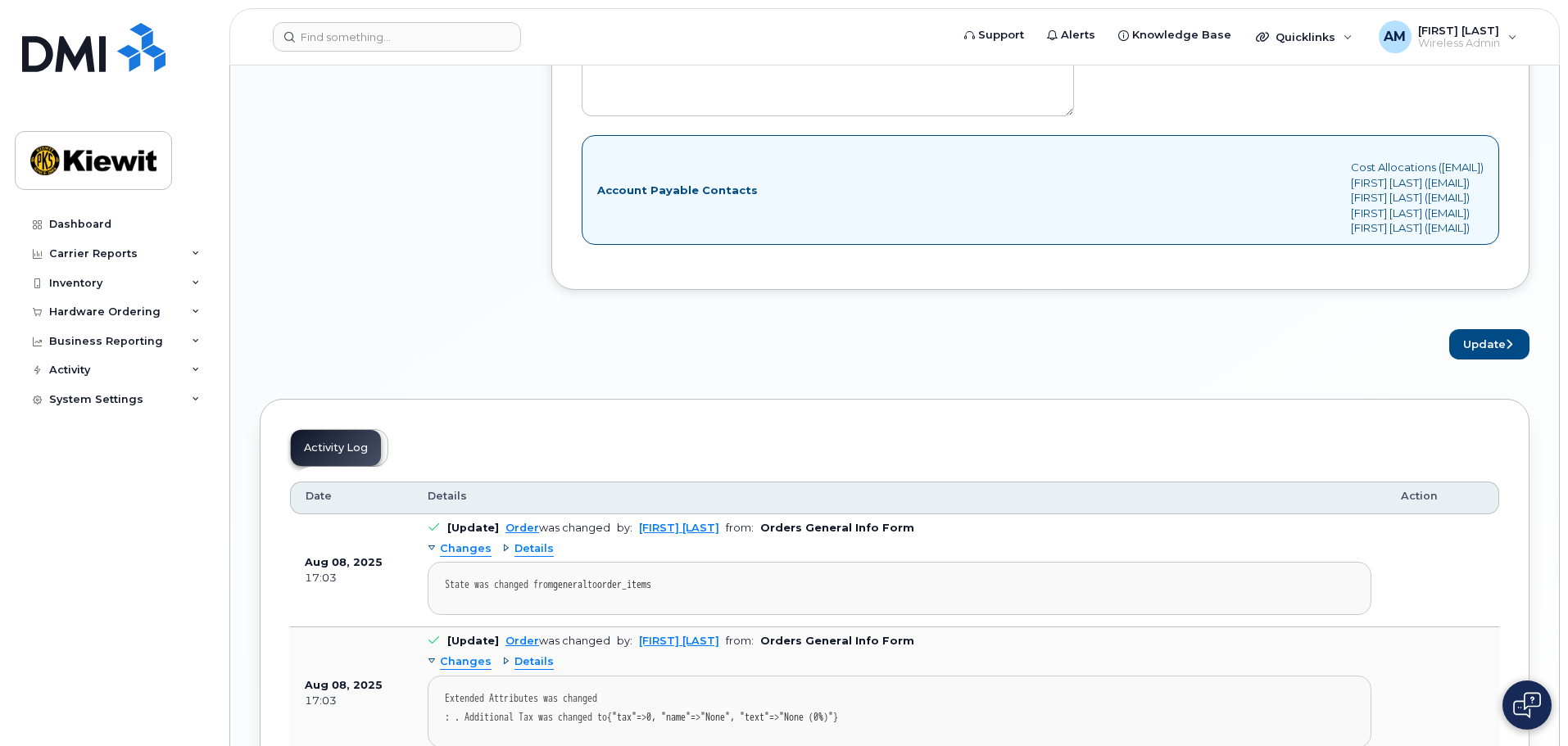scroll, scrollTop: 1632, scrollLeft: 0, axis: vertical 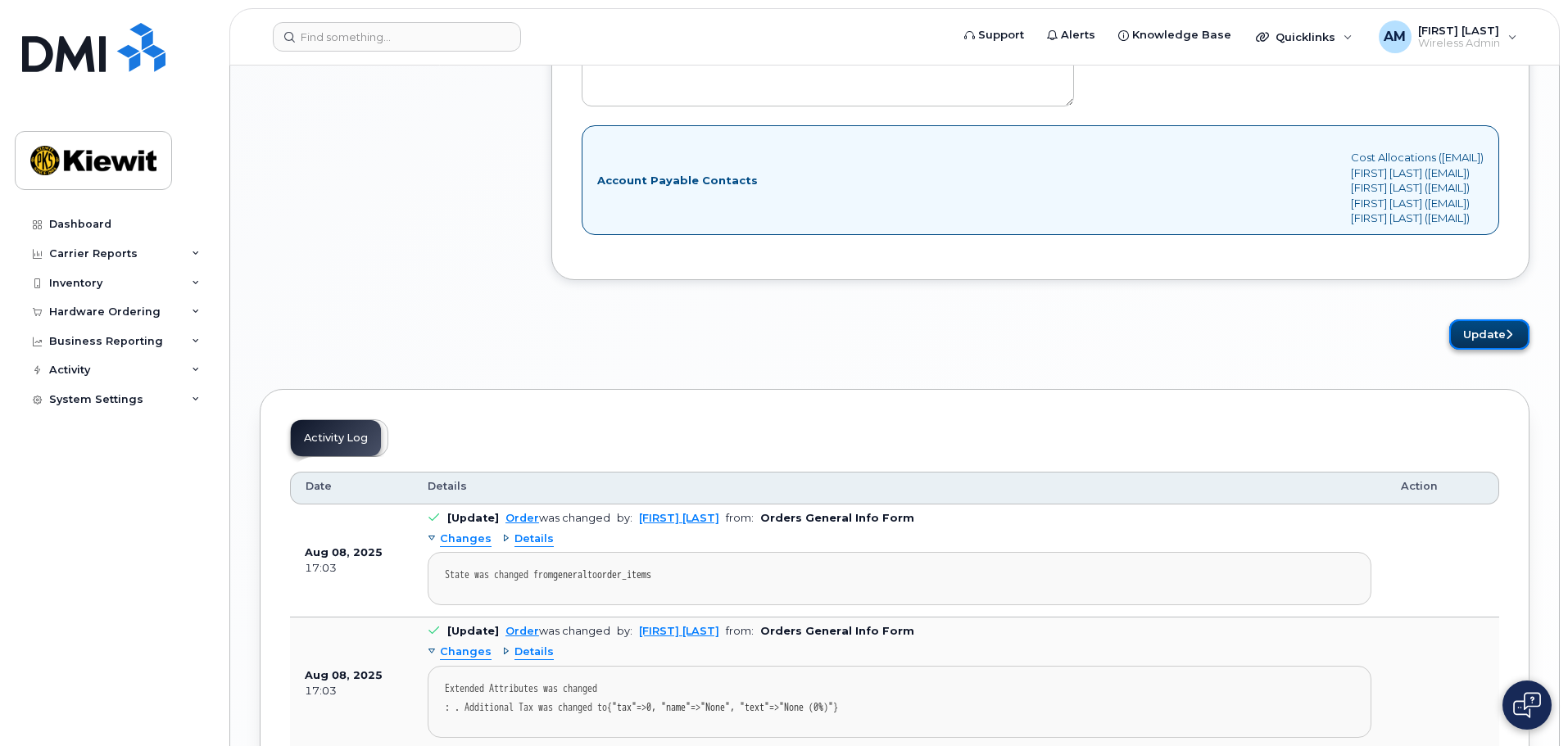 click on "Update" at bounding box center (1489, 334) 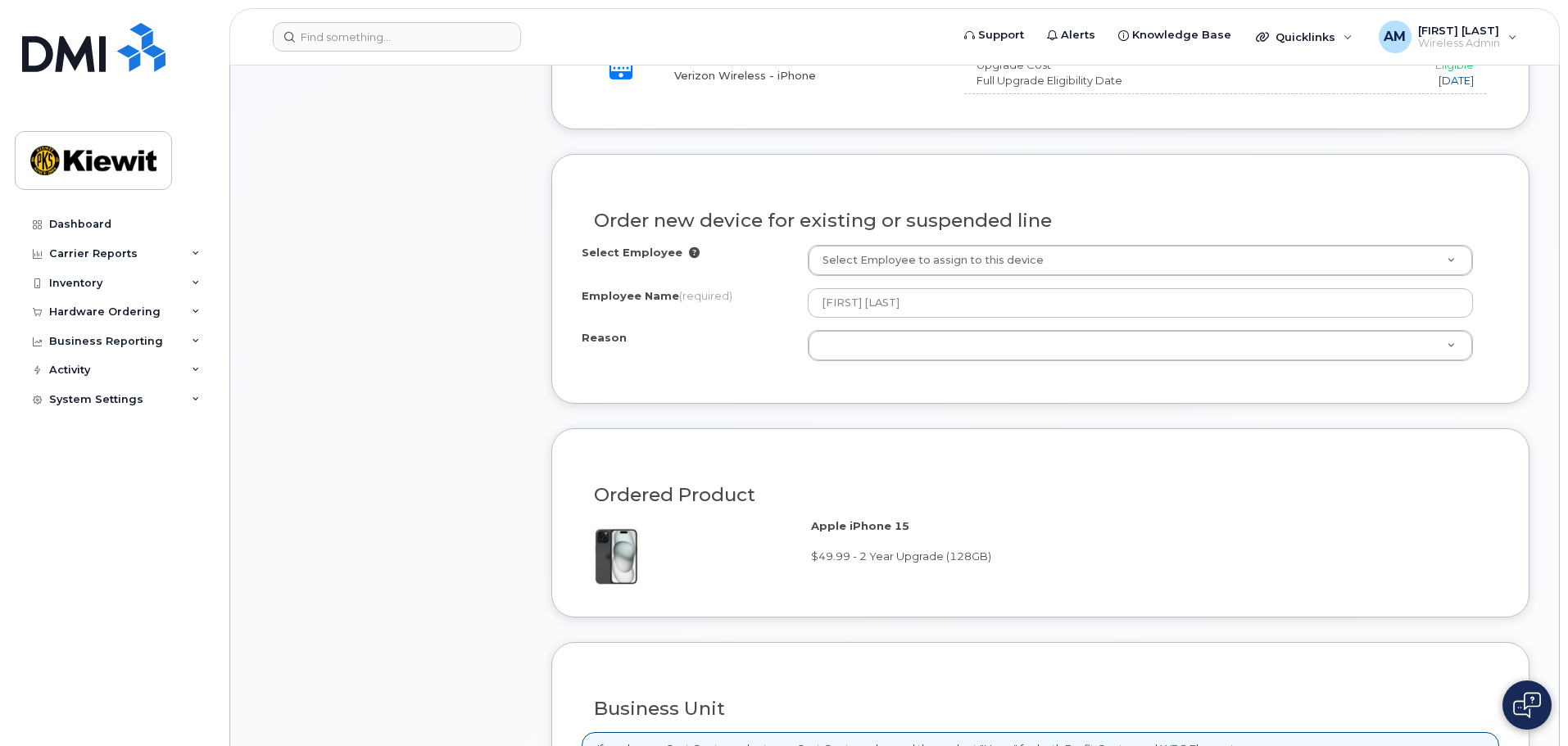 scroll, scrollTop: 731, scrollLeft: 0, axis: vertical 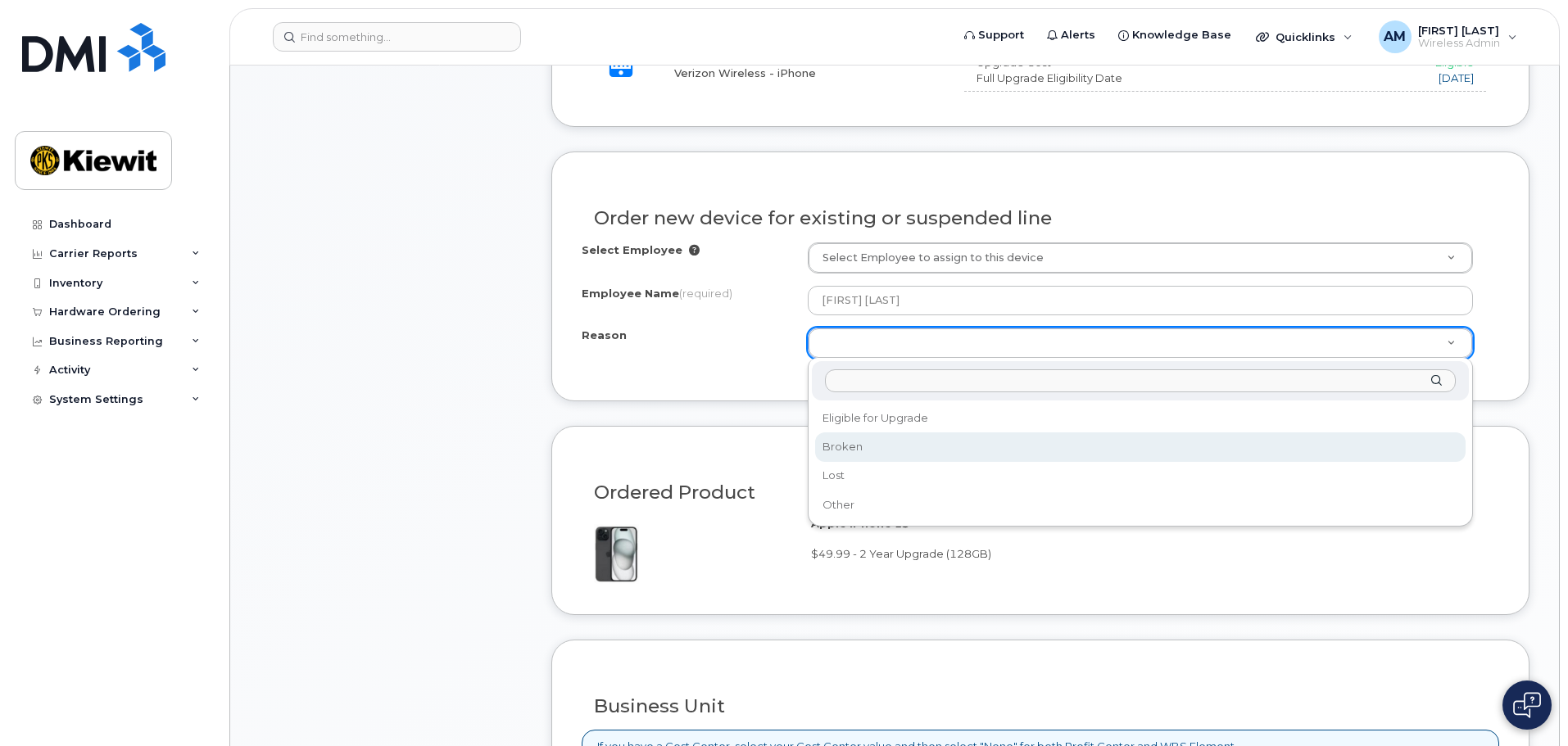 select on "broken" 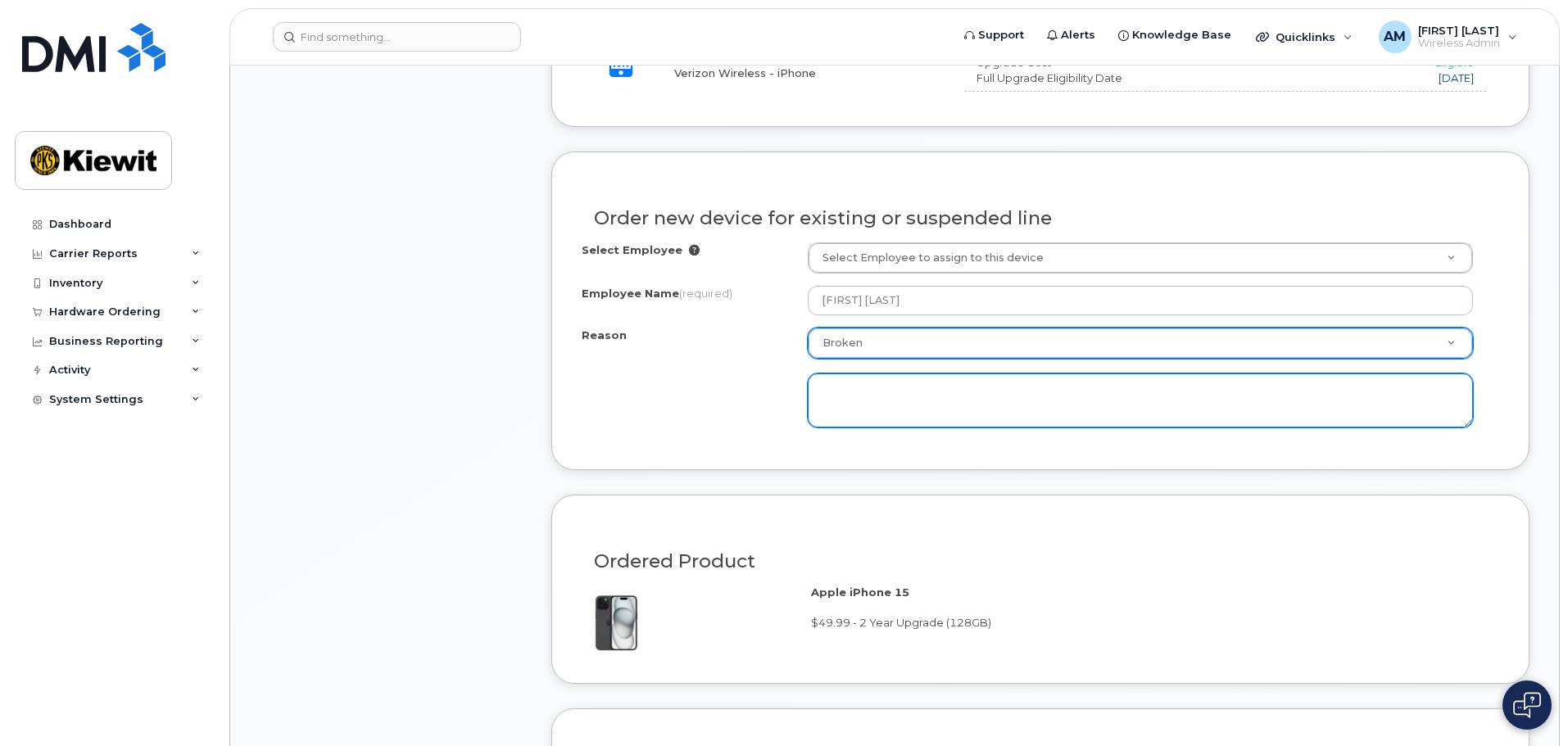 click at bounding box center (1140, 400) 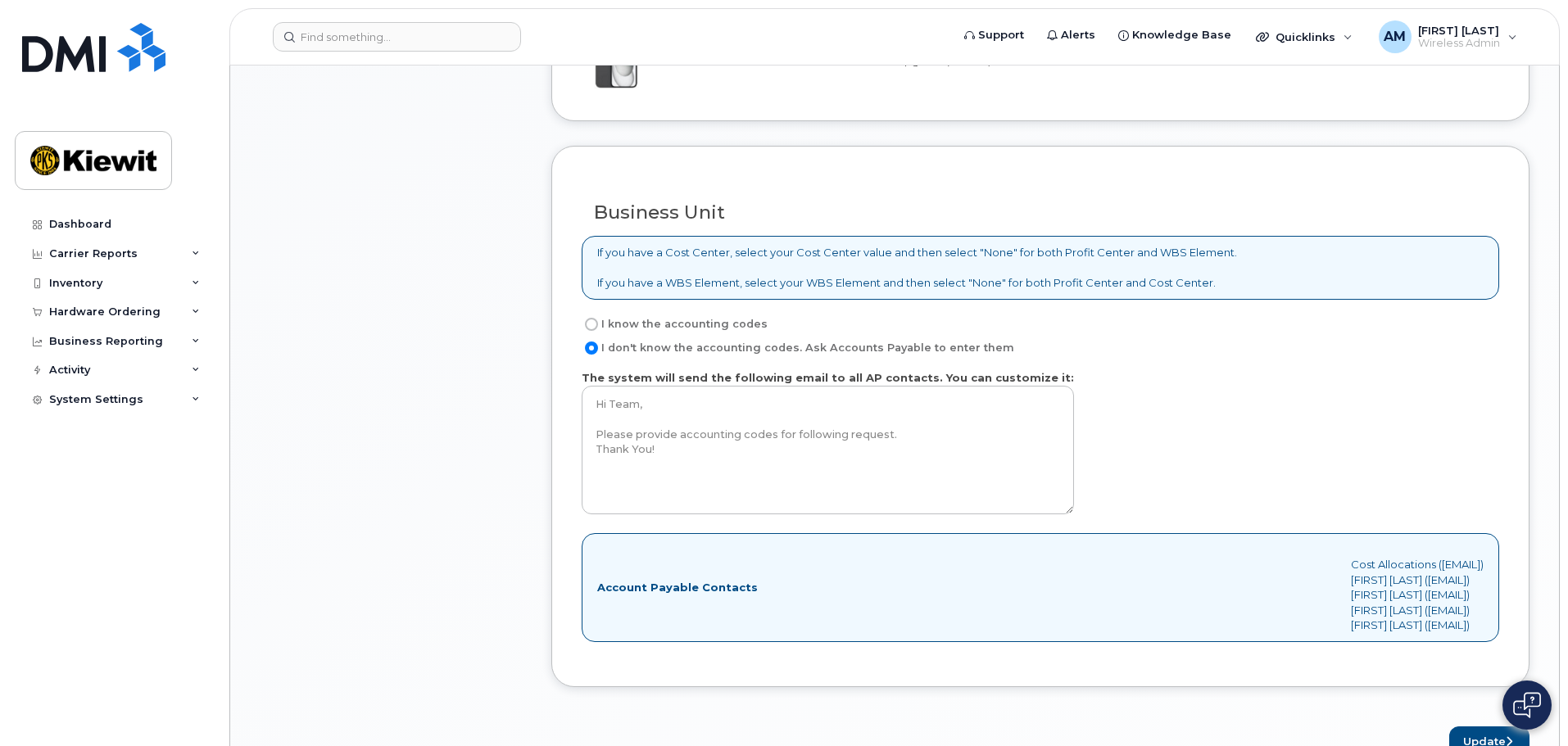 scroll, scrollTop: 1304, scrollLeft: 0, axis: vertical 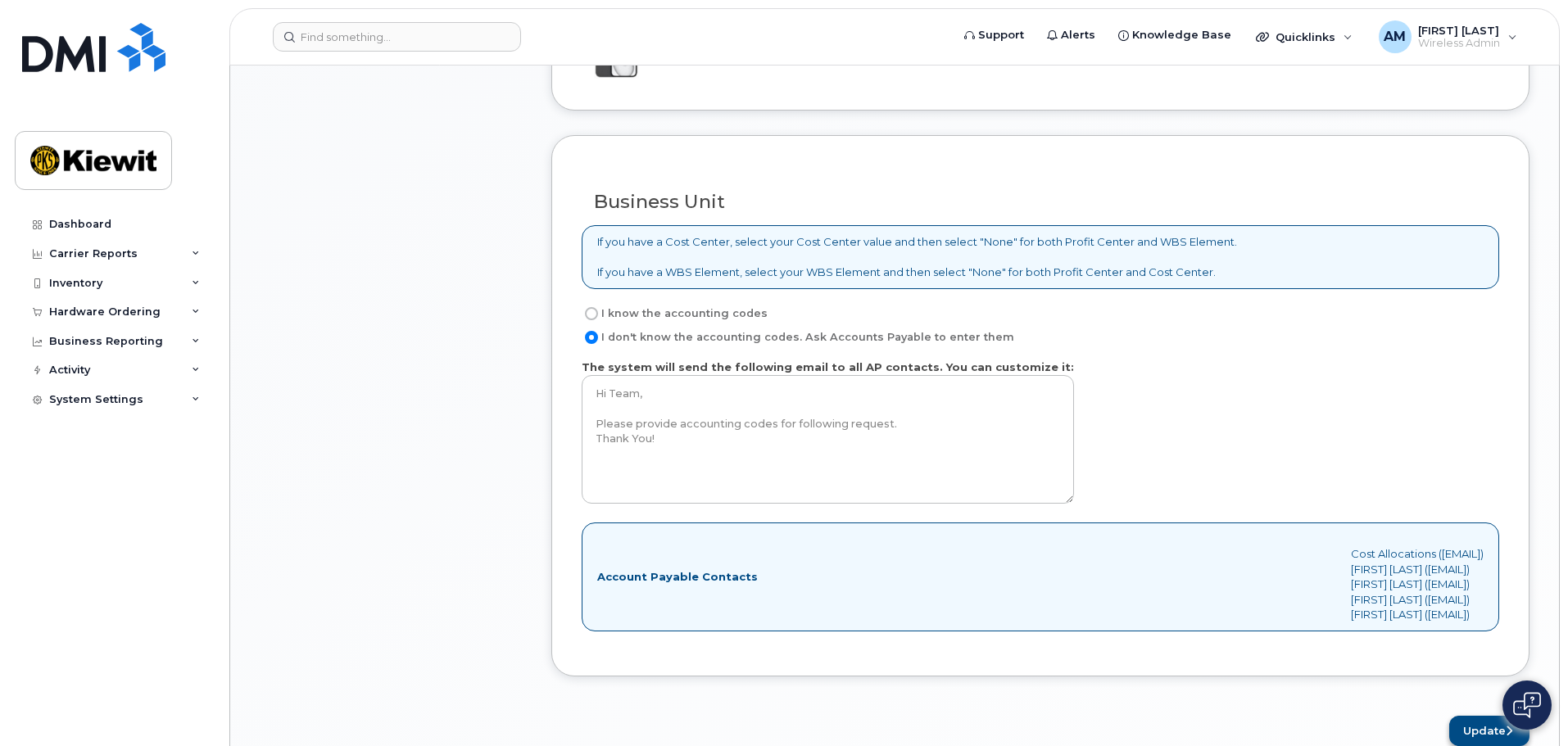 type on "User speaker/ear piece not working" 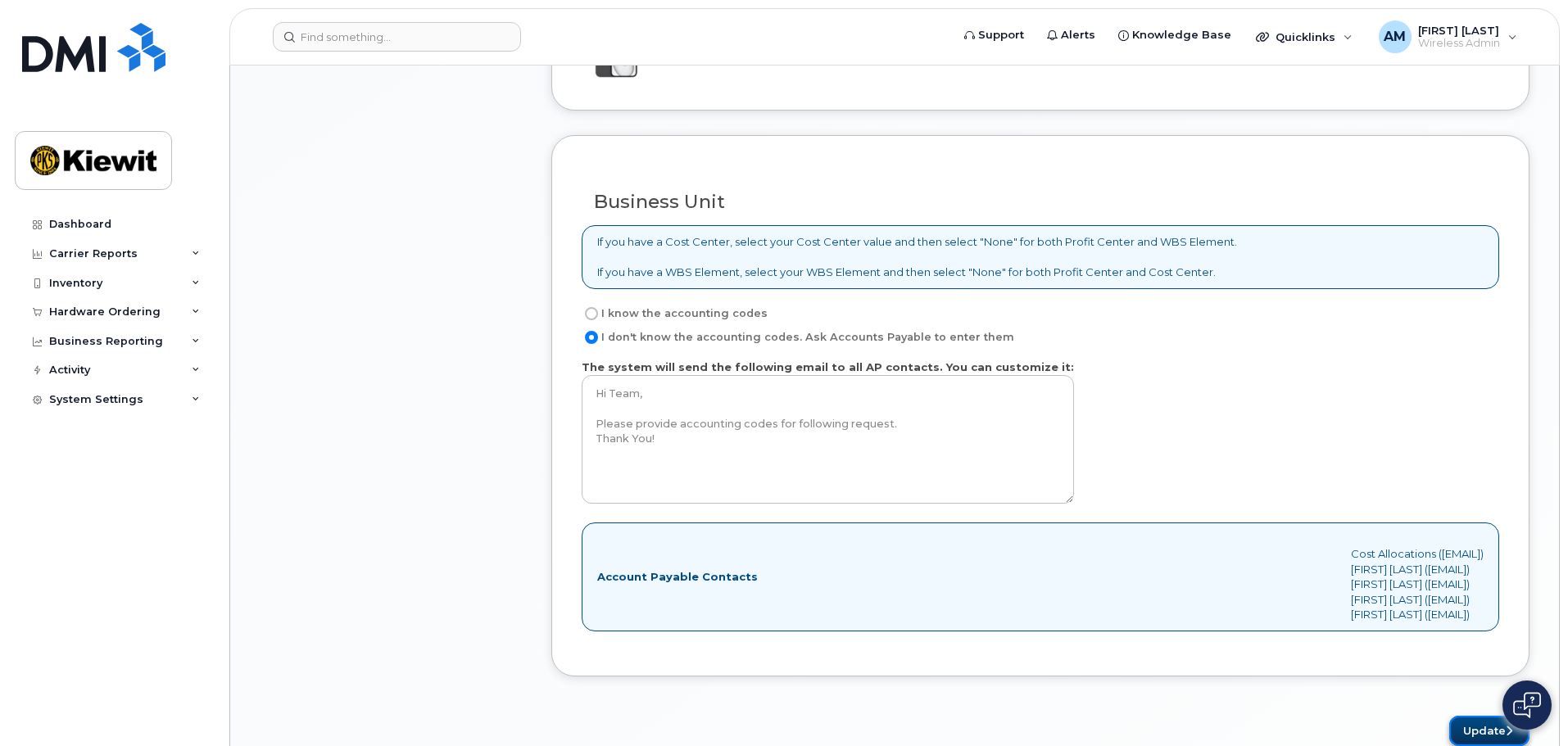 click on "Update" at bounding box center [1489, 730] 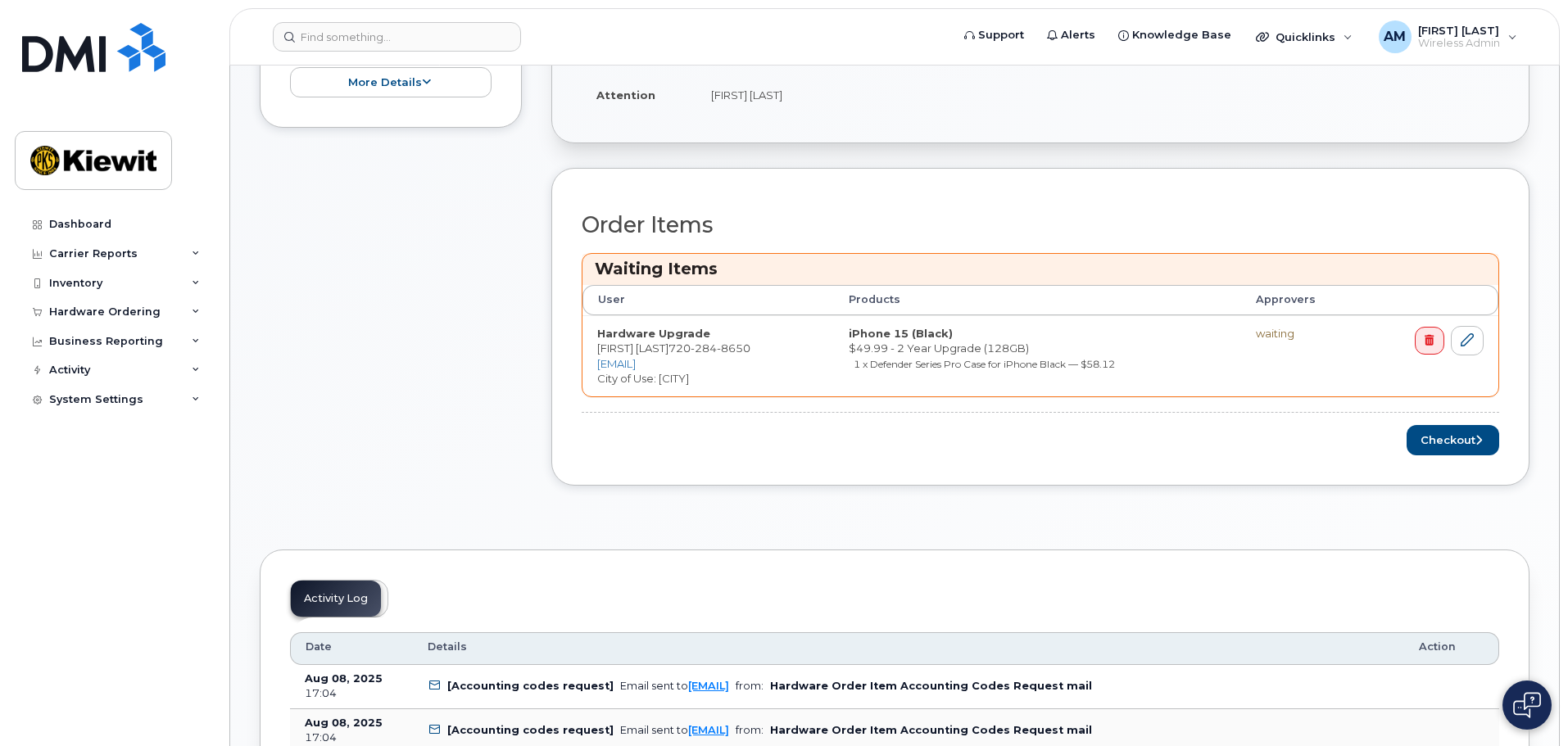 scroll, scrollTop: 491, scrollLeft: 0, axis: vertical 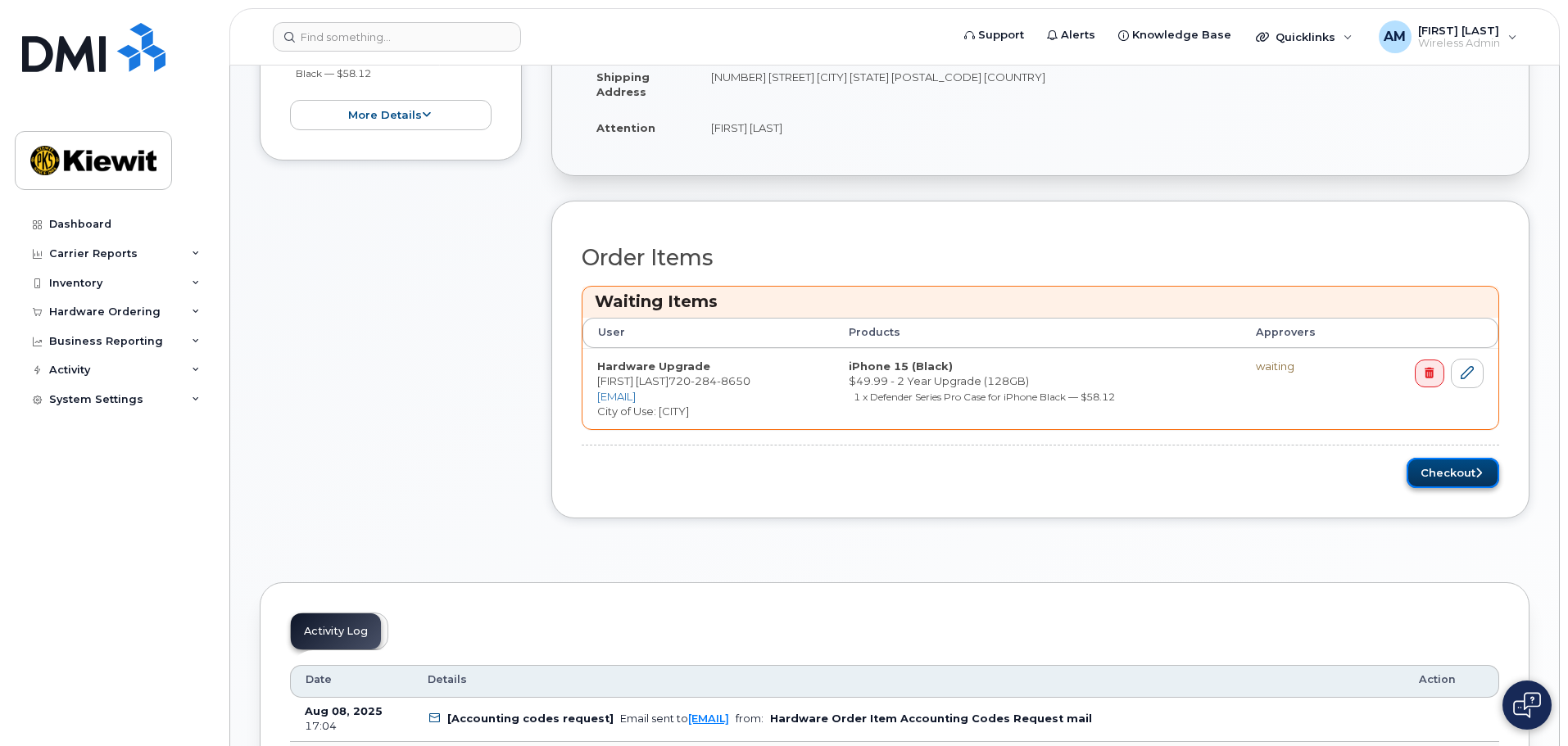 click on "Checkout" at bounding box center [1452, 472] 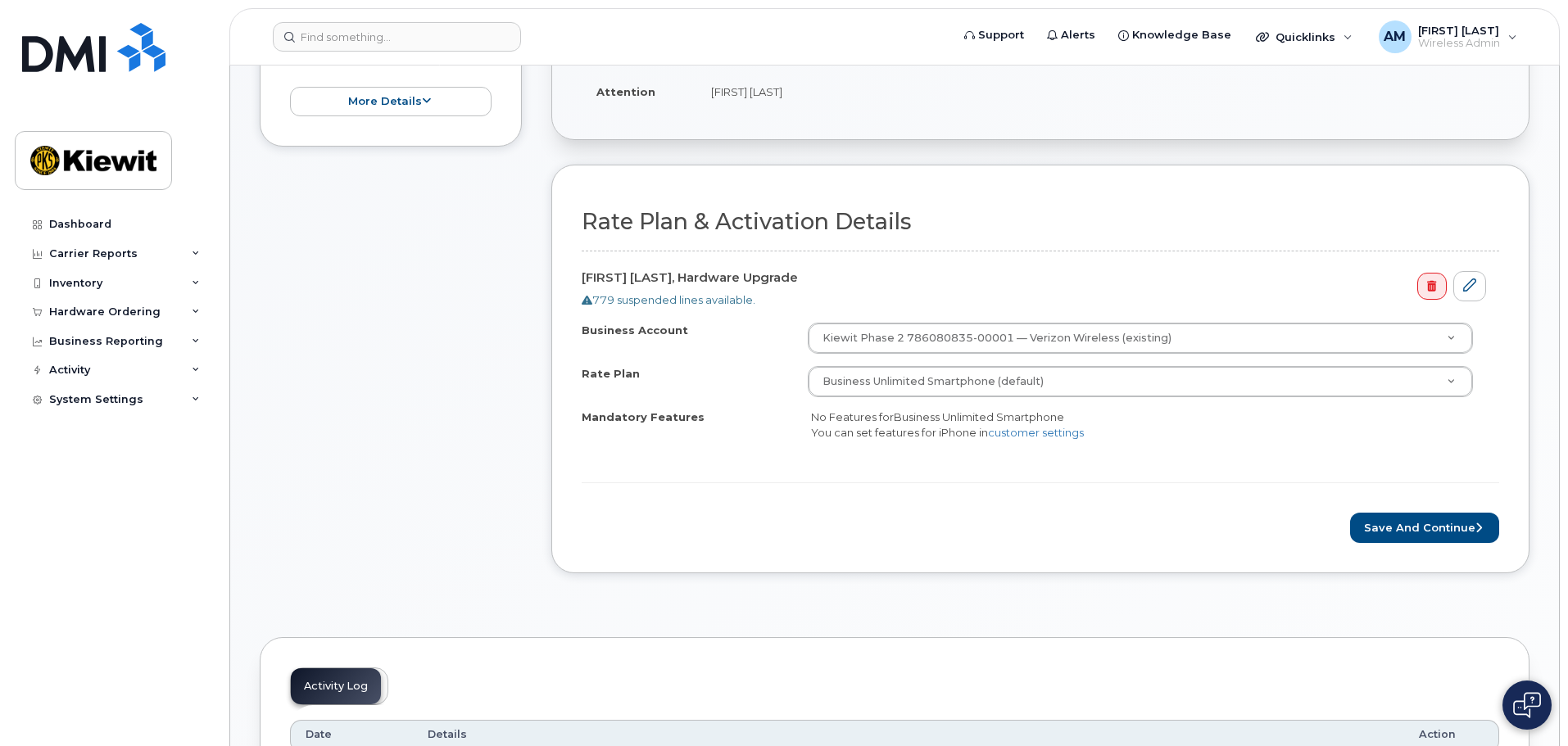scroll, scrollTop: 409, scrollLeft: 0, axis: vertical 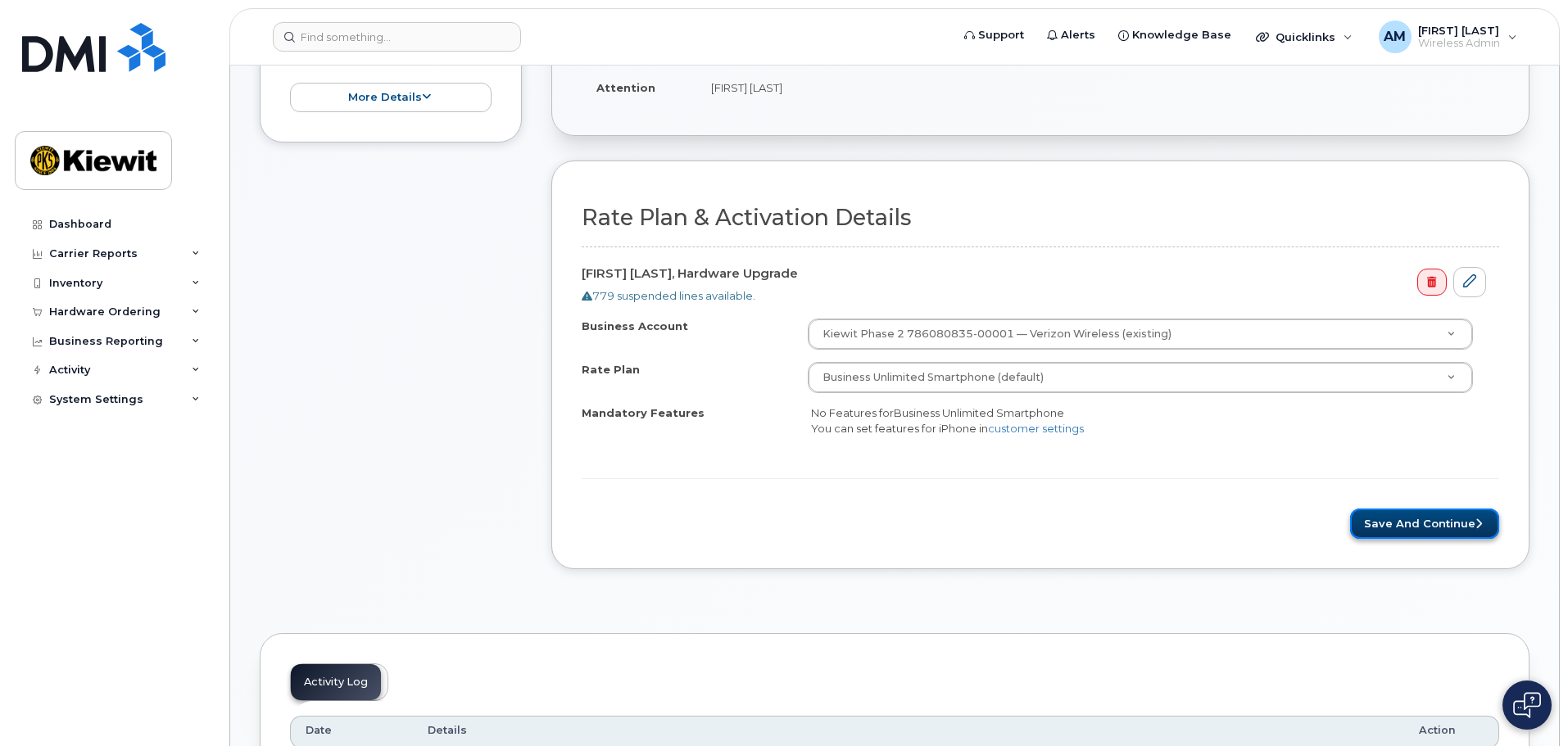 click on "Save and Continue" at bounding box center [1425, 523] 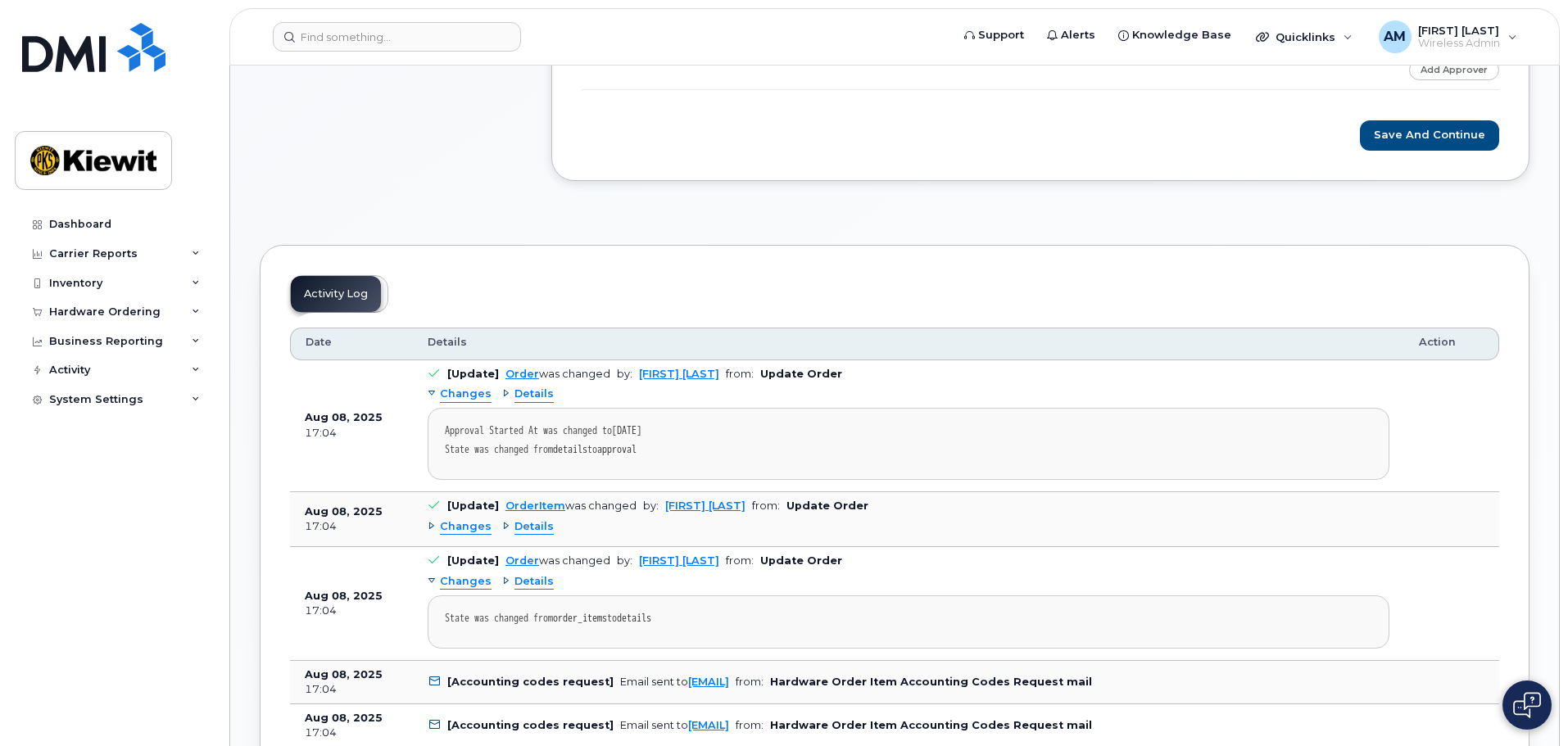 scroll, scrollTop: 246, scrollLeft: 0, axis: vertical 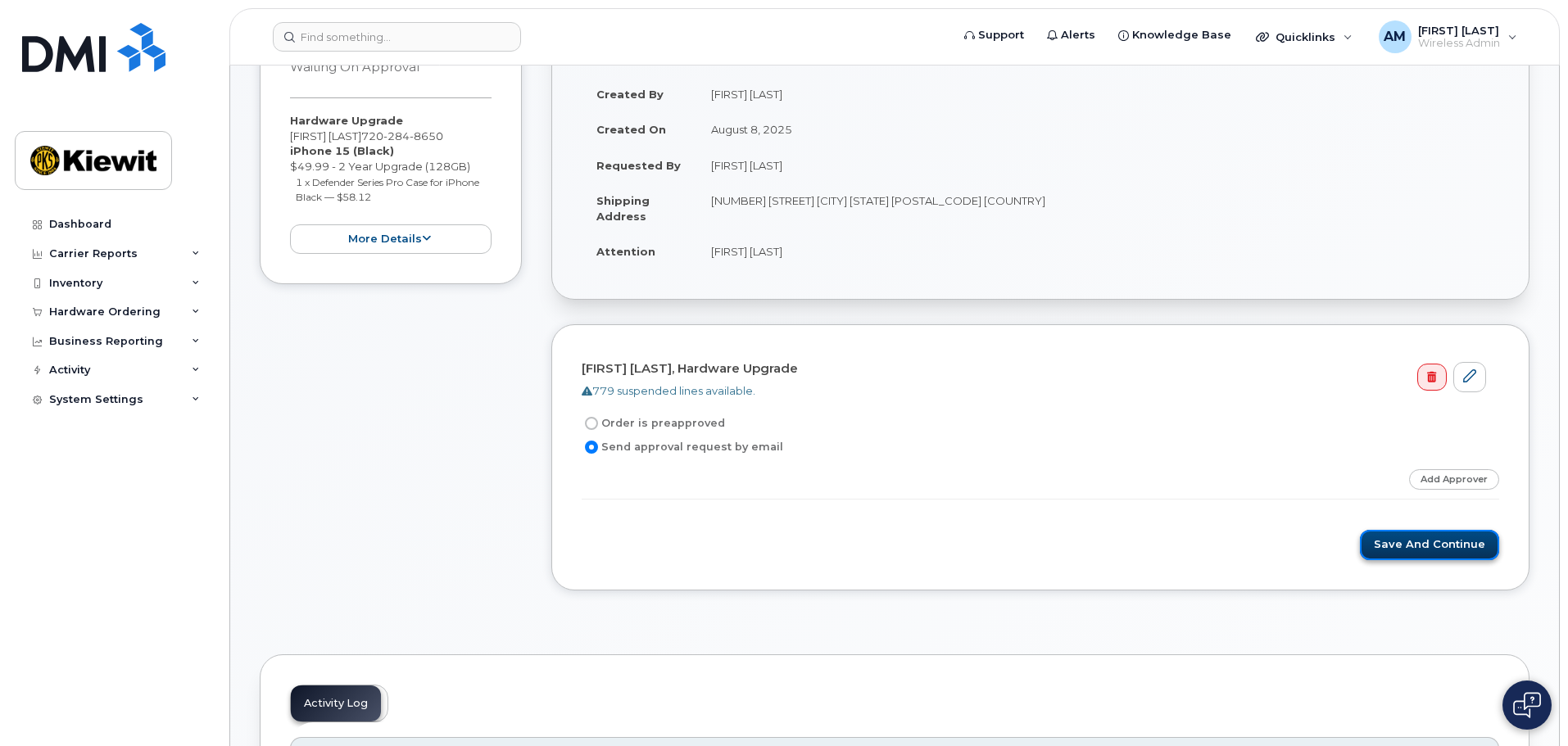 click on "Save and Continue" at bounding box center (1430, 545) 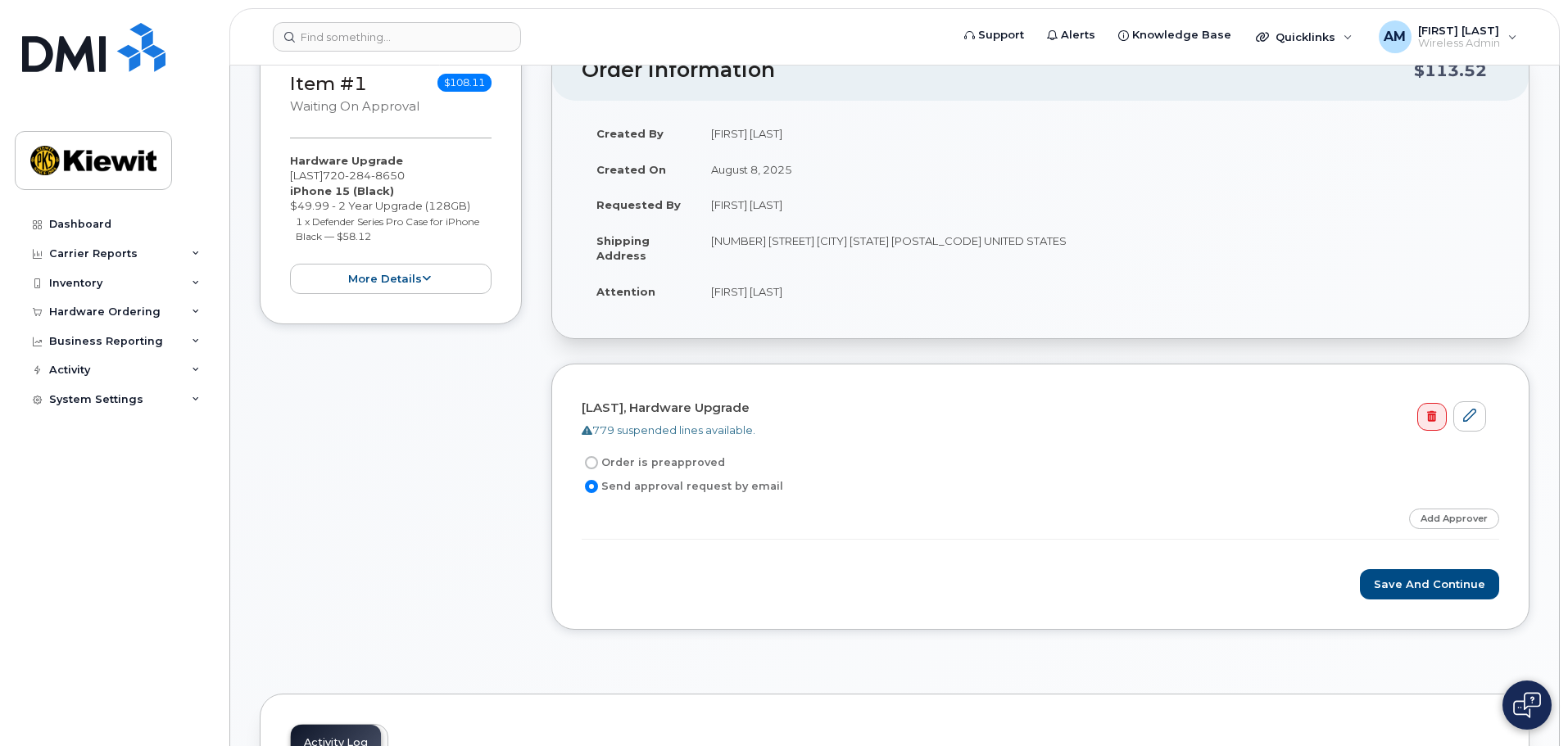 scroll, scrollTop: 328, scrollLeft: 0, axis: vertical 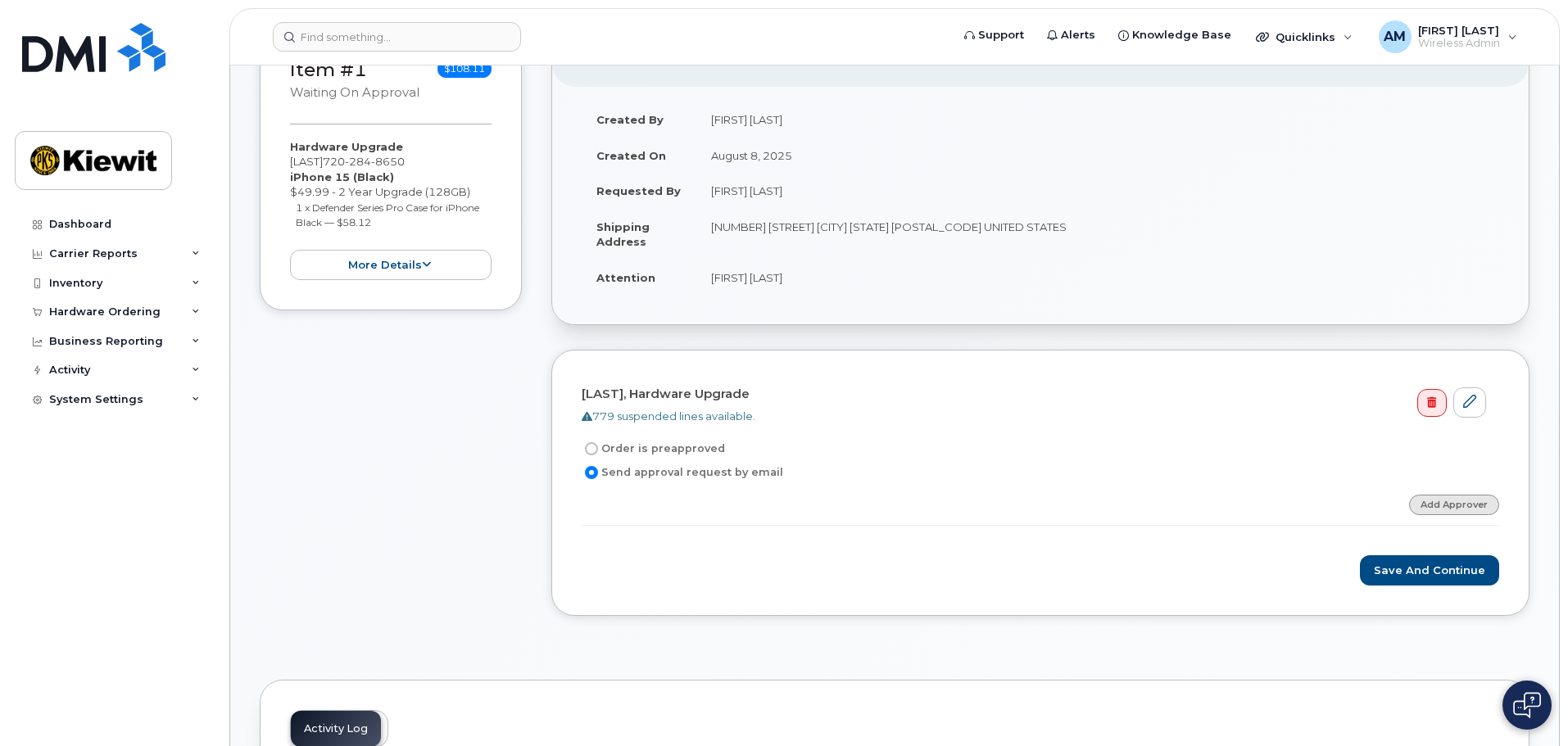 click on "Add Approver" at bounding box center (1454, 504) 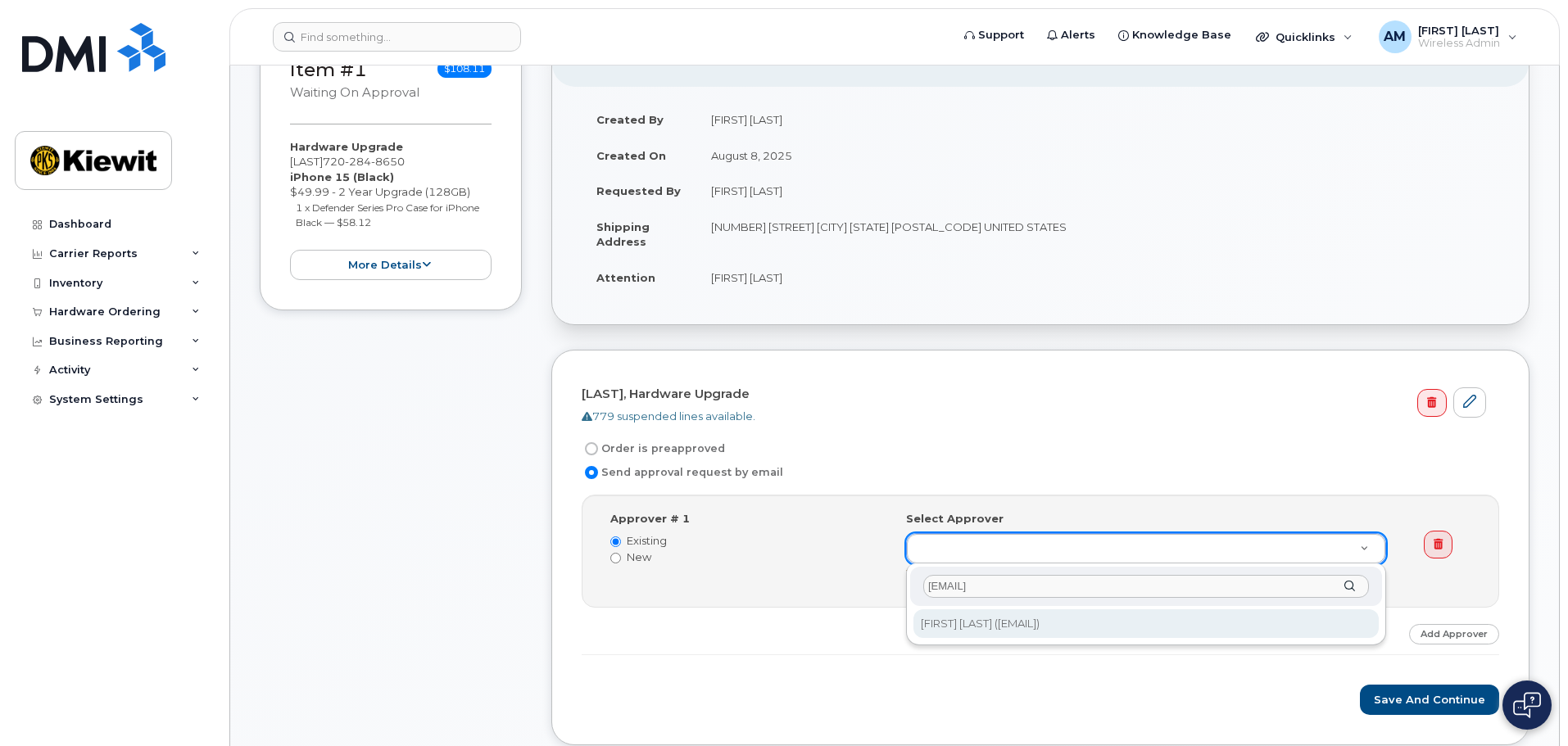 type on "josh.herber" 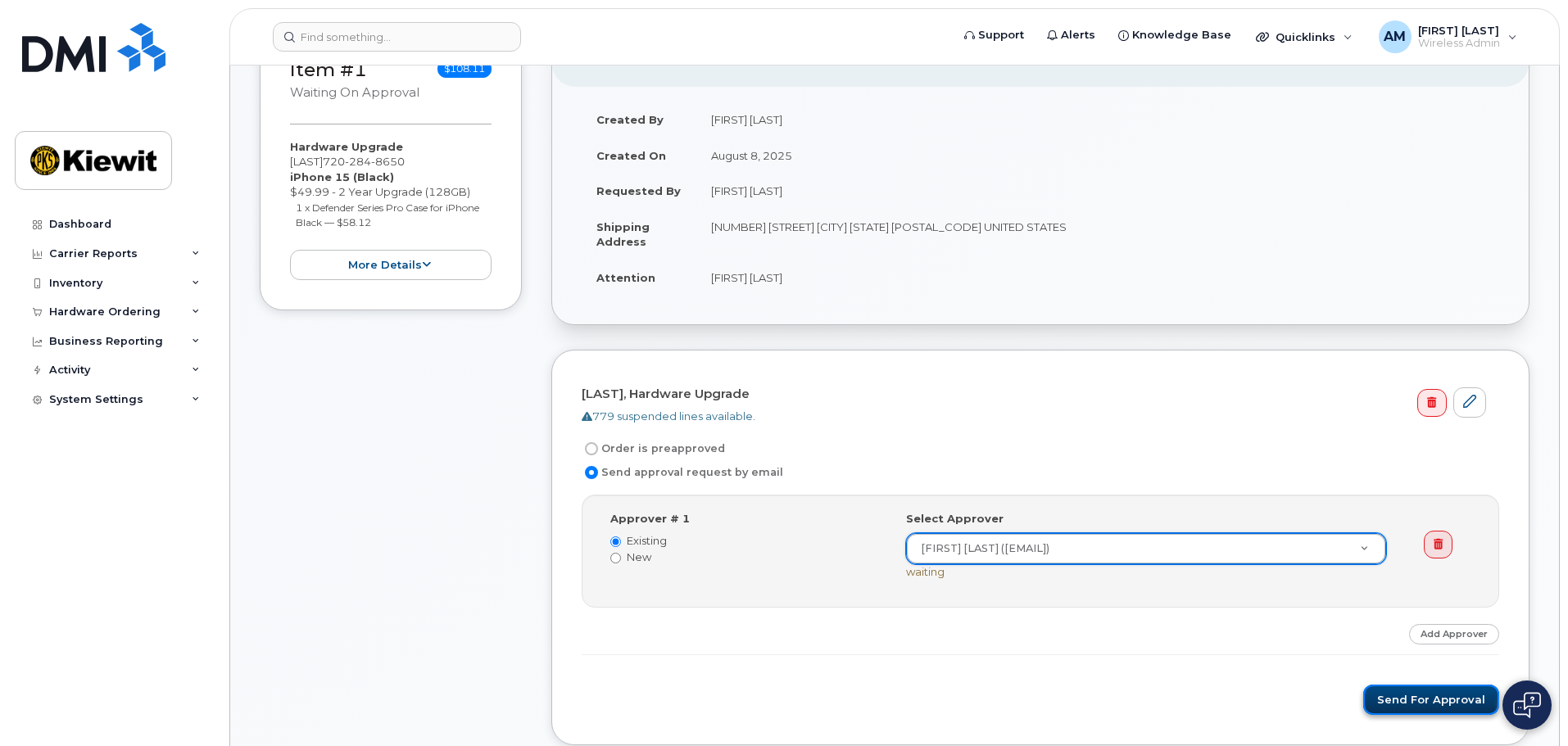 click on "Send for Approval" at bounding box center [1431, 699] 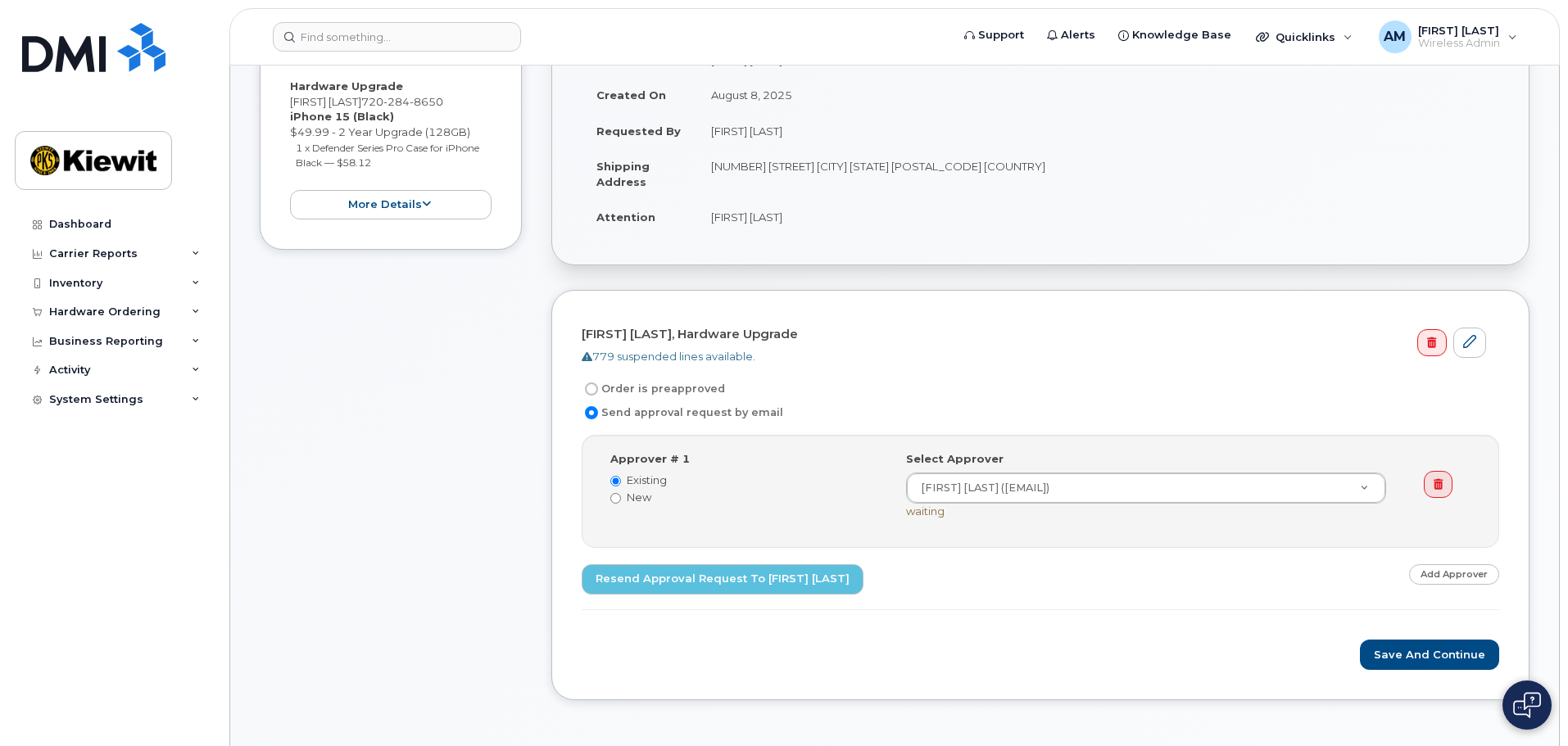 scroll, scrollTop: 491, scrollLeft: 0, axis: vertical 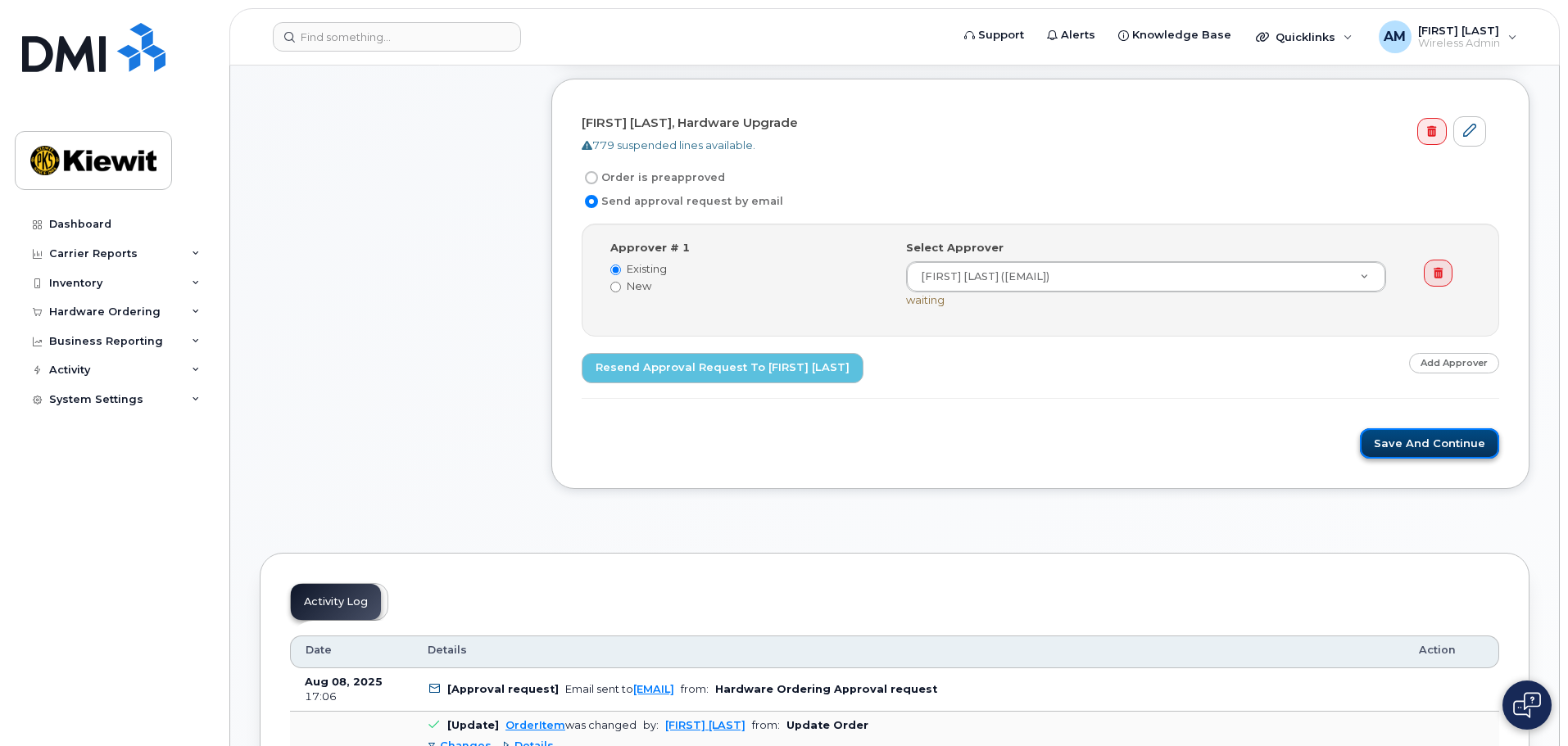 click on "Save and Continue" at bounding box center [1430, 443] 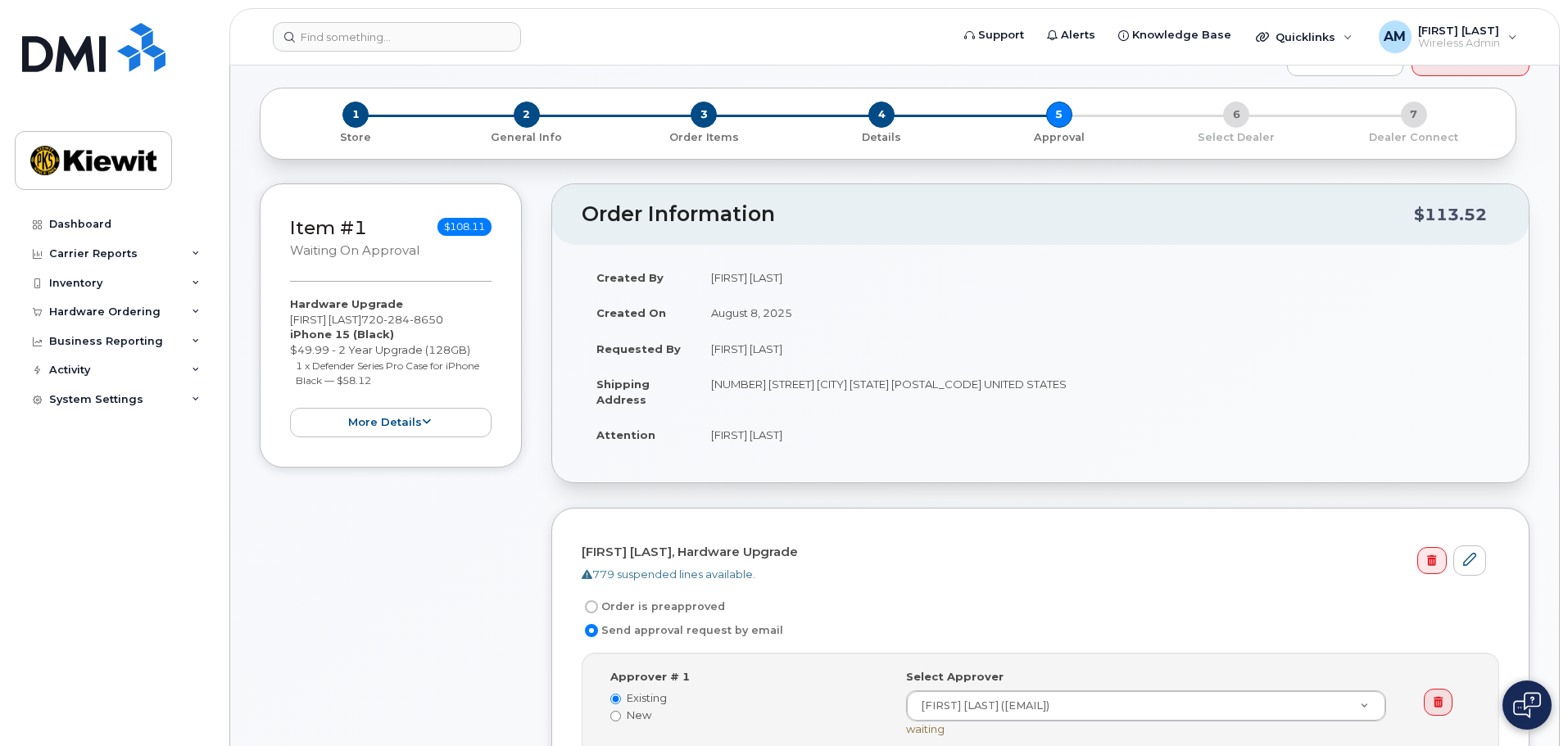scroll, scrollTop: 0, scrollLeft: 0, axis: both 